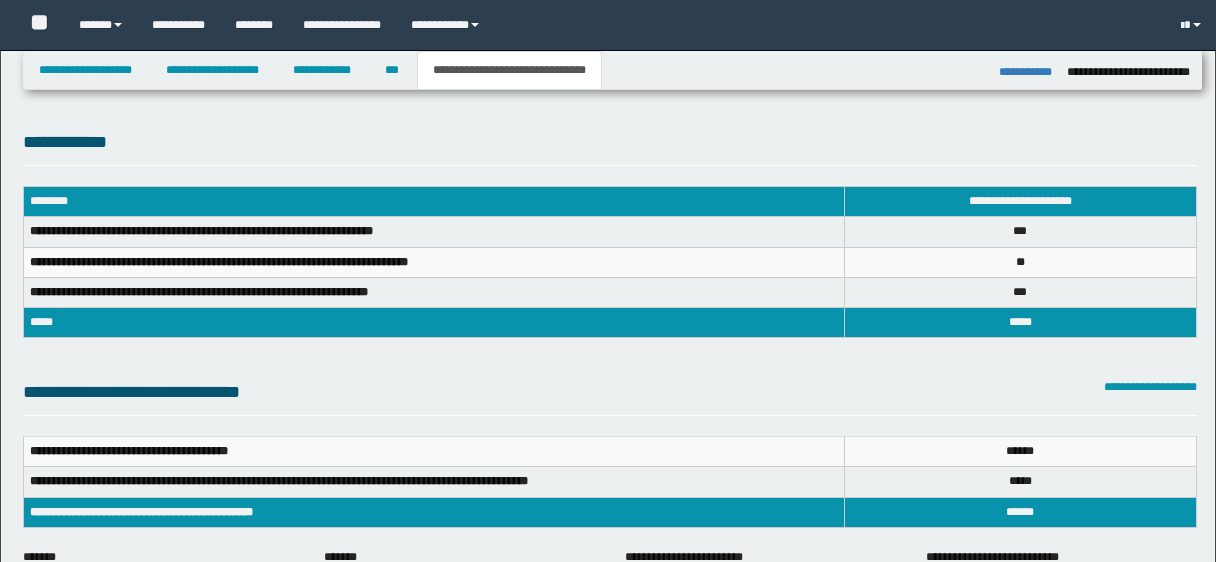select on "*" 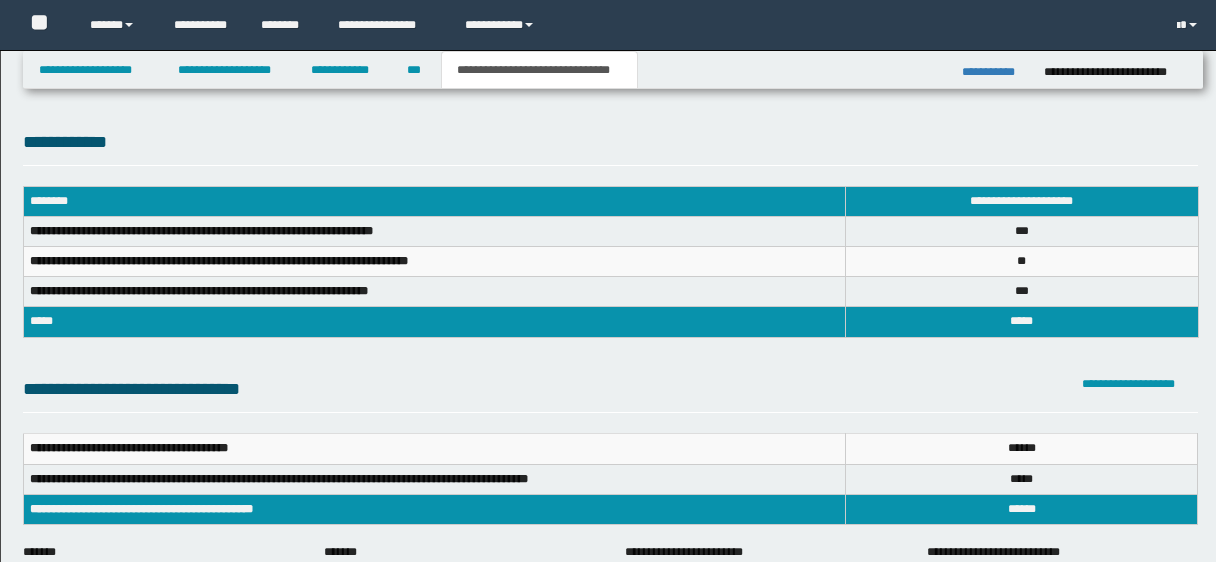 scroll, scrollTop: 960, scrollLeft: 0, axis: vertical 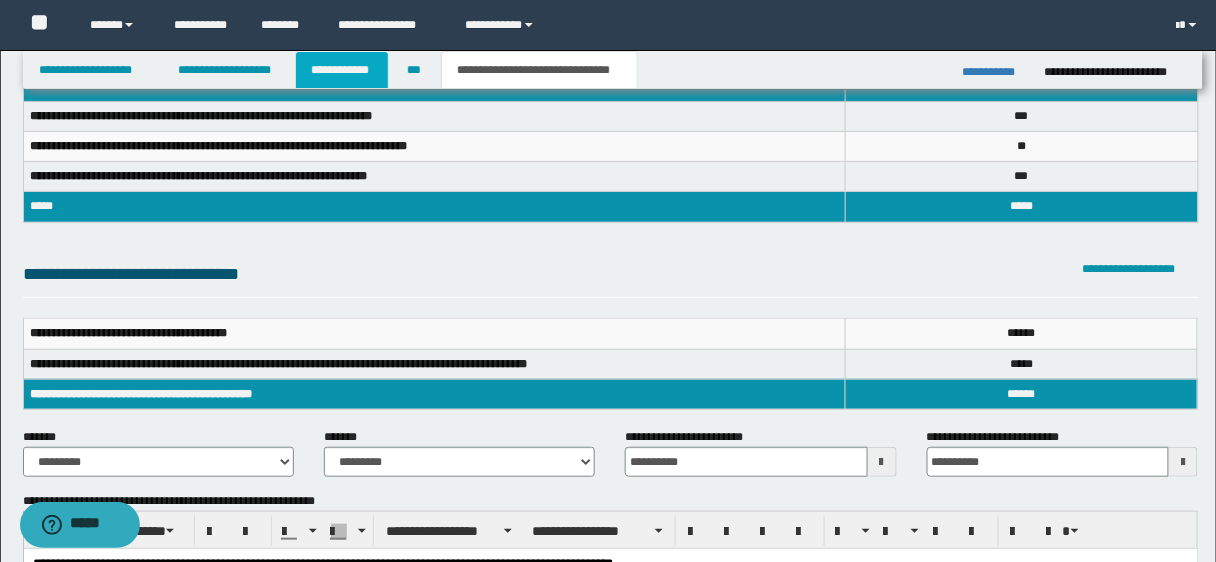 click on "**********" at bounding box center [342, 70] 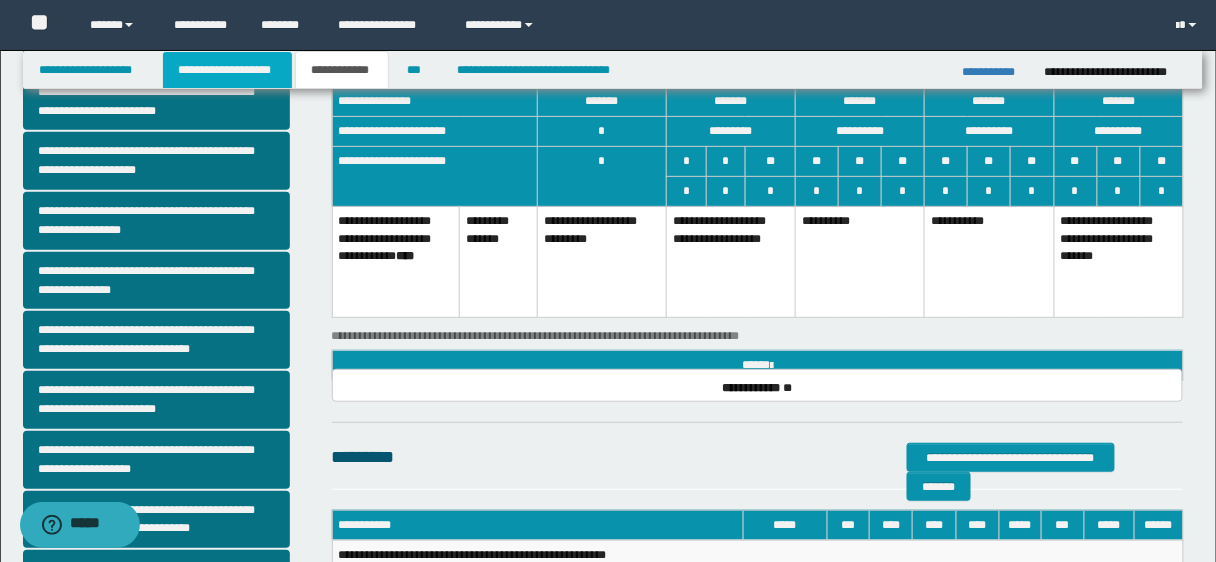 click on "**********" at bounding box center [227, 70] 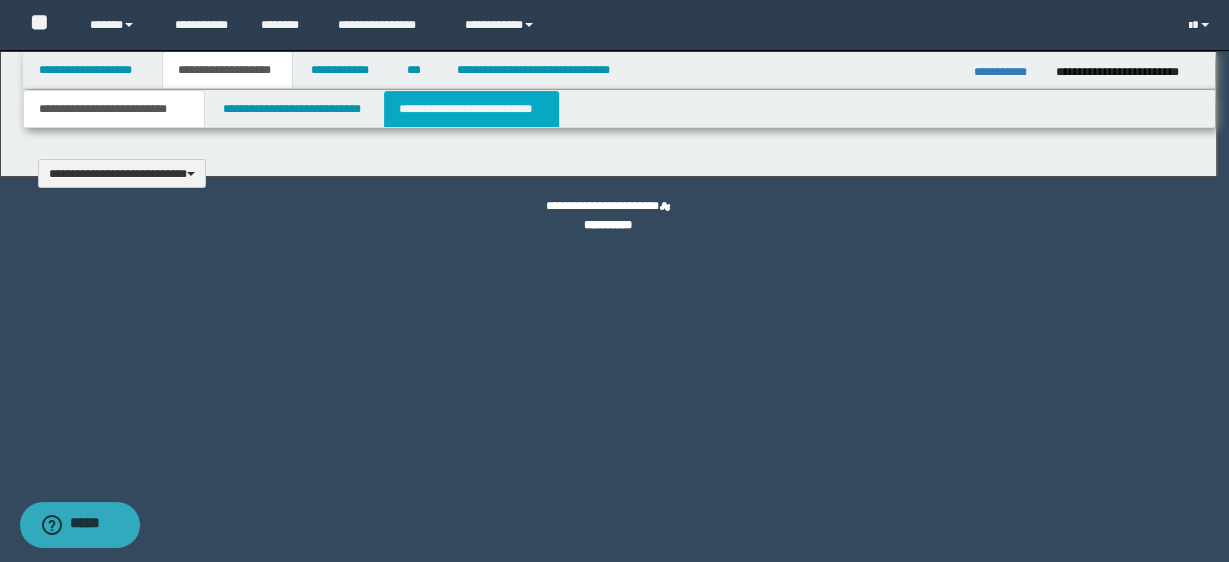 type 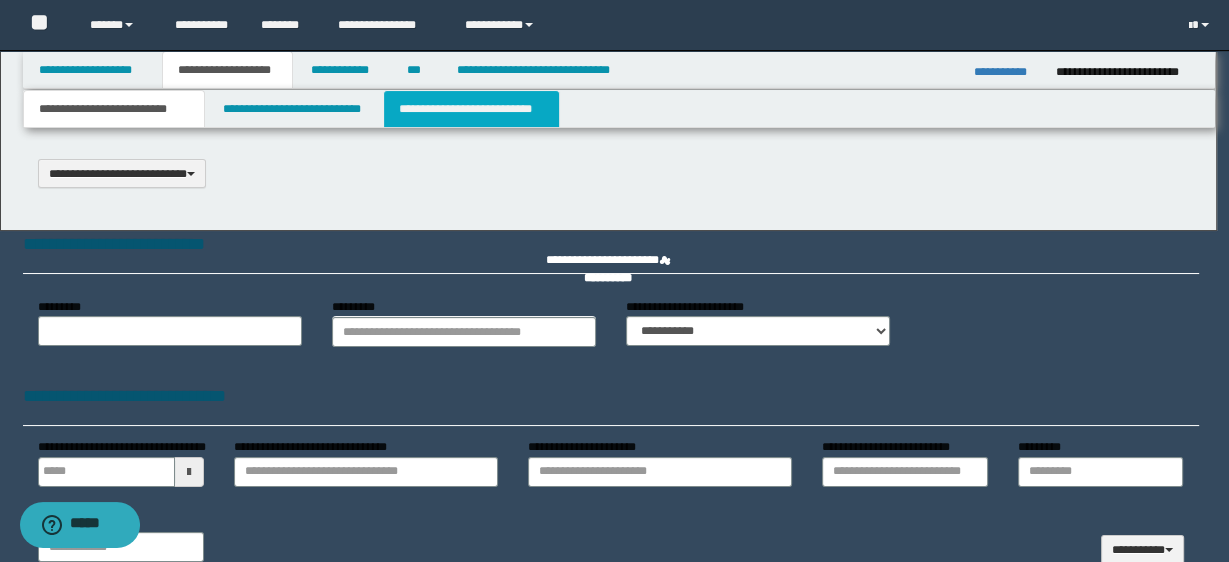 scroll, scrollTop: 0, scrollLeft: 0, axis: both 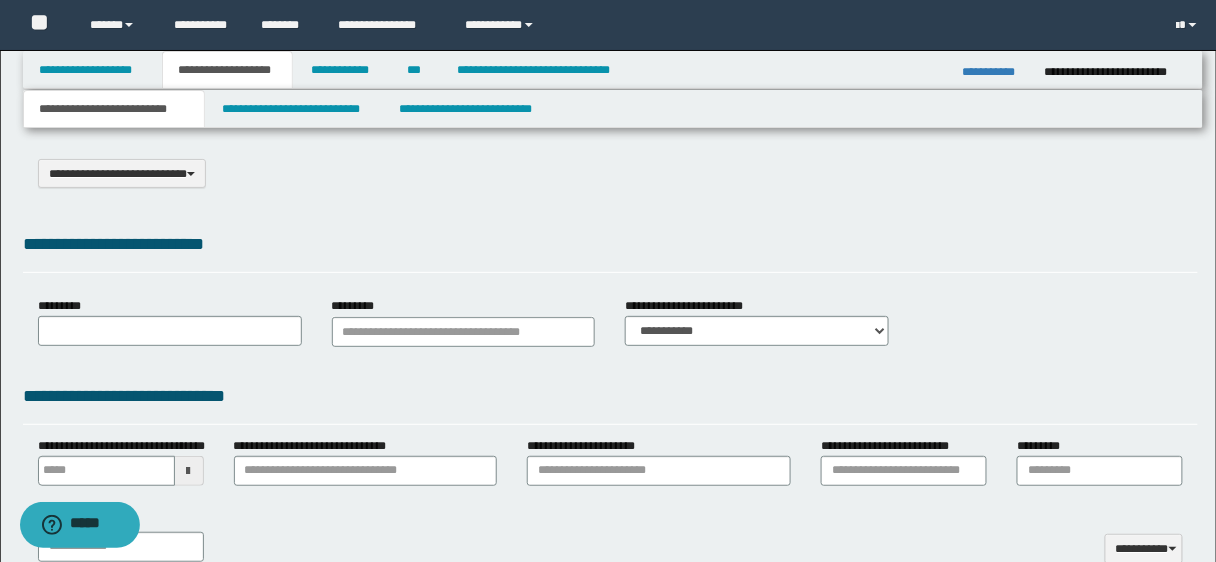 select on "*" 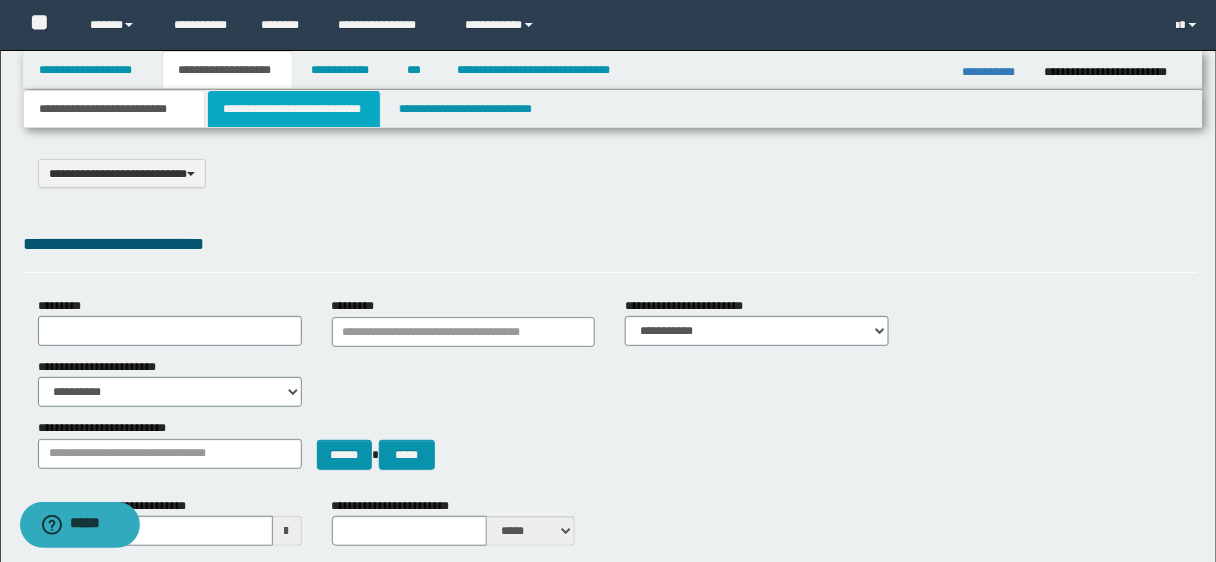 click on "**********" at bounding box center (294, 109) 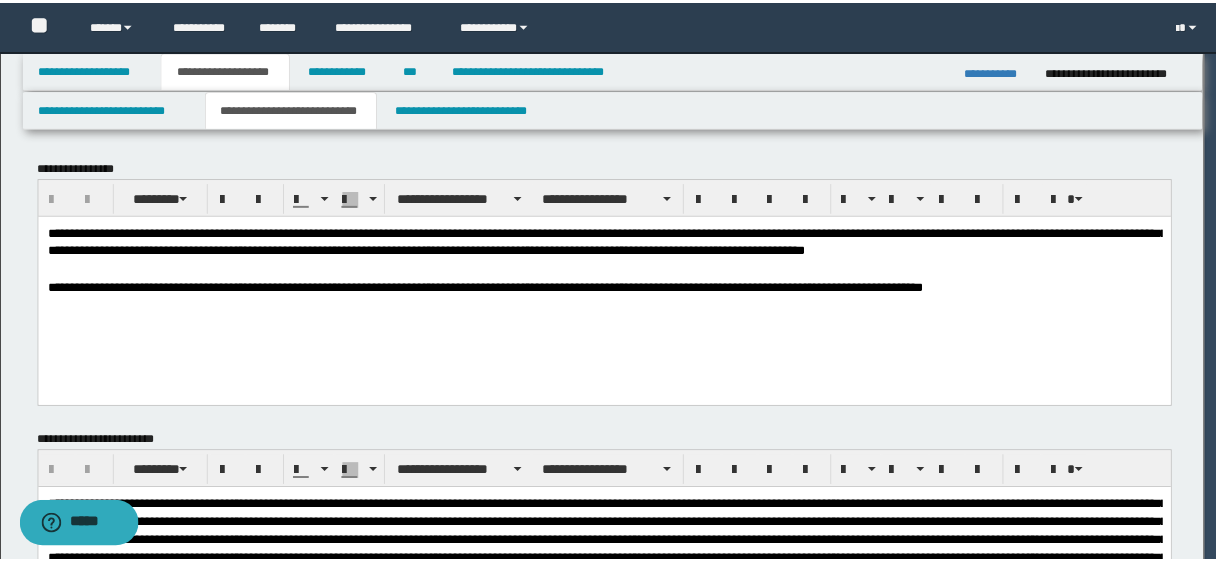 scroll, scrollTop: 0, scrollLeft: 0, axis: both 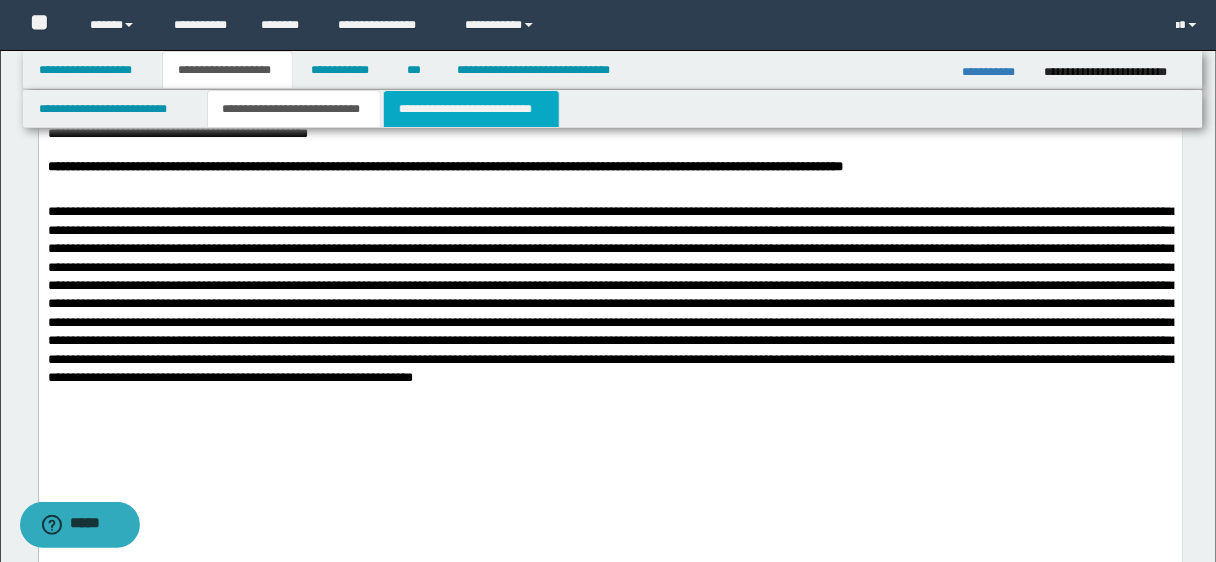 click on "**********" at bounding box center (471, 109) 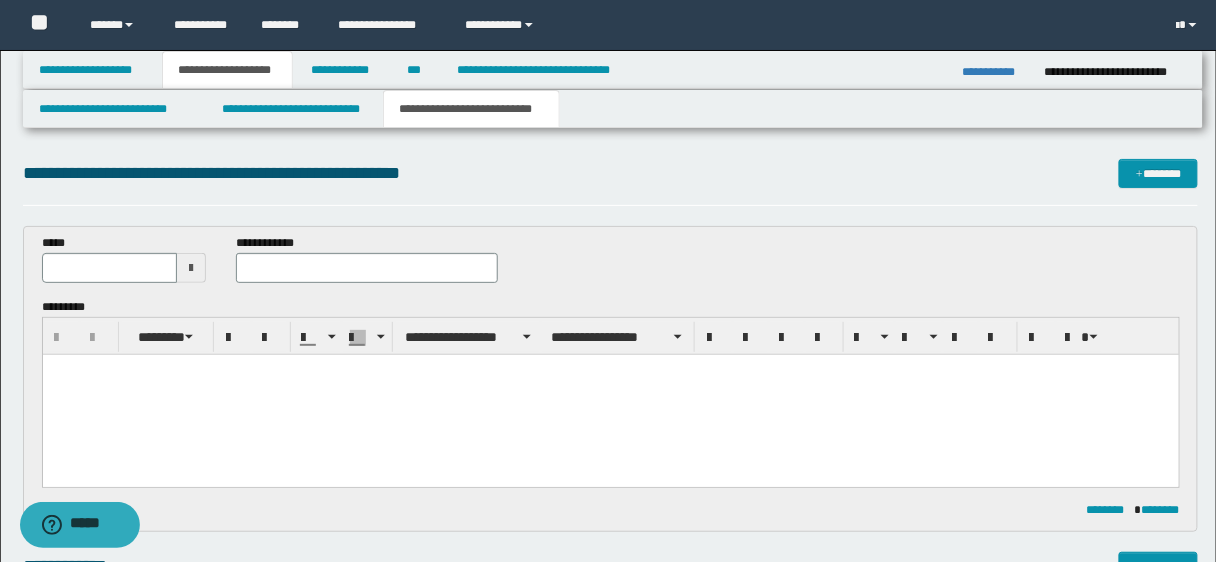 scroll, scrollTop: 0, scrollLeft: 0, axis: both 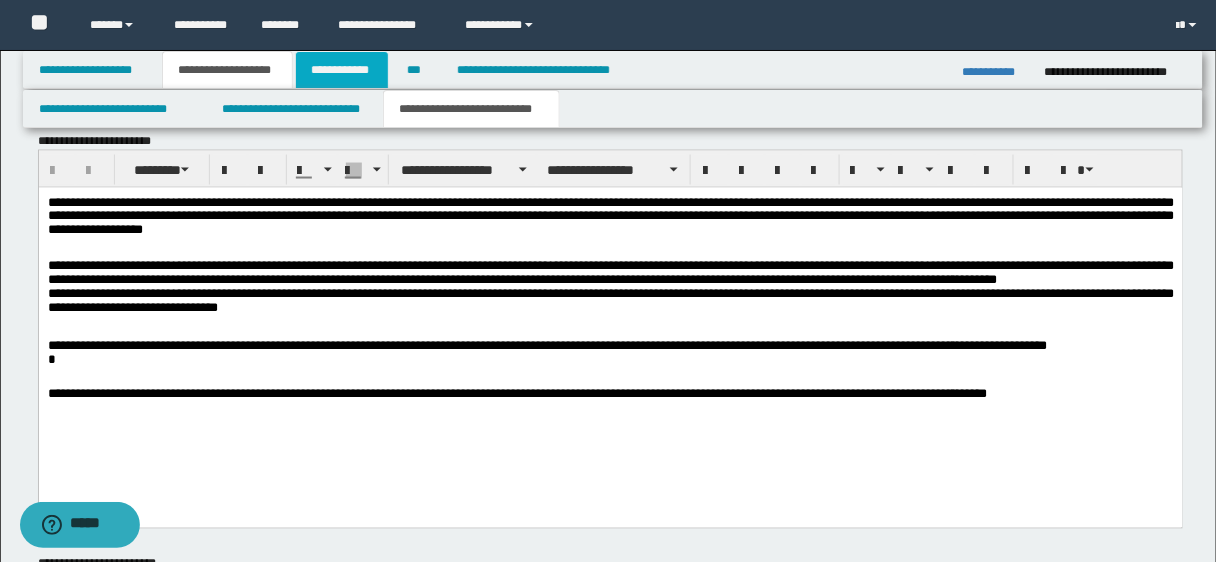 click on "**********" at bounding box center [342, 70] 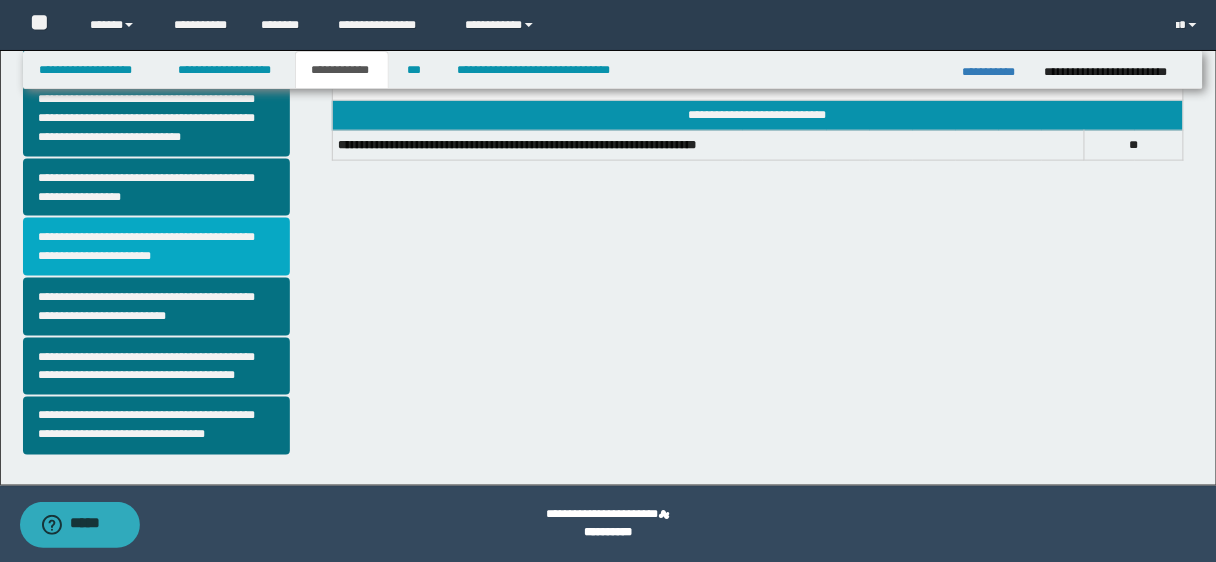 click on "**********" at bounding box center [156, 247] 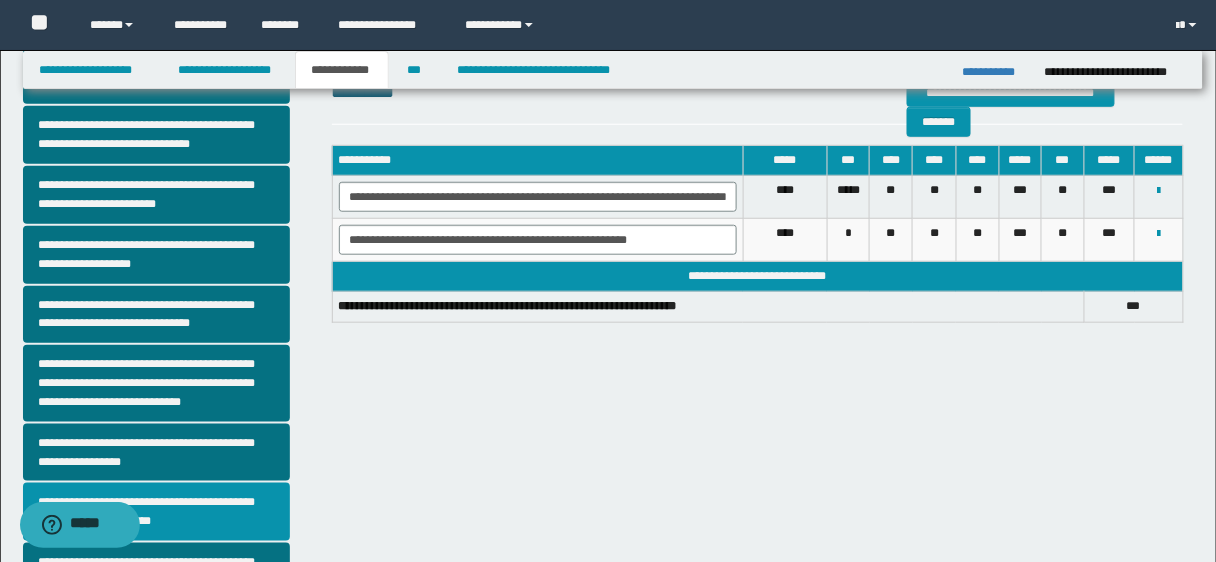 scroll, scrollTop: 312, scrollLeft: 0, axis: vertical 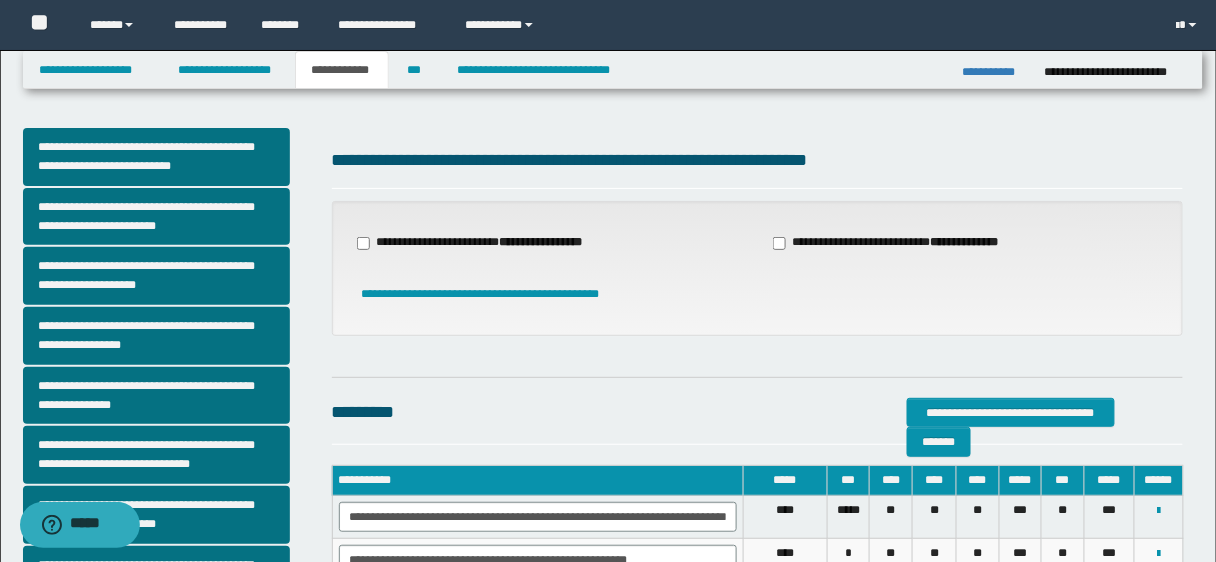 click on "**********" at bounding box center (541, 242) 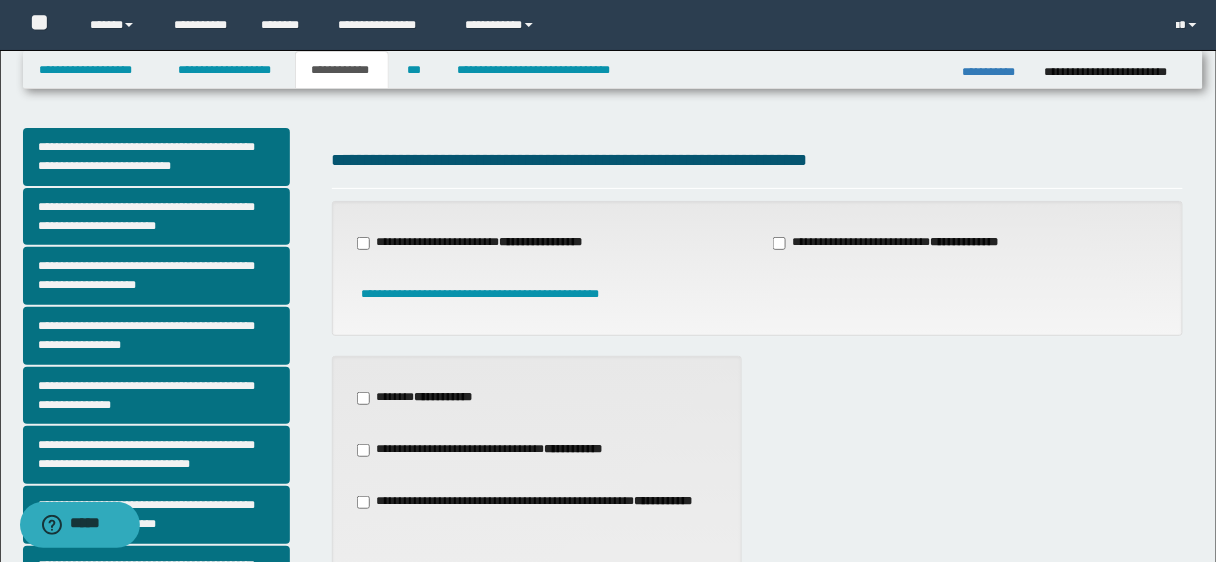 click on "**********" at bounding box center (538, 511) 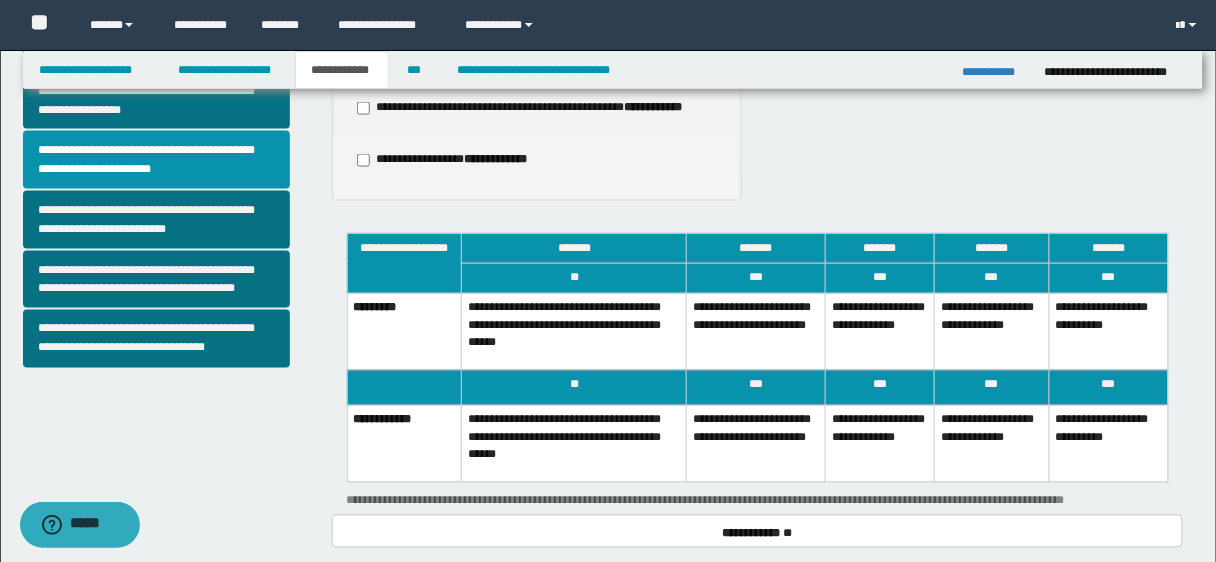 scroll, scrollTop: 682, scrollLeft: 0, axis: vertical 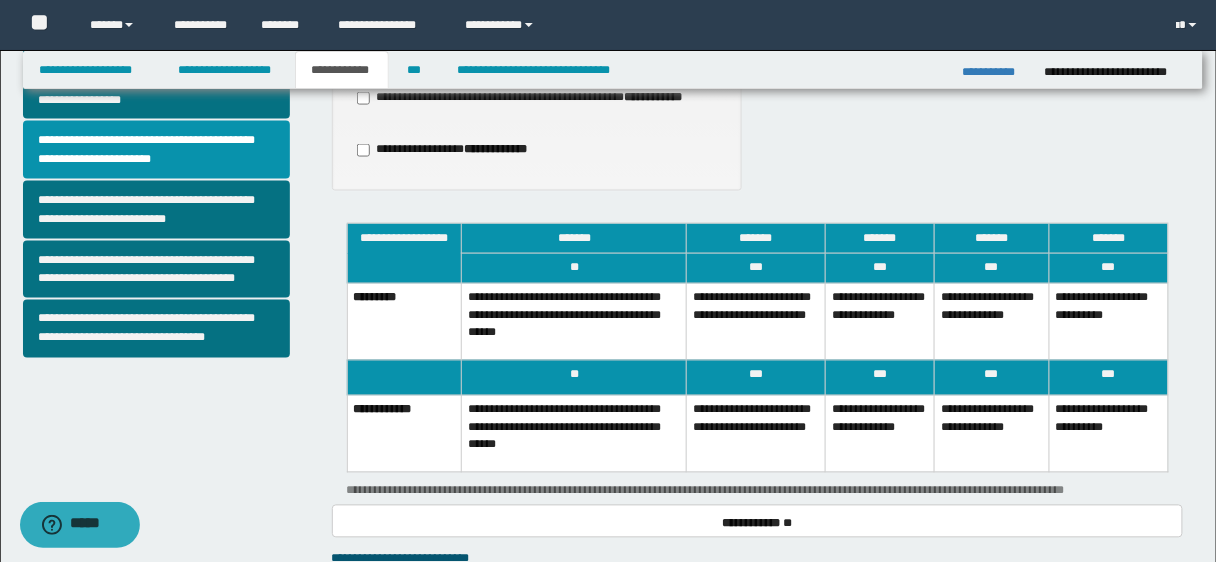 click on "**********" at bounding box center [1108, 322] 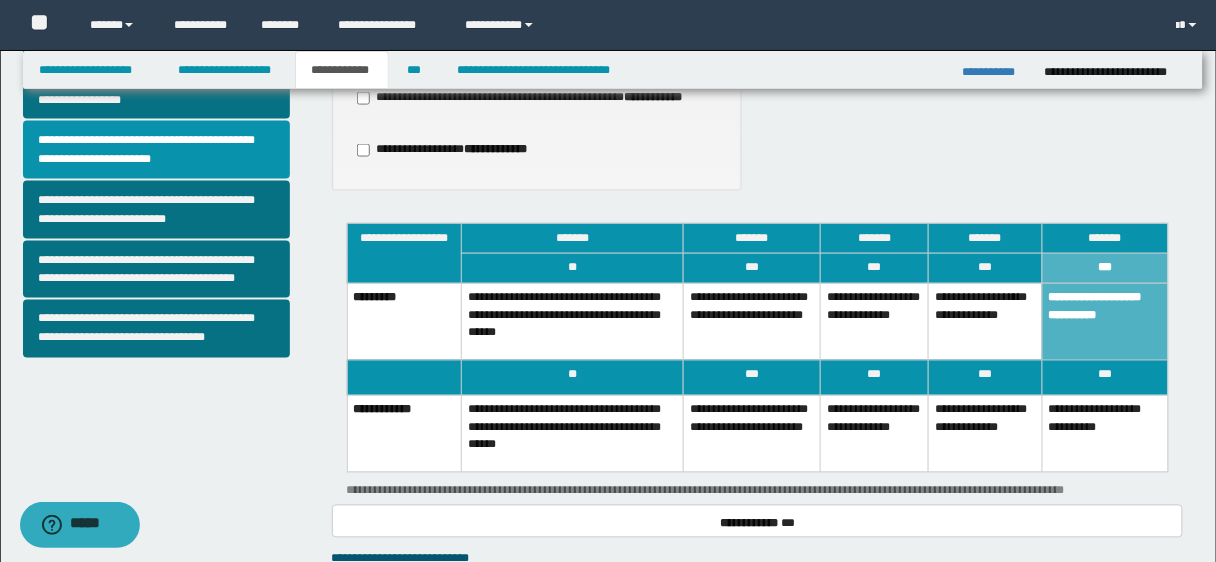 click on "**********" at bounding box center [1105, 434] 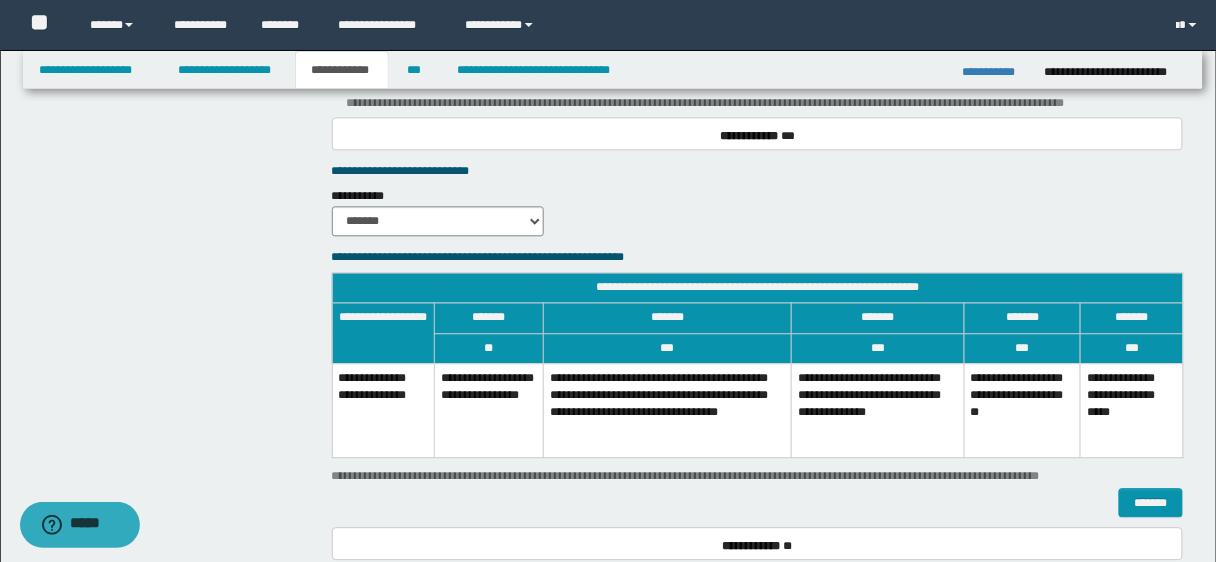 scroll, scrollTop: 1067, scrollLeft: 0, axis: vertical 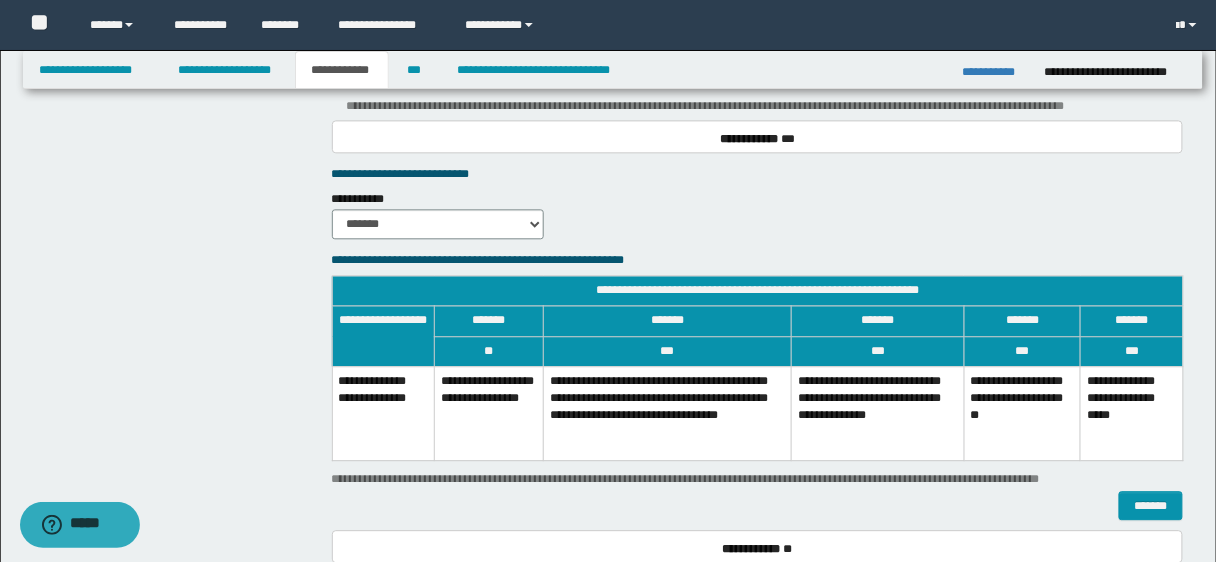click on "**********" at bounding box center [1132, 413] 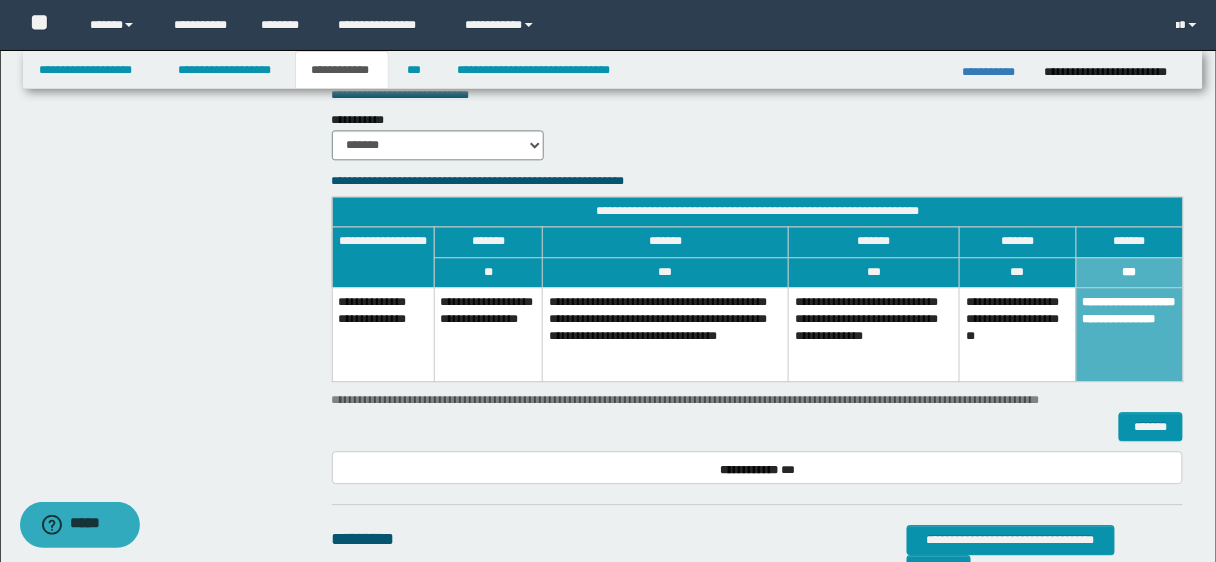 scroll, scrollTop: 1139, scrollLeft: 0, axis: vertical 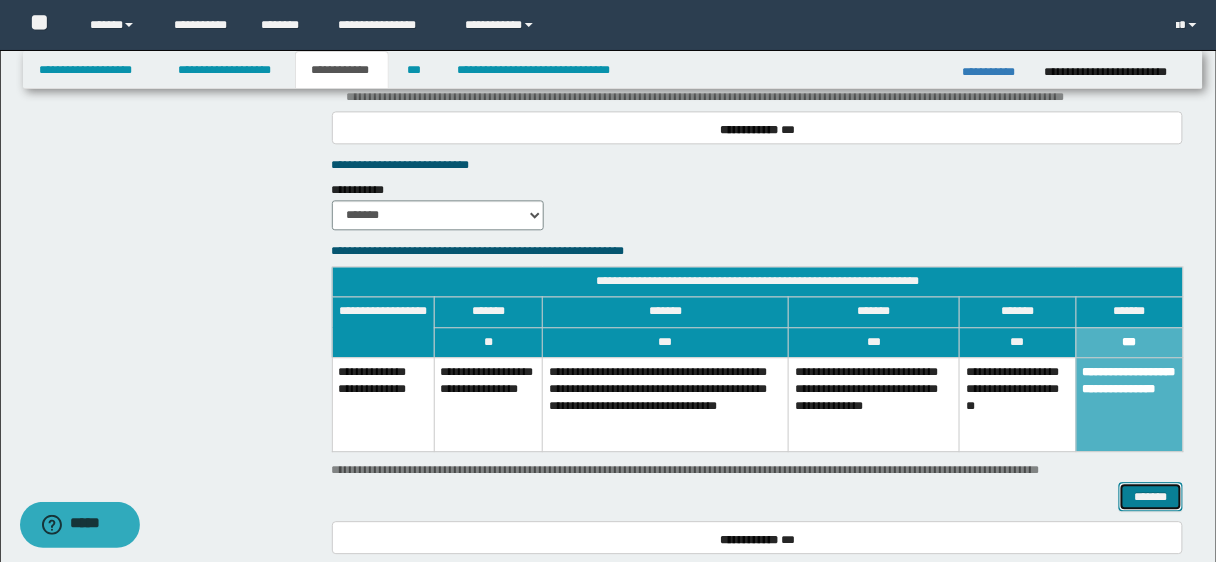 click on "*******" at bounding box center (1151, 496) 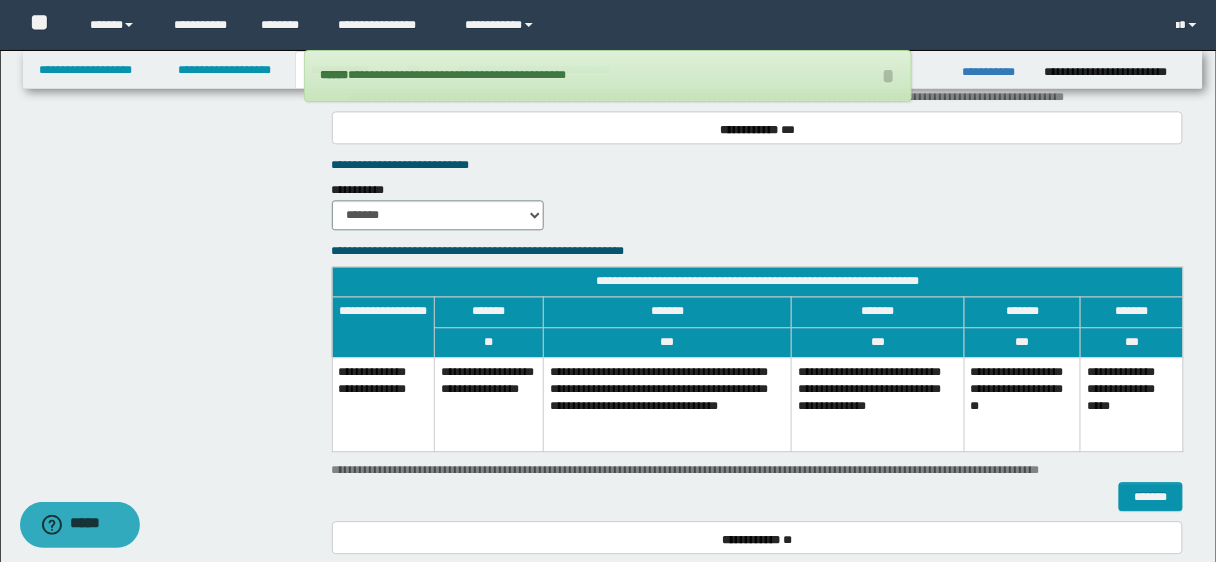 click on "**********" at bounding box center (758, 467) 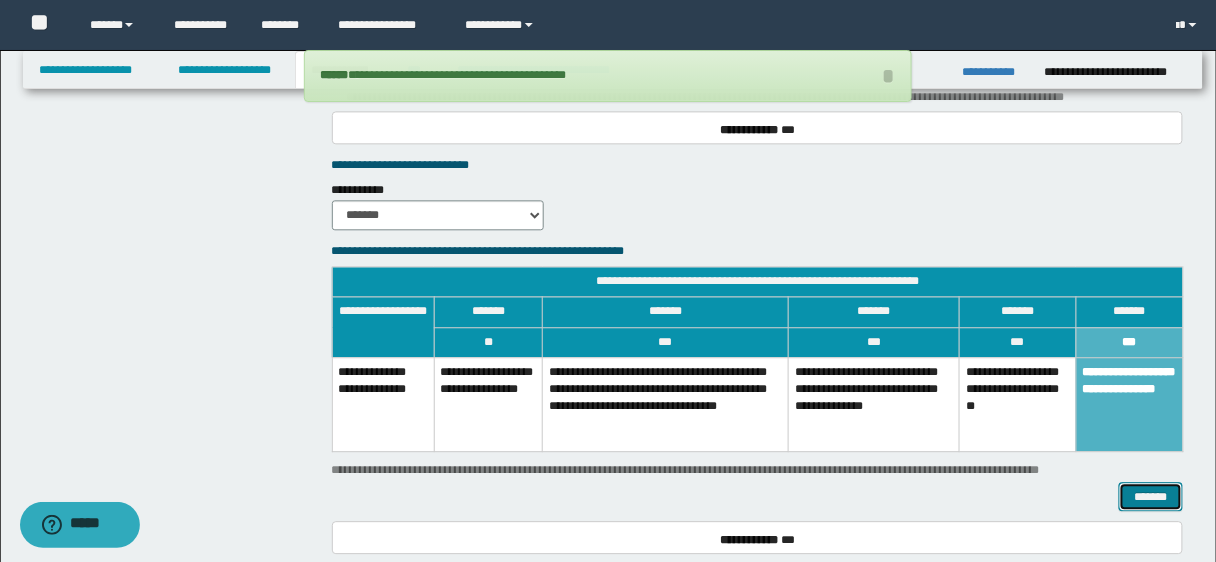 click on "*******" at bounding box center (1151, 496) 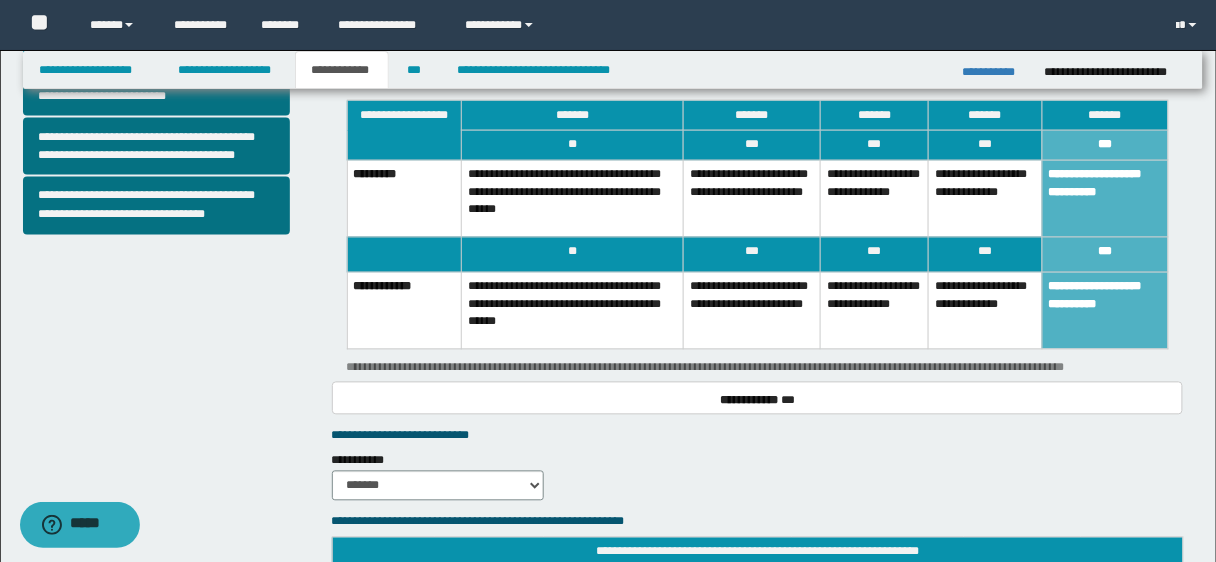 scroll, scrollTop: 810, scrollLeft: 0, axis: vertical 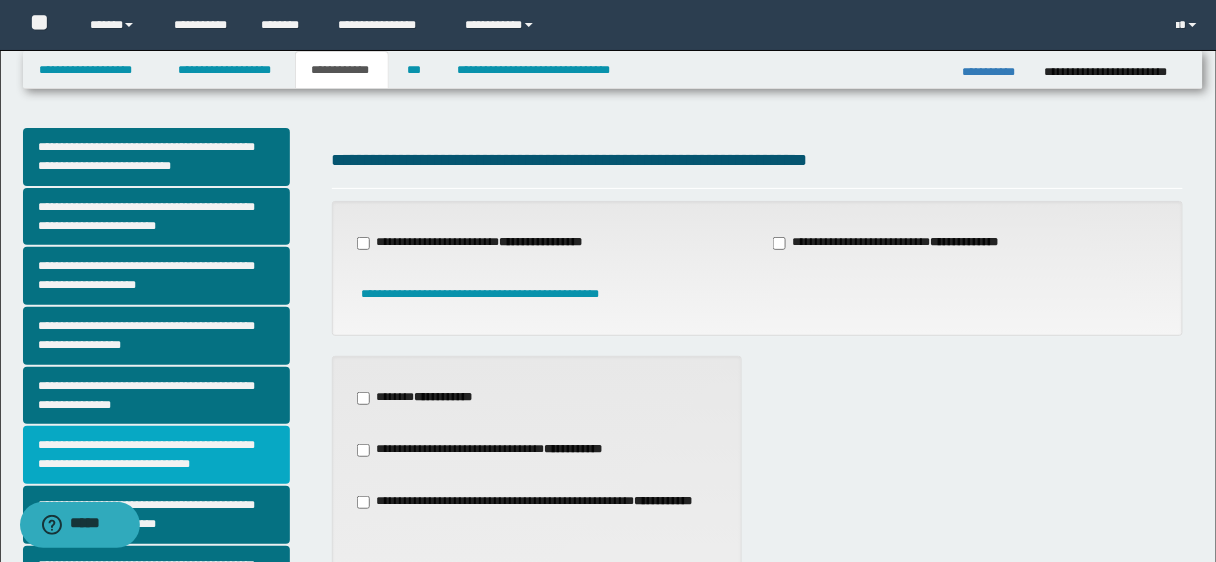 click on "**********" at bounding box center [156, 455] 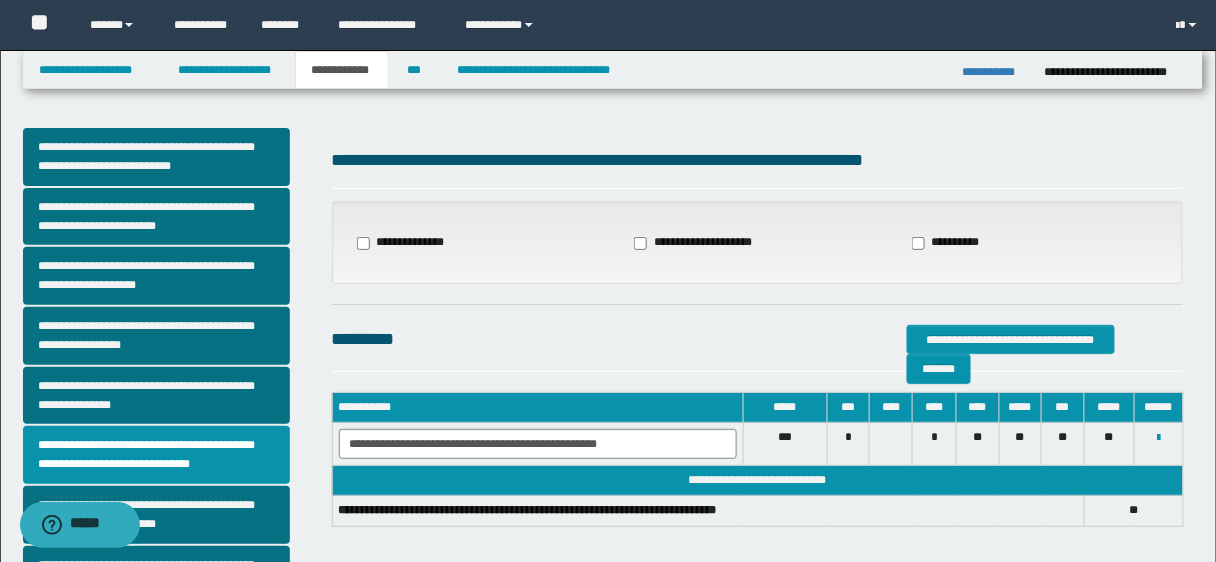 click on "**********" at bounding box center [401, 243] 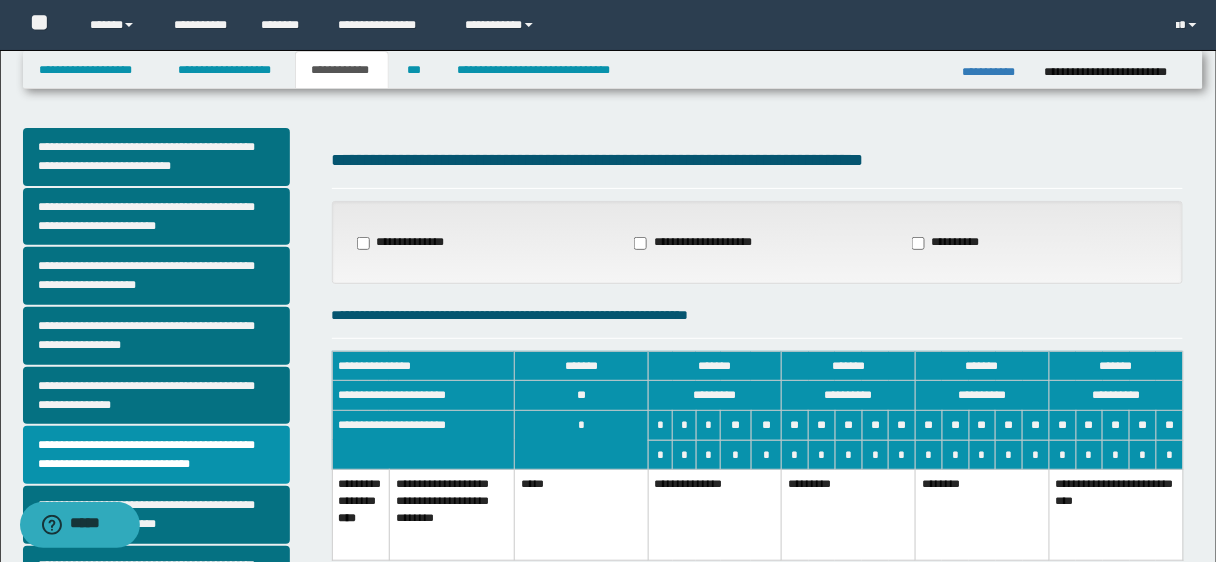 click on "**********" at bounding box center (715, 515) 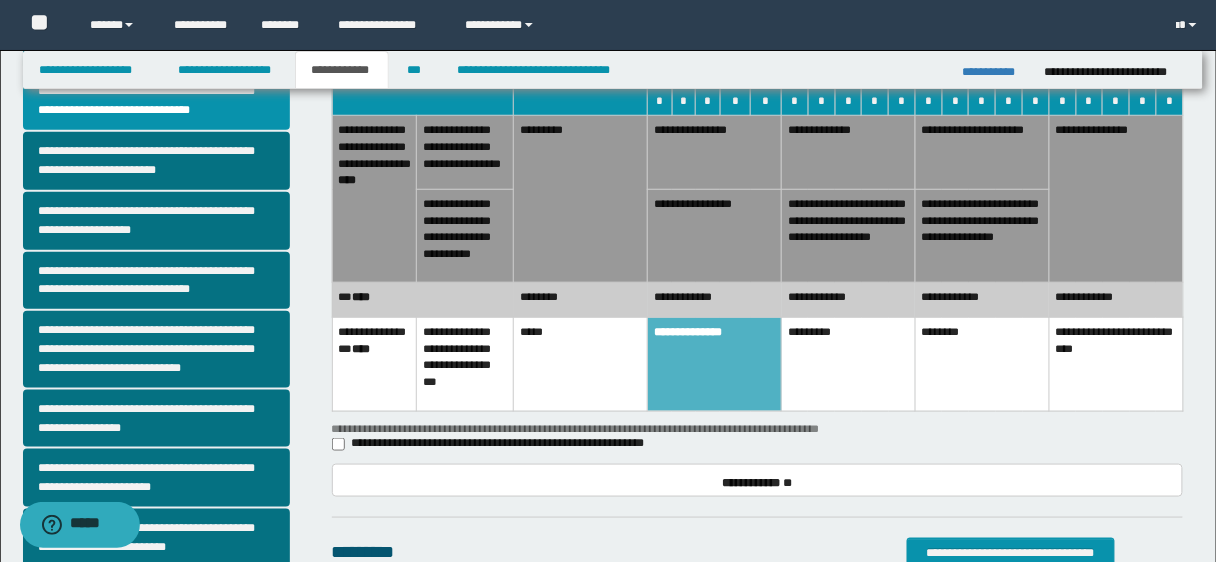 scroll, scrollTop: 345, scrollLeft: 0, axis: vertical 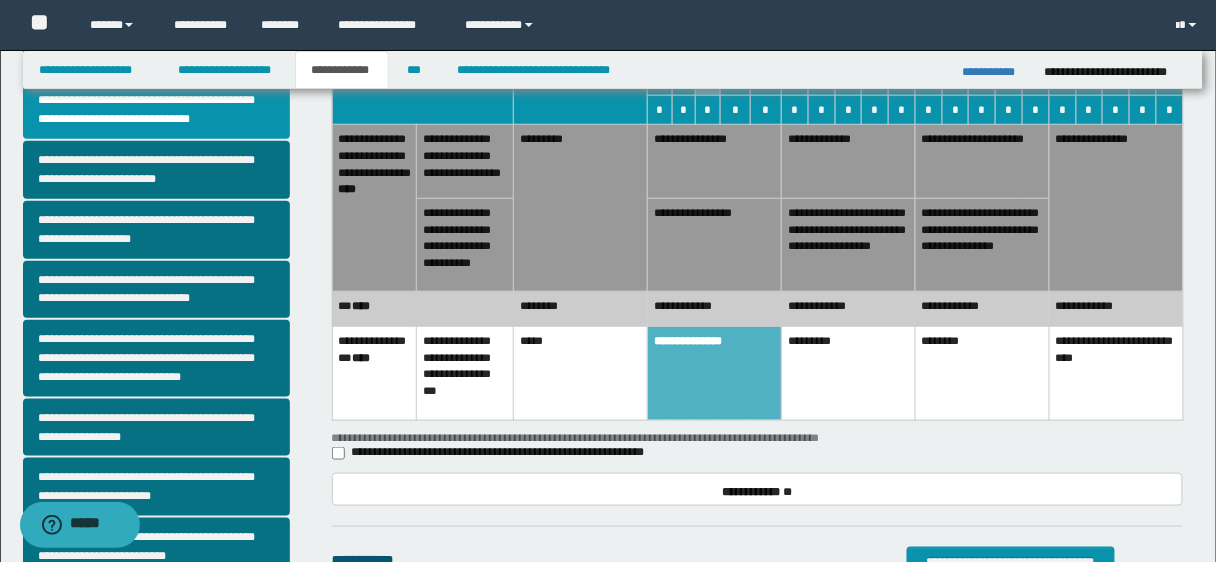 click on "**********" at bounding box center (715, 245) 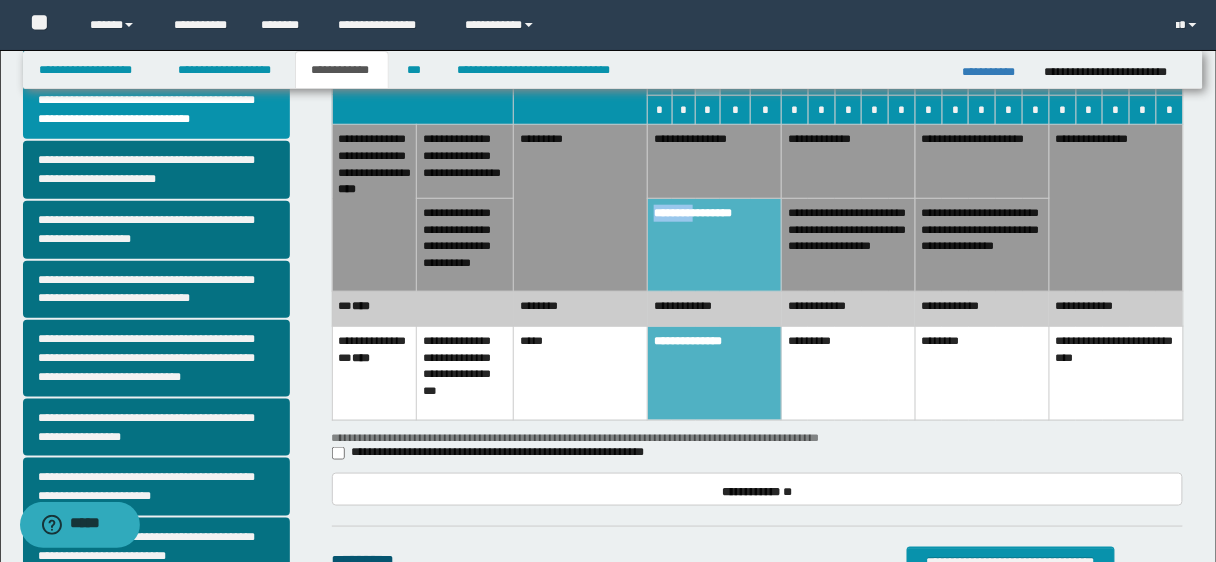click on "**********" at bounding box center (715, 245) 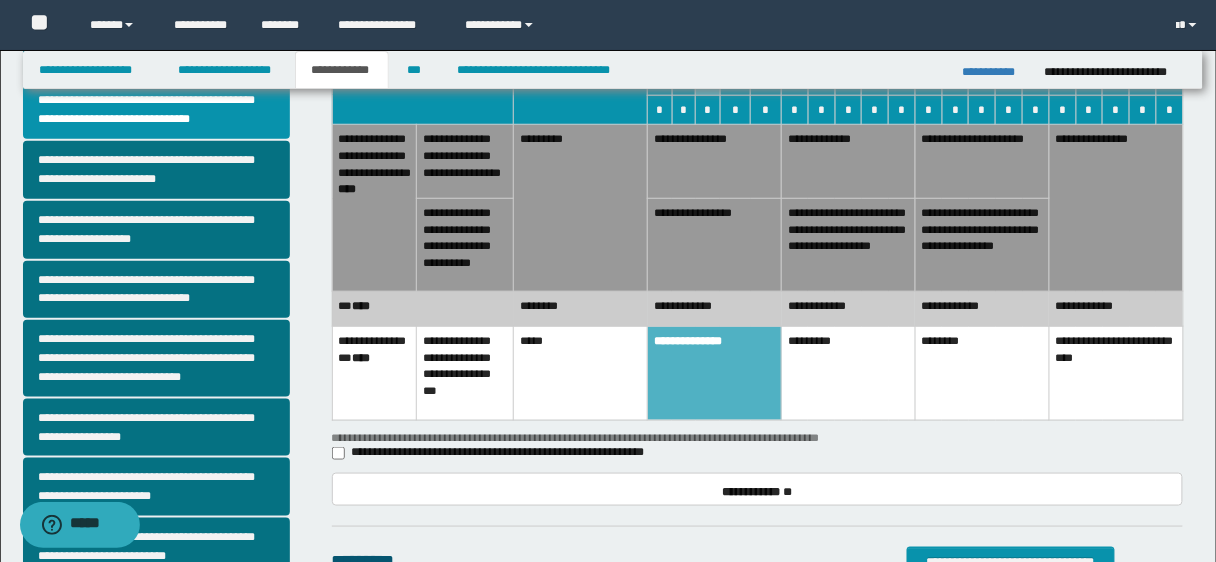 click on "**********" at bounding box center [715, 245] 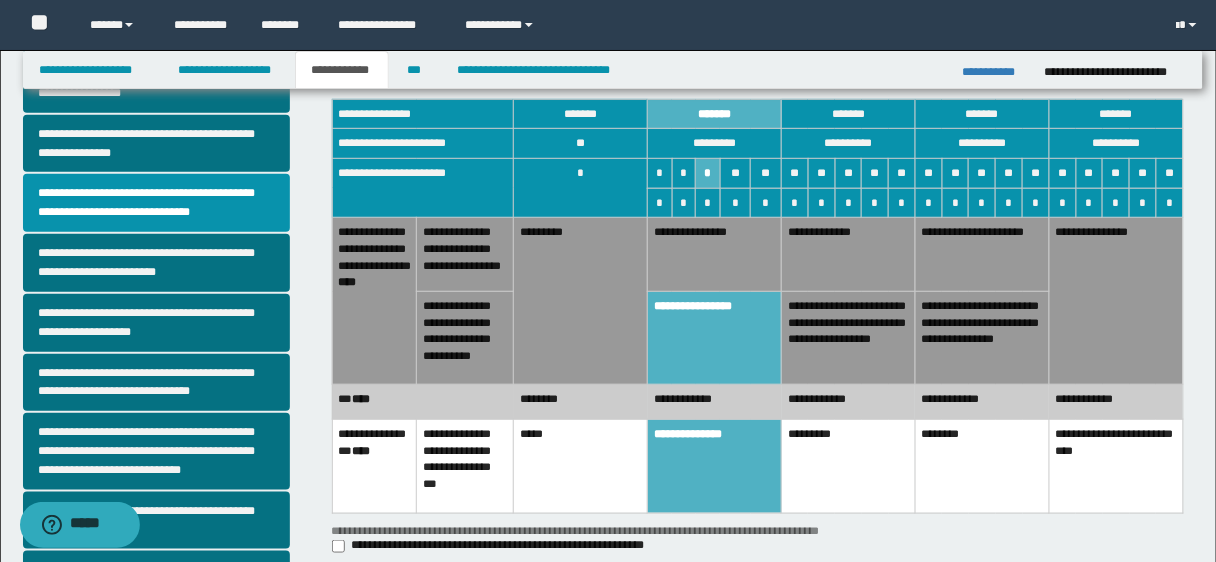 scroll, scrollTop: 247, scrollLeft: 0, axis: vertical 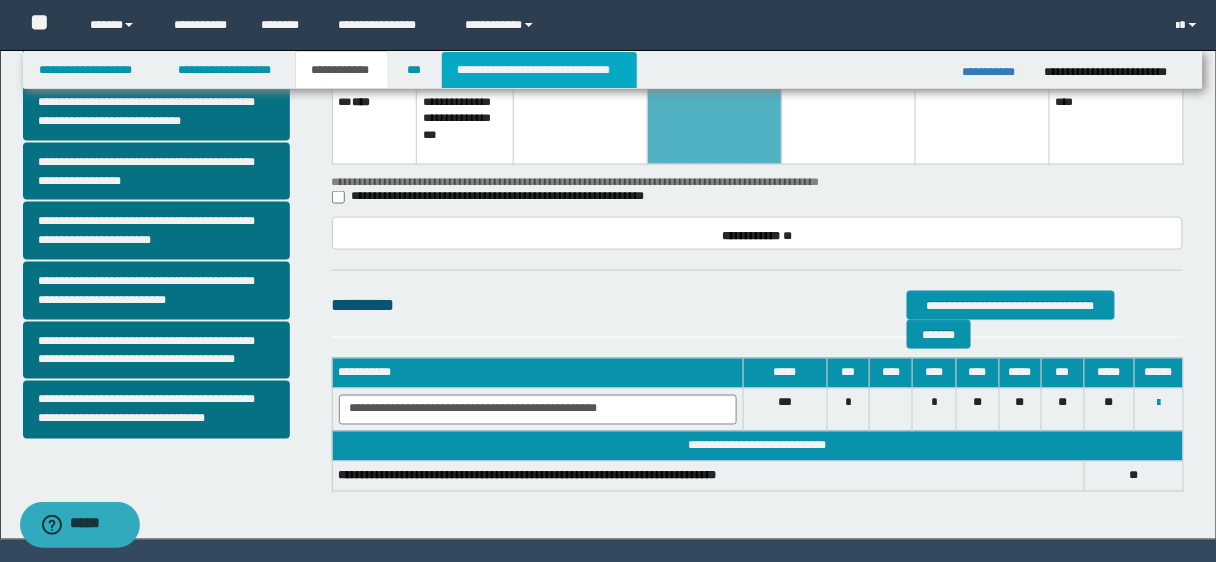 click on "**********" at bounding box center (539, 70) 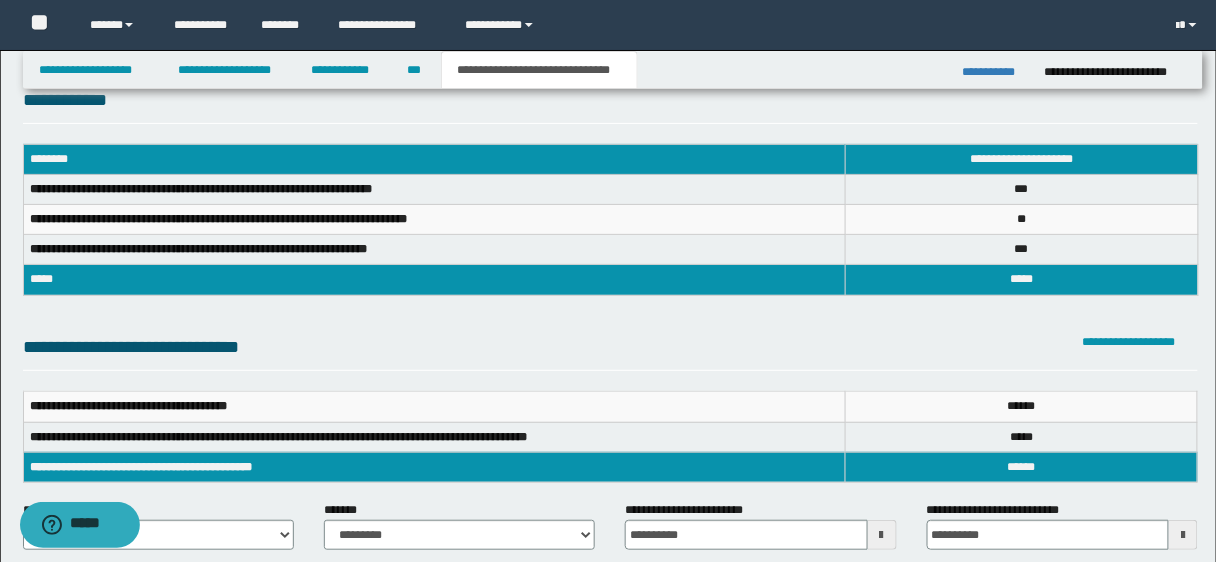 scroll, scrollTop: 40, scrollLeft: 0, axis: vertical 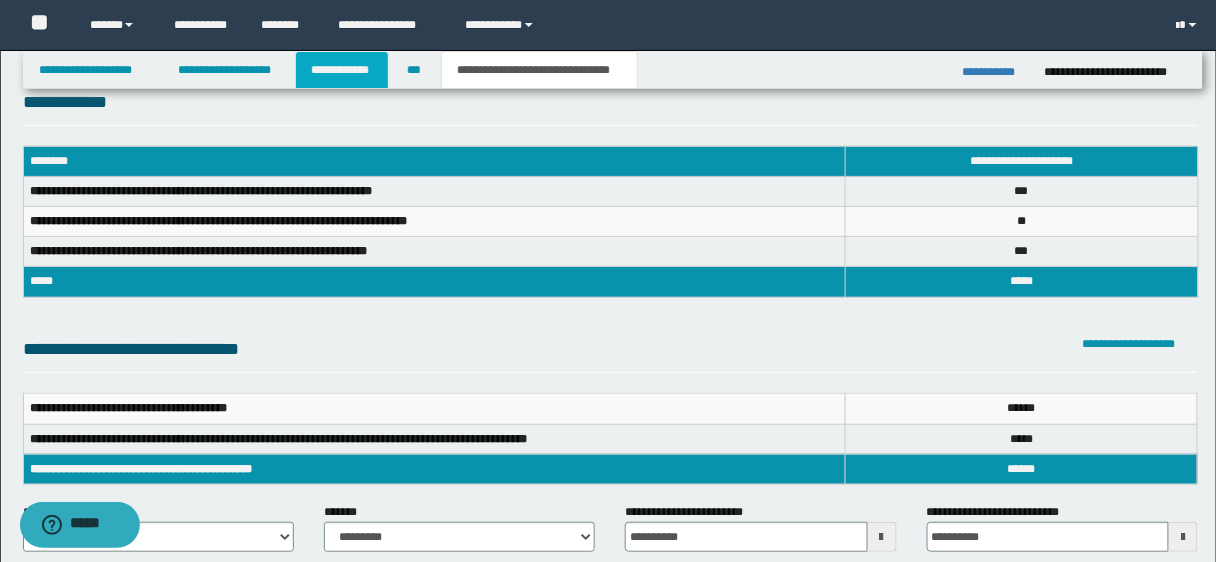 click on "**********" at bounding box center (342, 70) 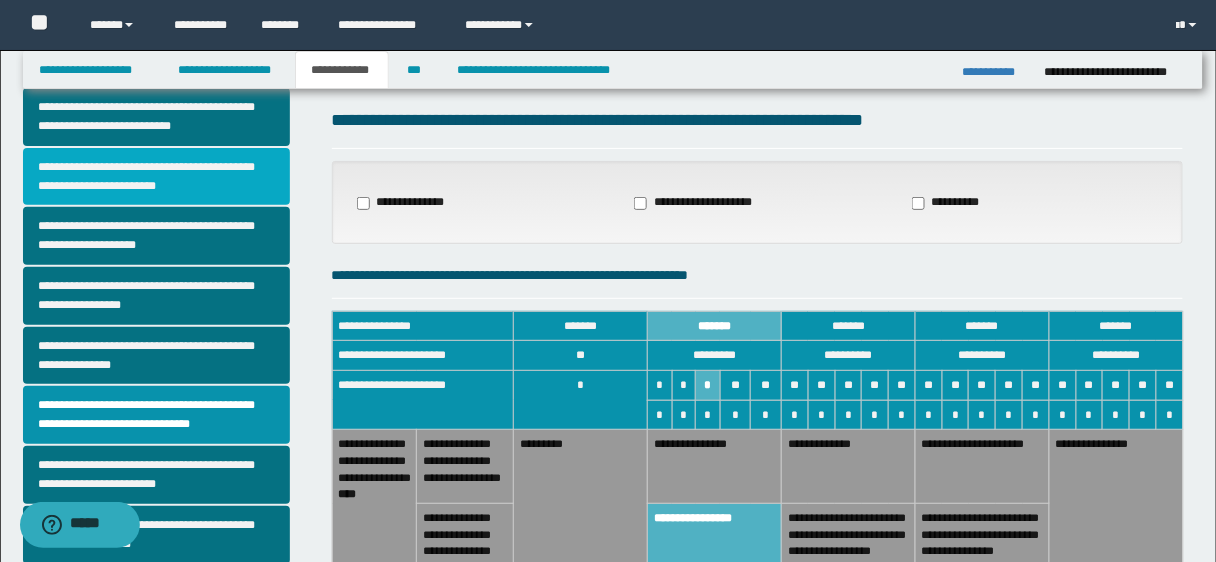 click on "**********" at bounding box center [156, 177] 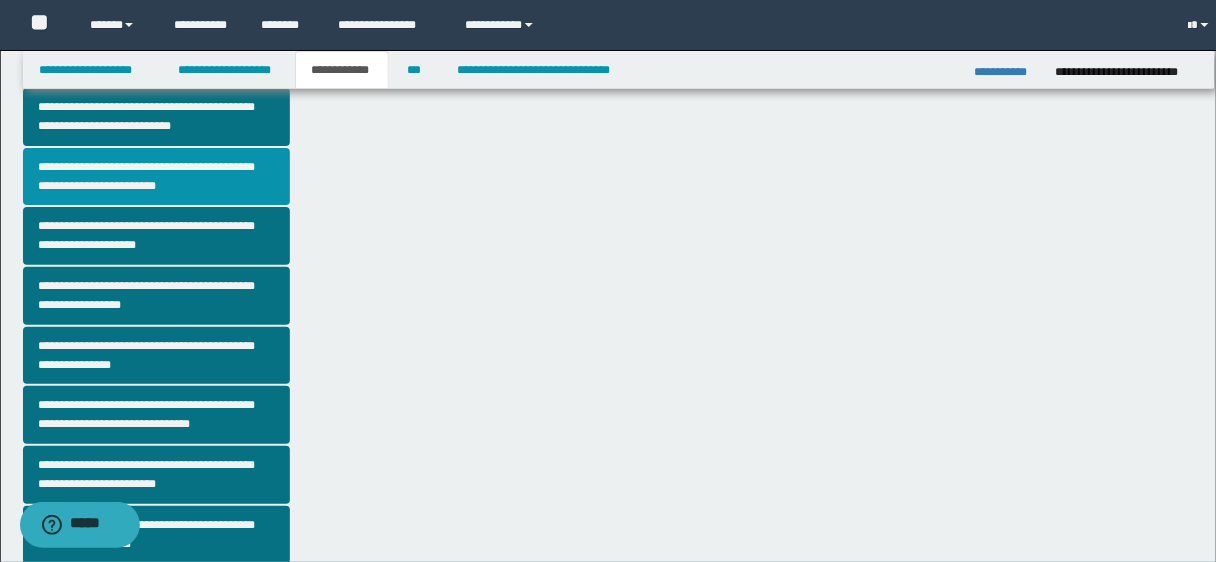 scroll, scrollTop: 0, scrollLeft: 0, axis: both 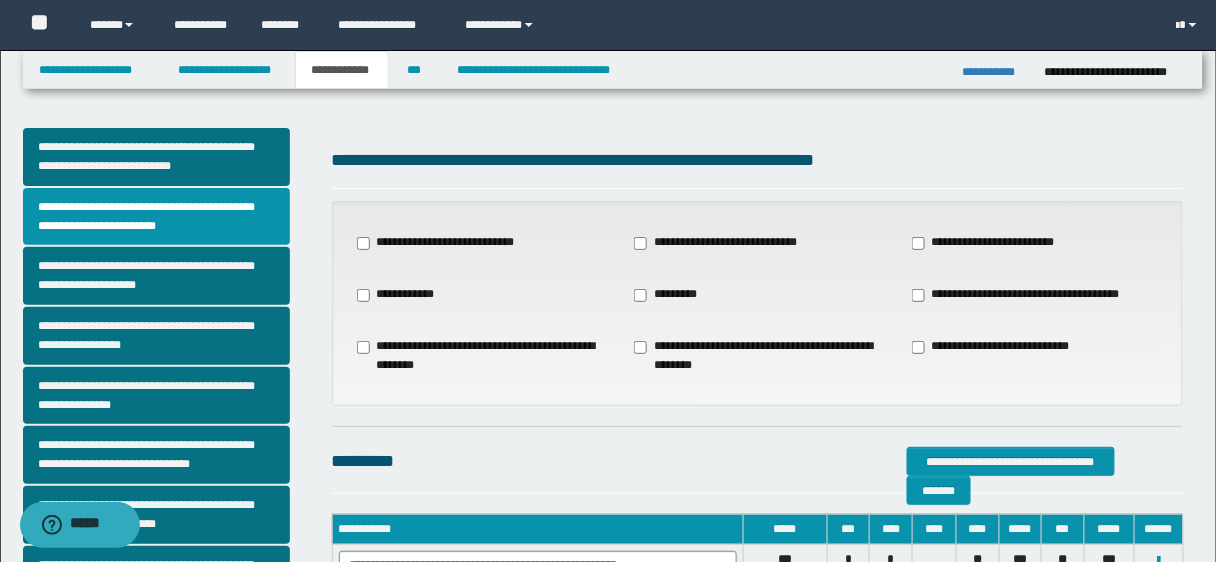 click on "**********" at bounding box center [1027, 295] 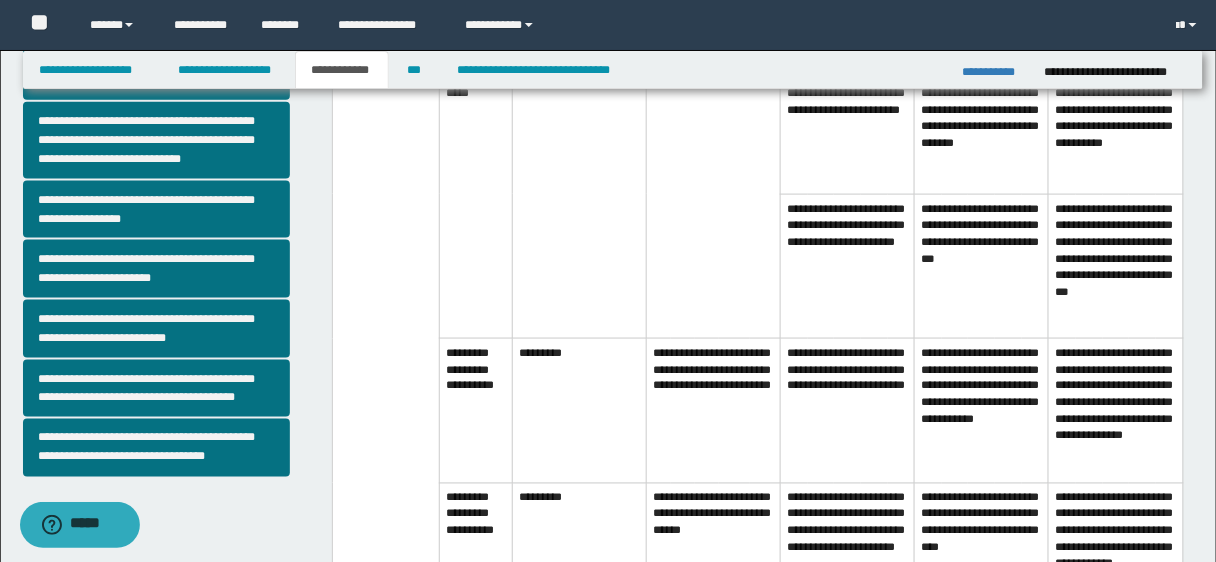scroll, scrollTop: 643, scrollLeft: 0, axis: vertical 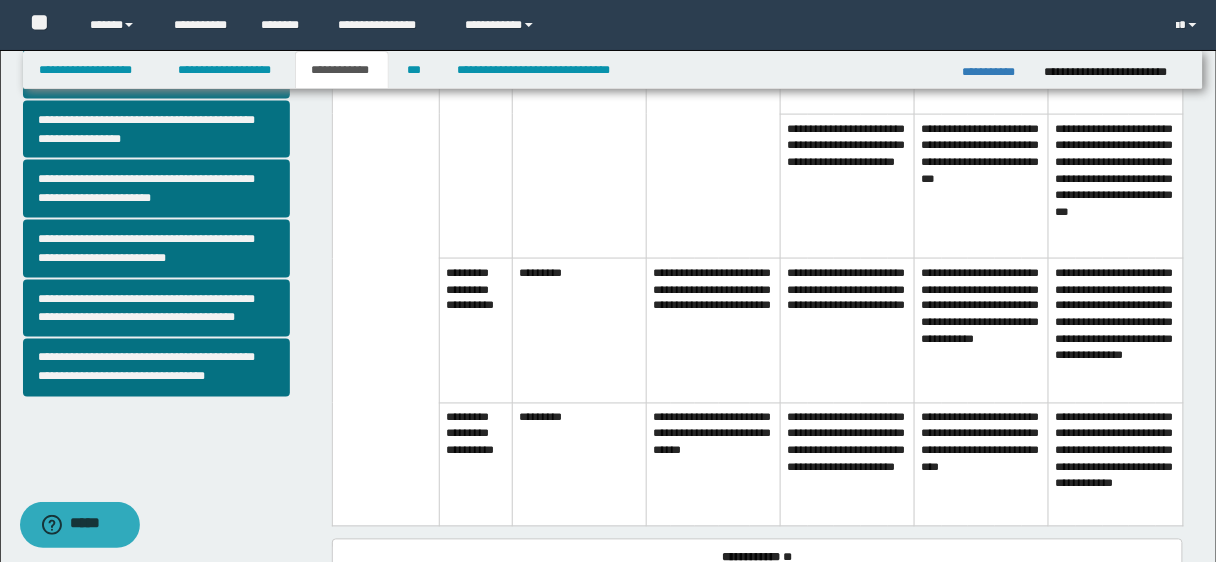click on "**********" at bounding box center [1116, 464] 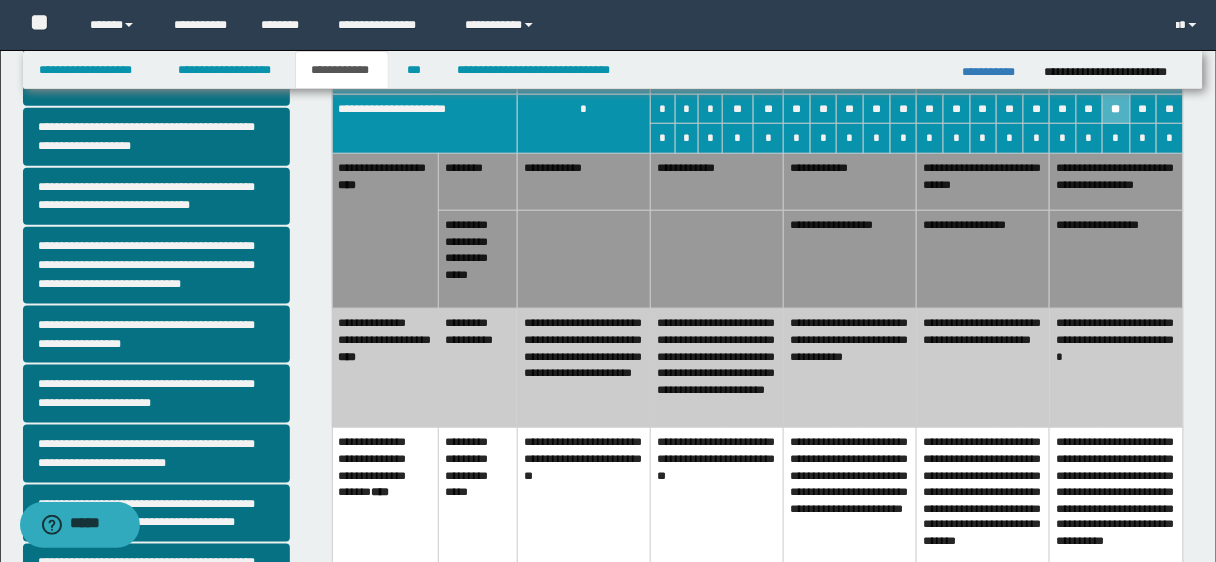 scroll, scrollTop: 433, scrollLeft: 0, axis: vertical 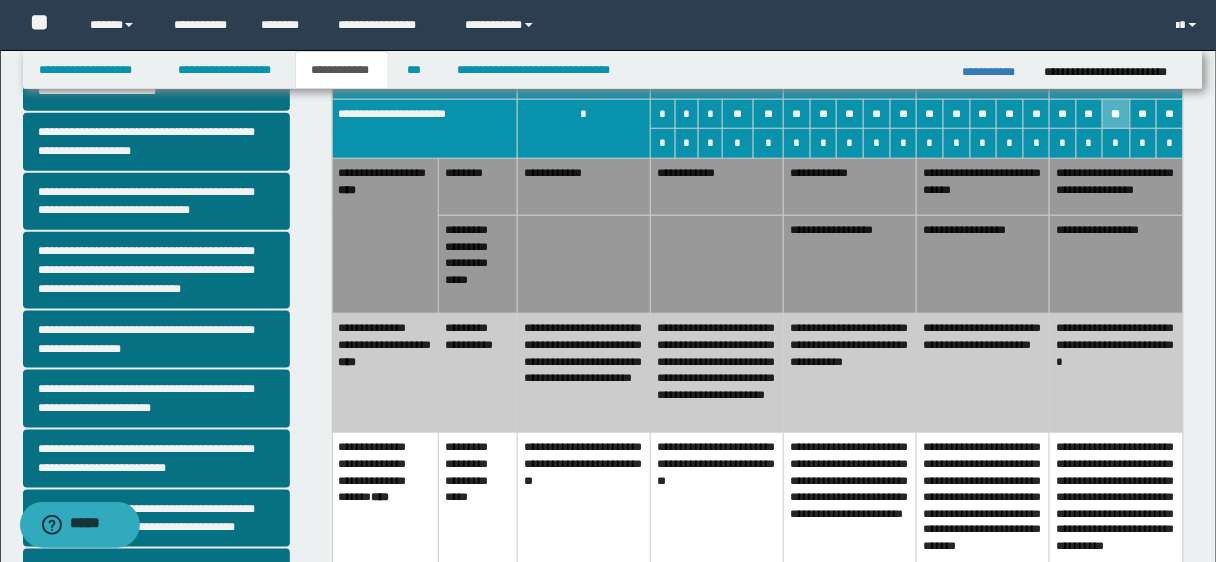 click on "**********" at bounding box center [850, 373] 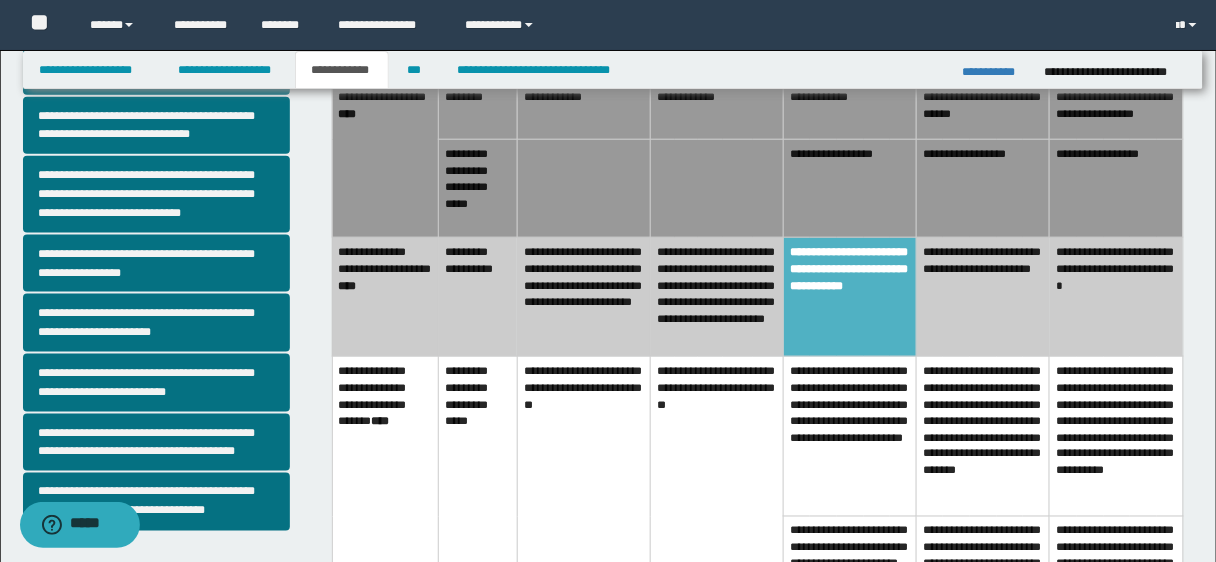scroll, scrollTop: 503, scrollLeft: 0, axis: vertical 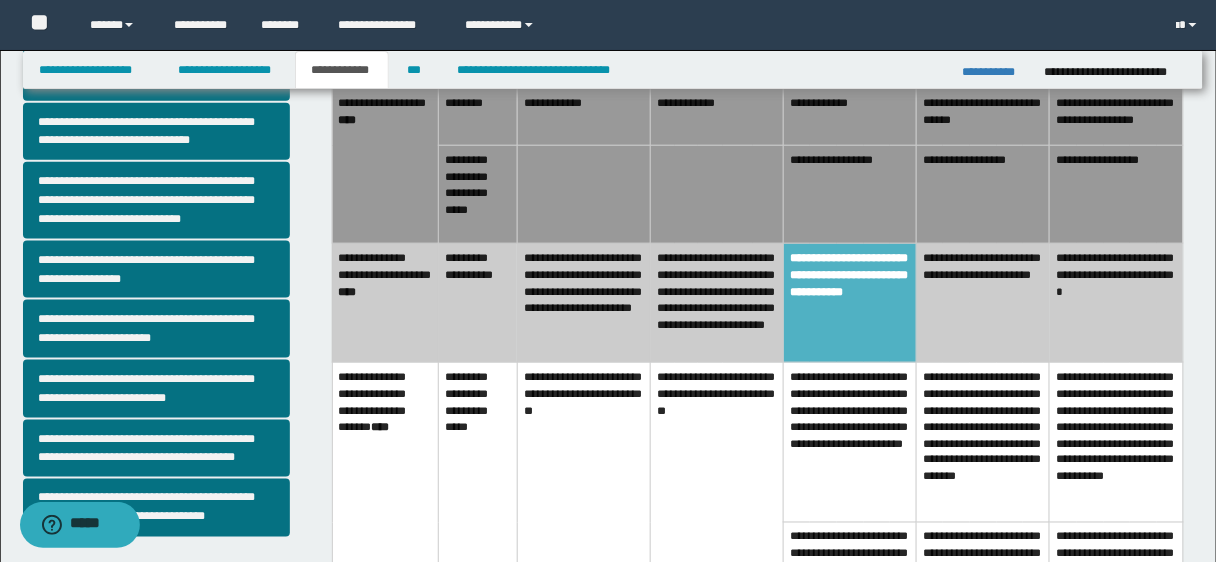 click on "**********" at bounding box center (1116, 303) 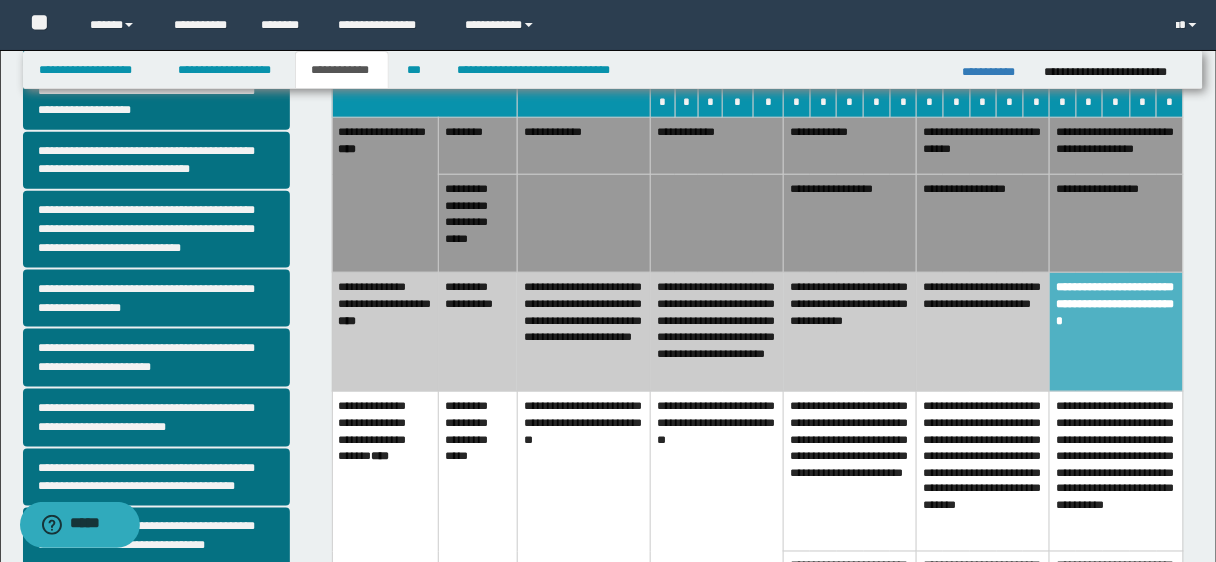 scroll, scrollTop: 465, scrollLeft: 0, axis: vertical 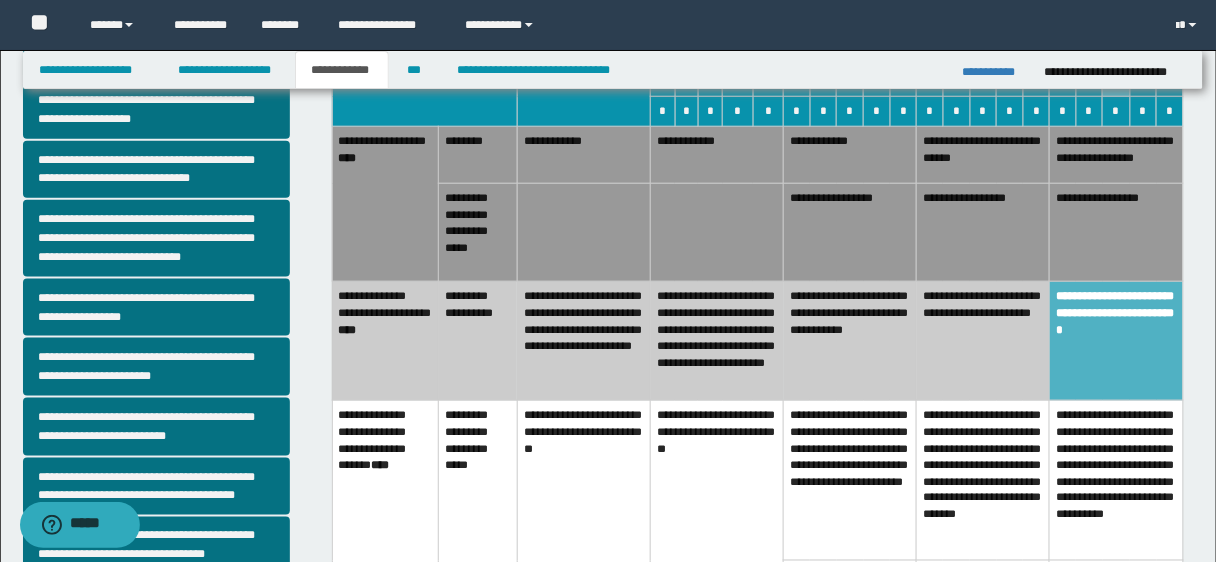 click on "**********" at bounding box center [850, 341] 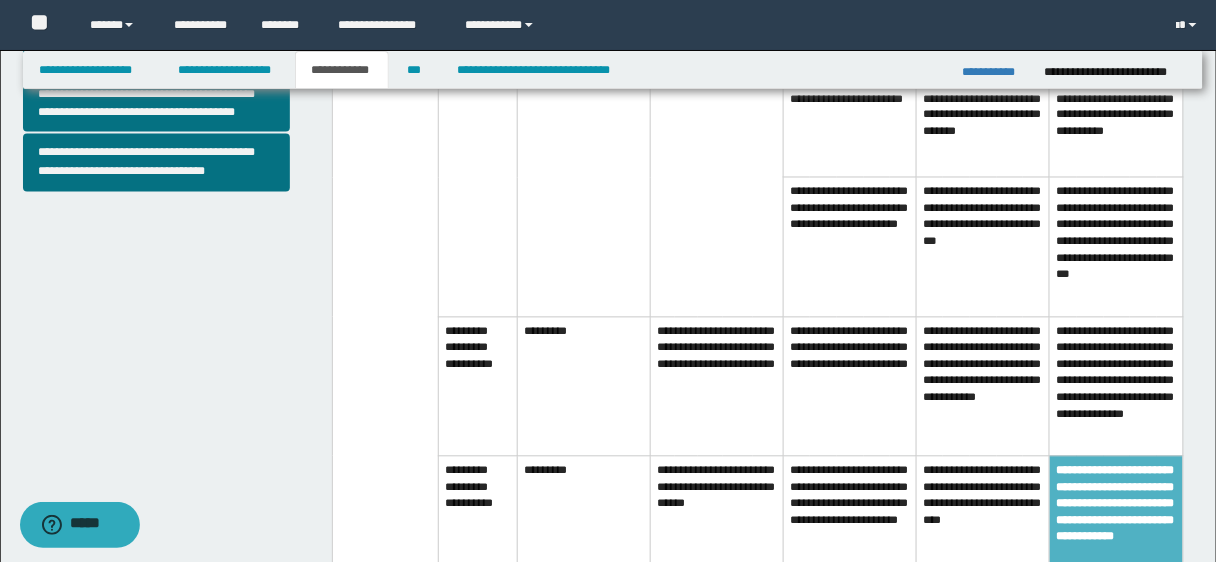 scroll, scrollTop: 835, scrollLeft: 0, axis: vertical 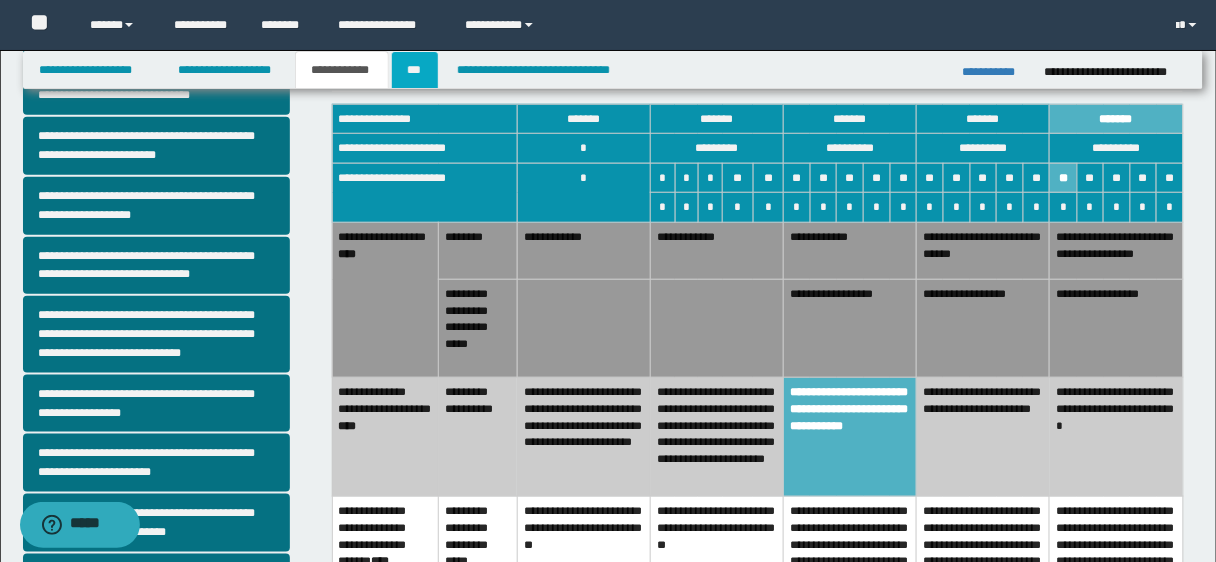 click on "***" at bounding box center [415, 70] 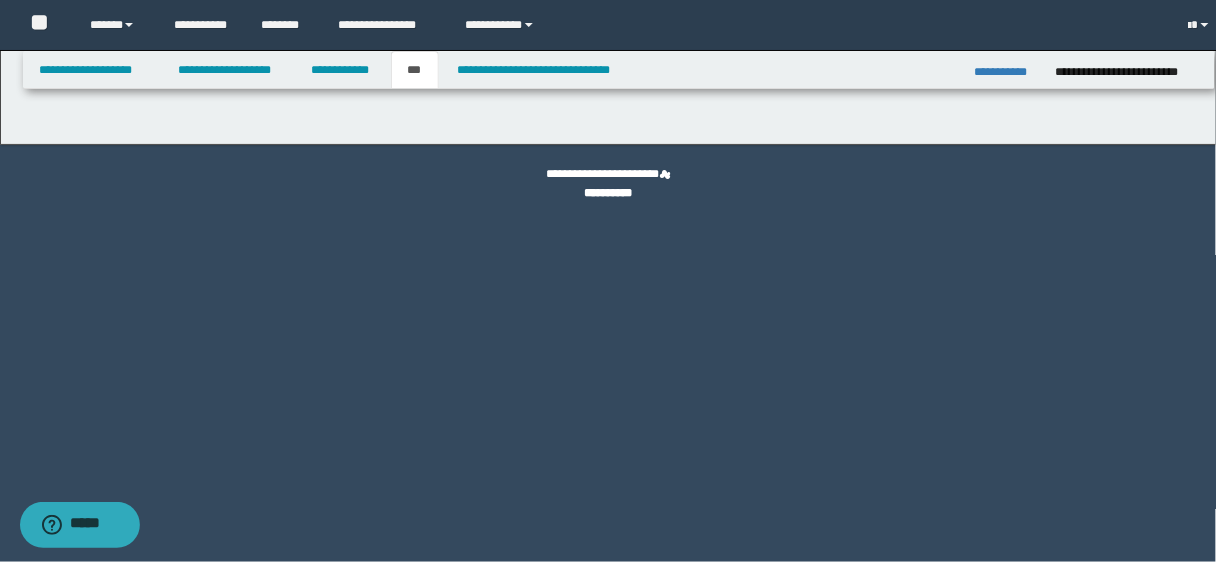 scroll, scrollTop: 0, scrollLeft: 0, axis: both 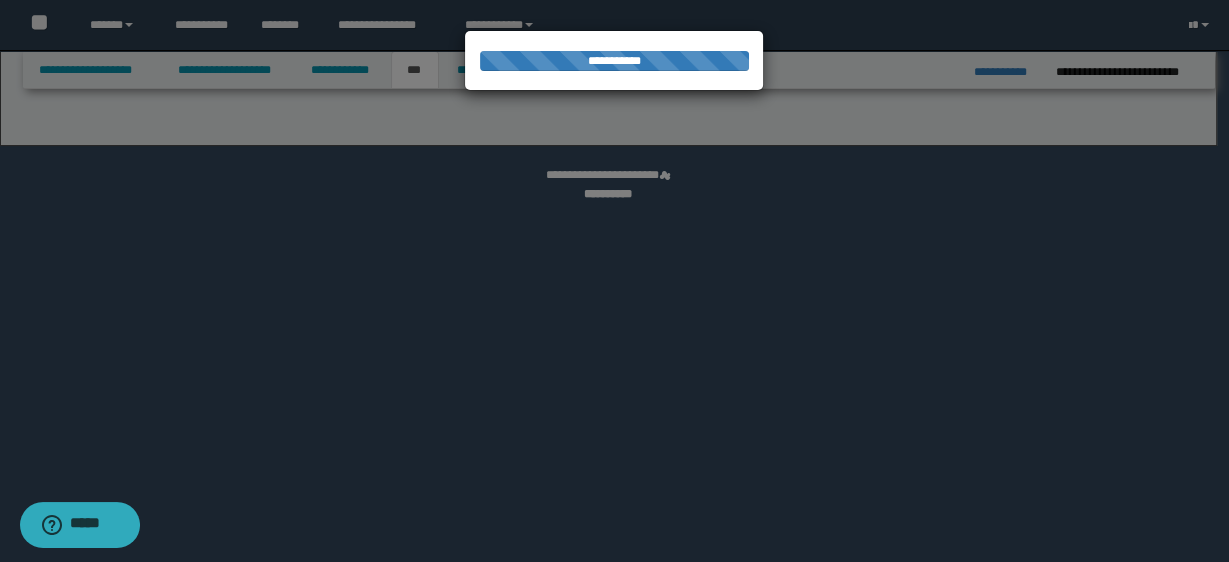 select on "**" 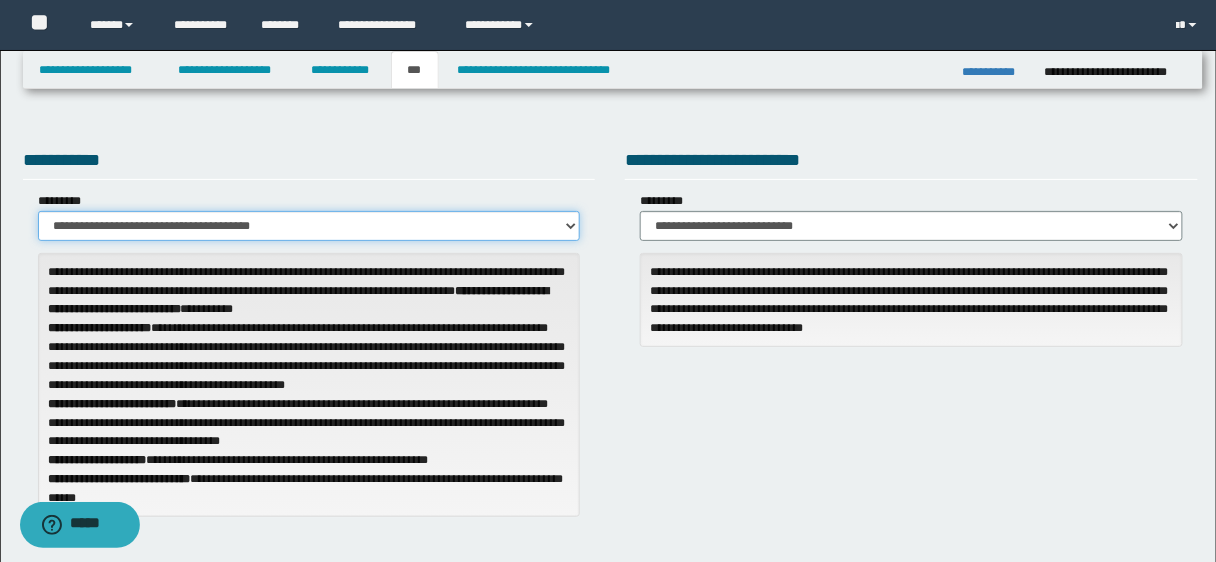 click on "**********" at bounding box center (309, 226) 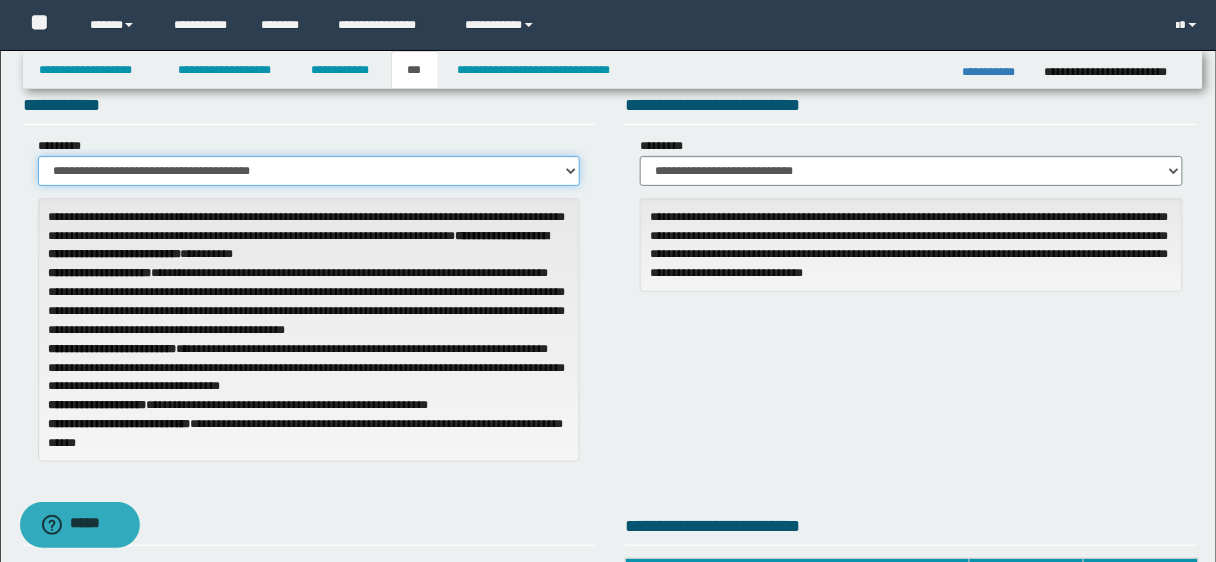 scroll, scrollTop: 0, scrollLeft: 0, axis: both 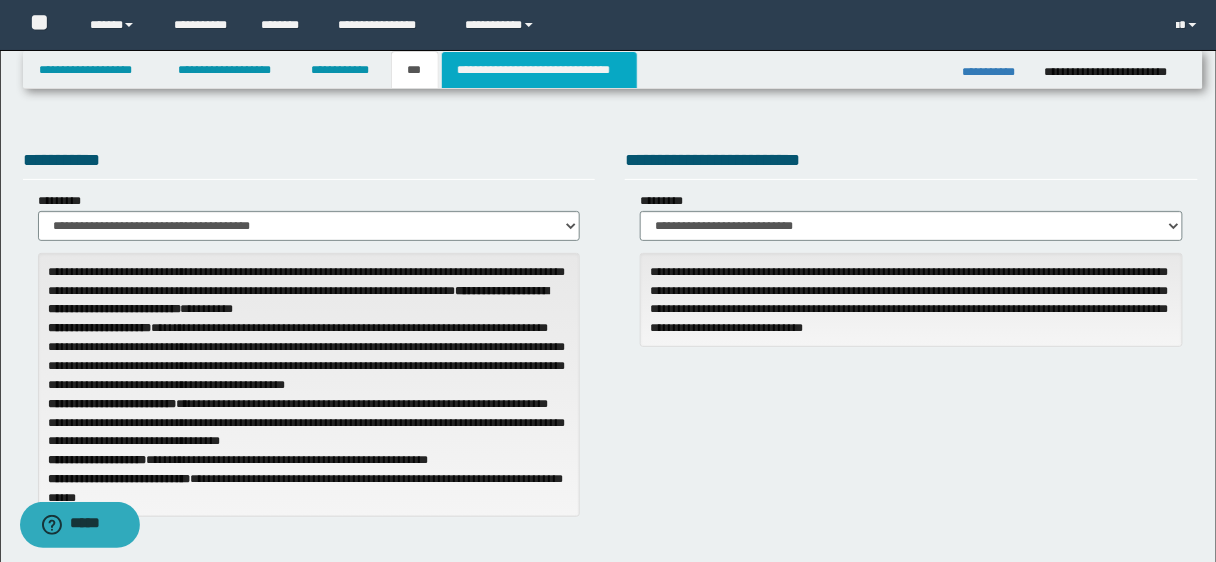 click on "**********" at bounding box center [539, 70] 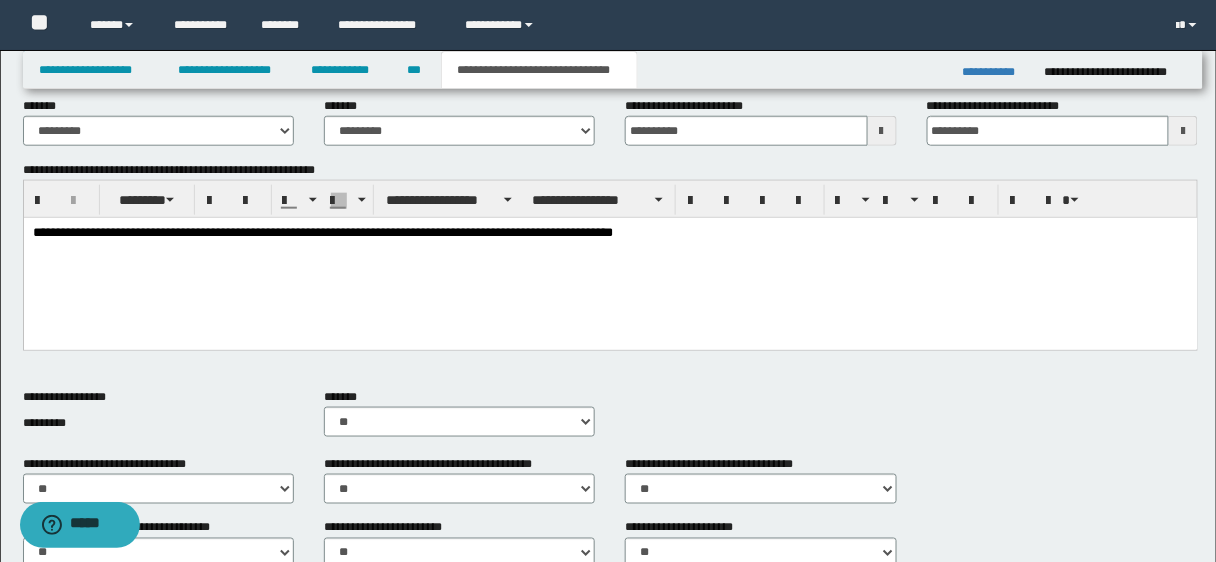 scroll, scrollTop: 455, scrollLeft: 0, axis: vertical 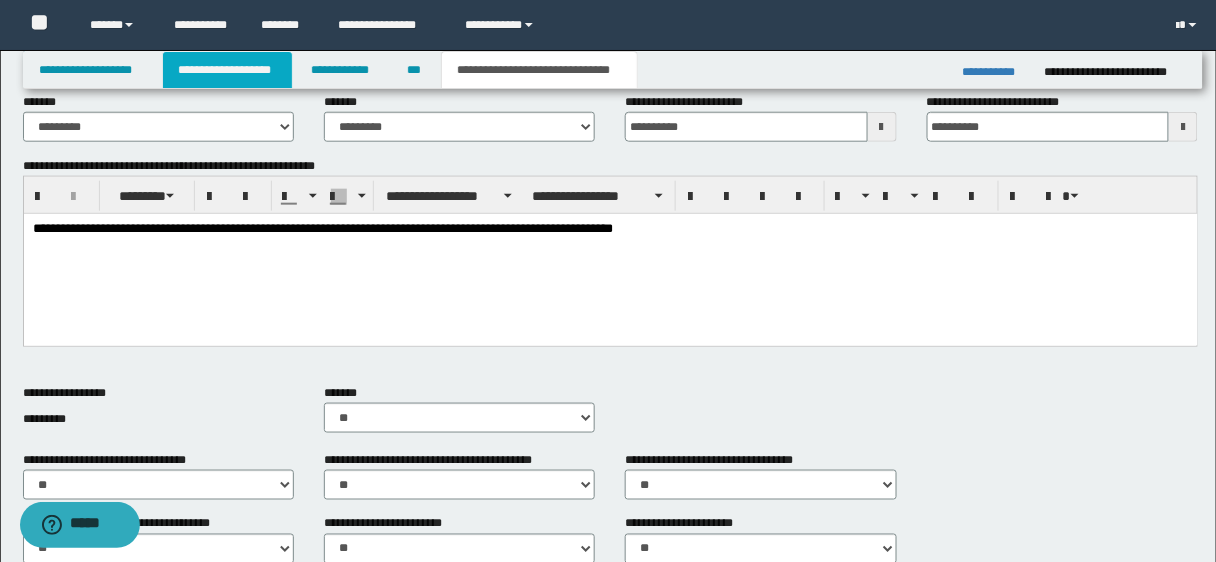 click on "**********" at bounding box center (227, 70) 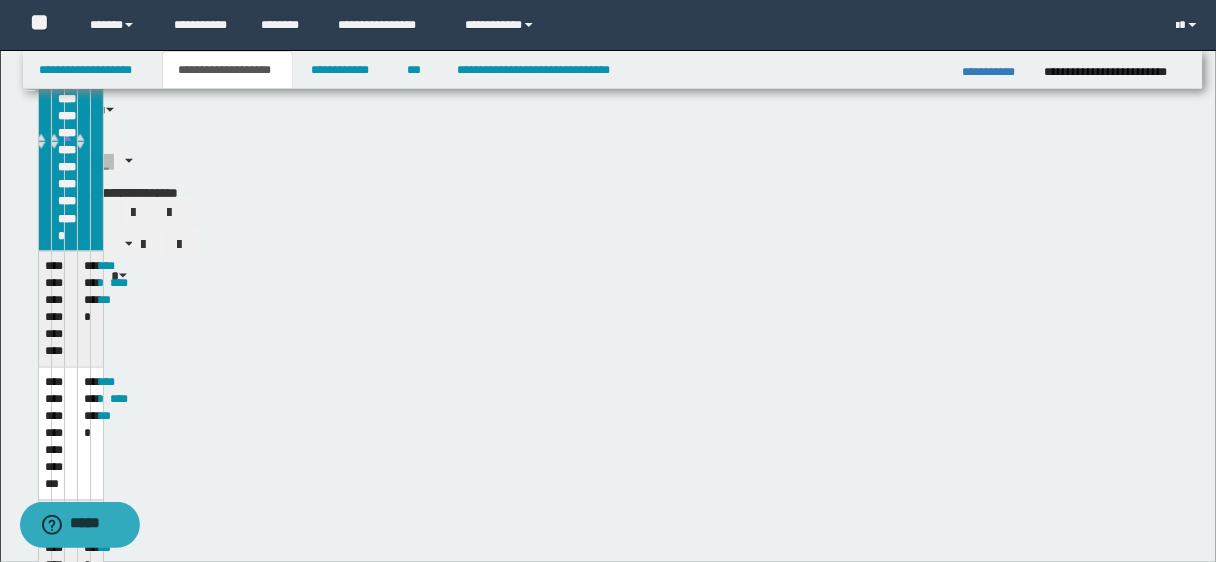 scroll, scrollTop: 481, scrollLeft: 0, axis: vertical 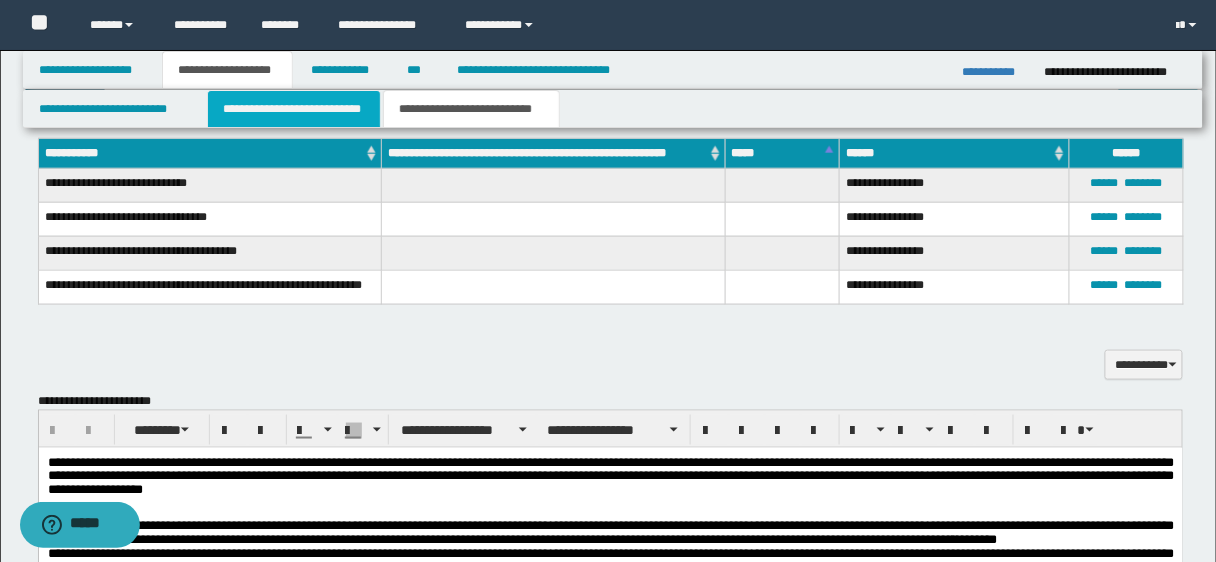 click on "**********" at bounding box center [294, 109] 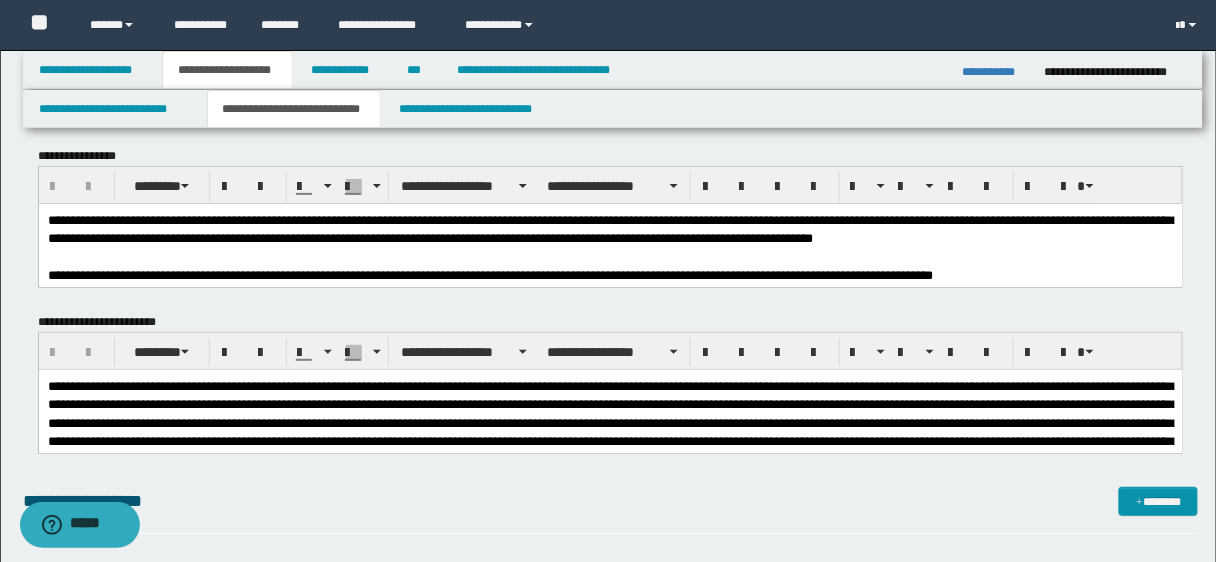 scroll, scrollTop: 0, scrollLeft: 0, axis: both 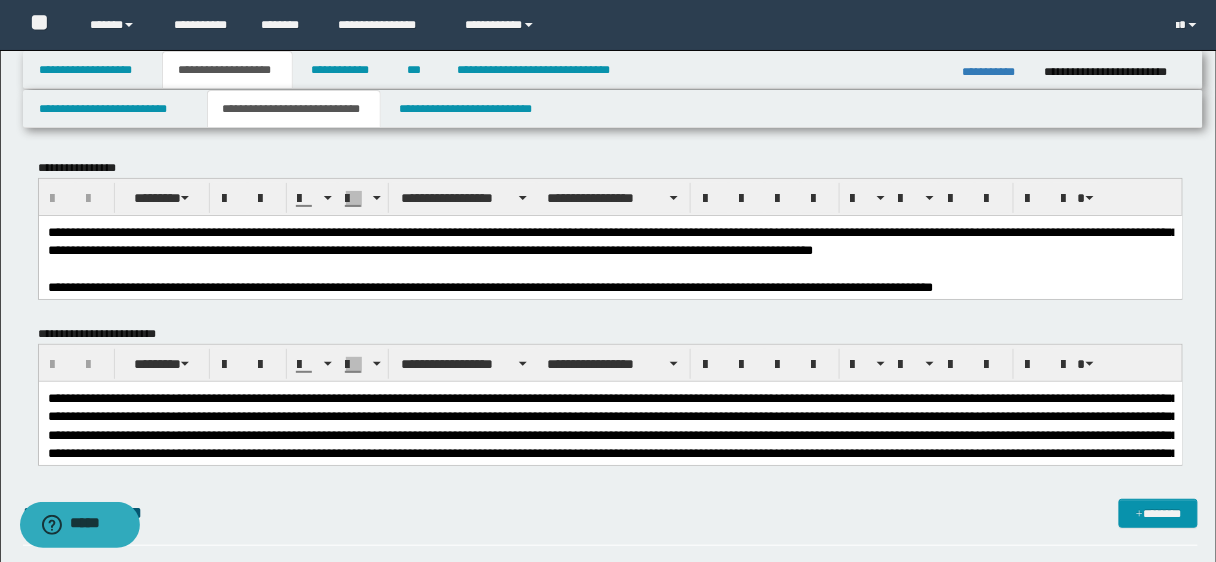 click at bounding box center [610, 269] 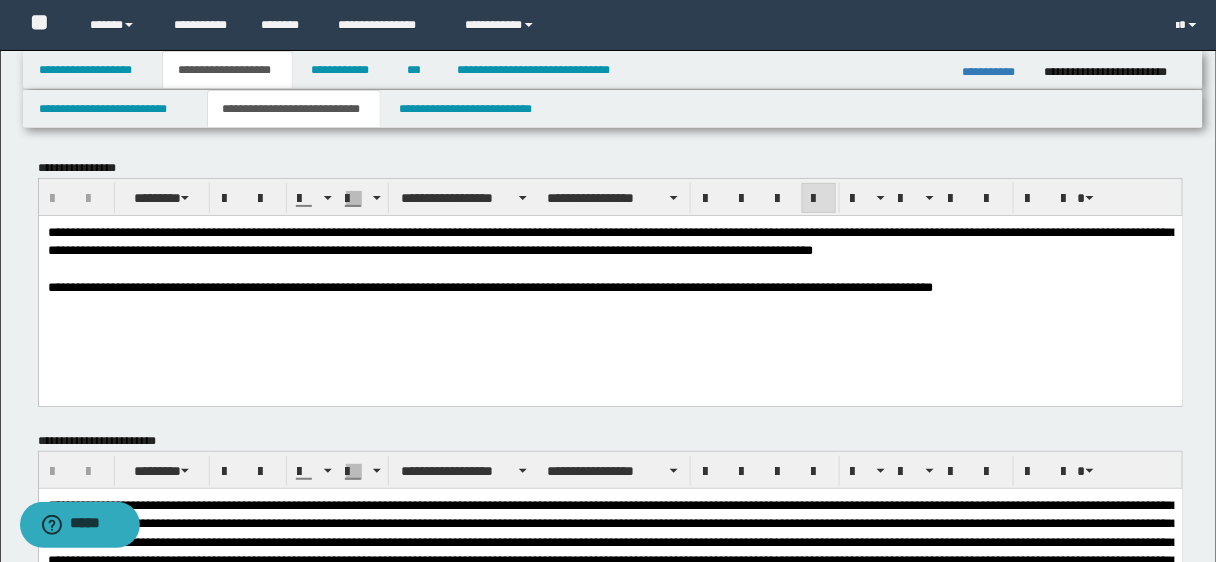 scroll, scrollTop: 36, scrollLeft: 0, axis: vertical 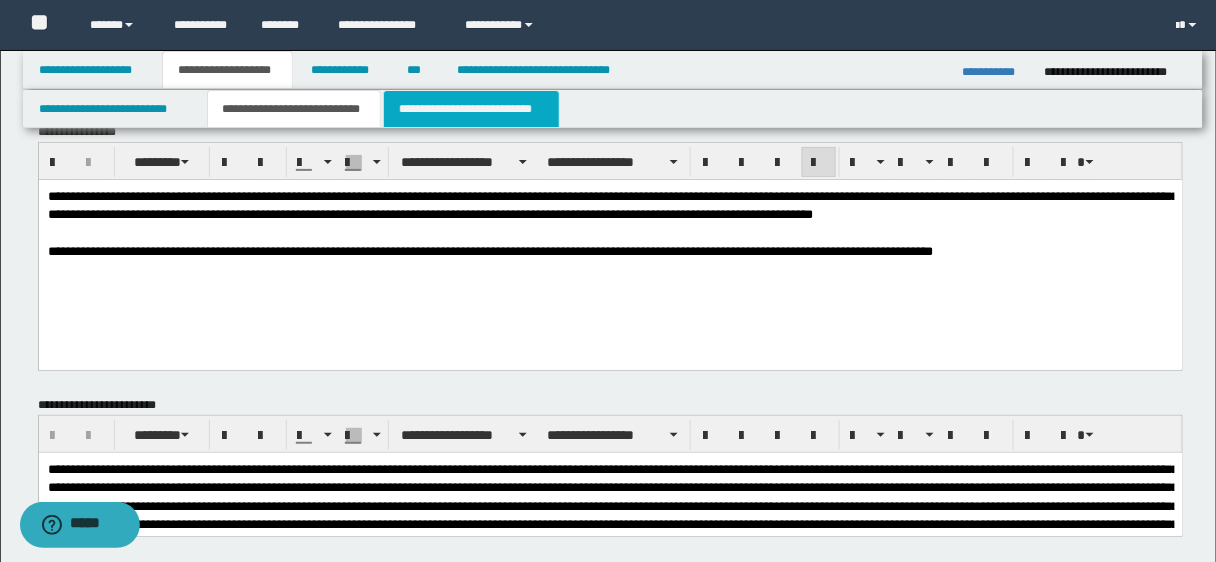 click on "**********" at bounding box center [471, 109] 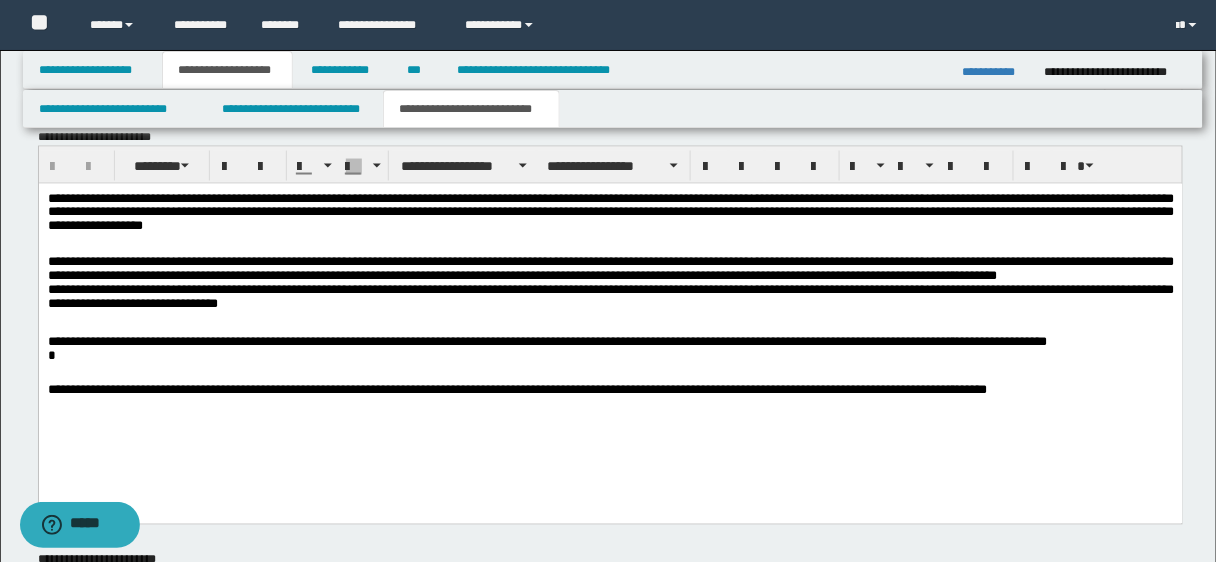 scroll, scrollTop: 741, scrollLeft: 0, axis: vertical 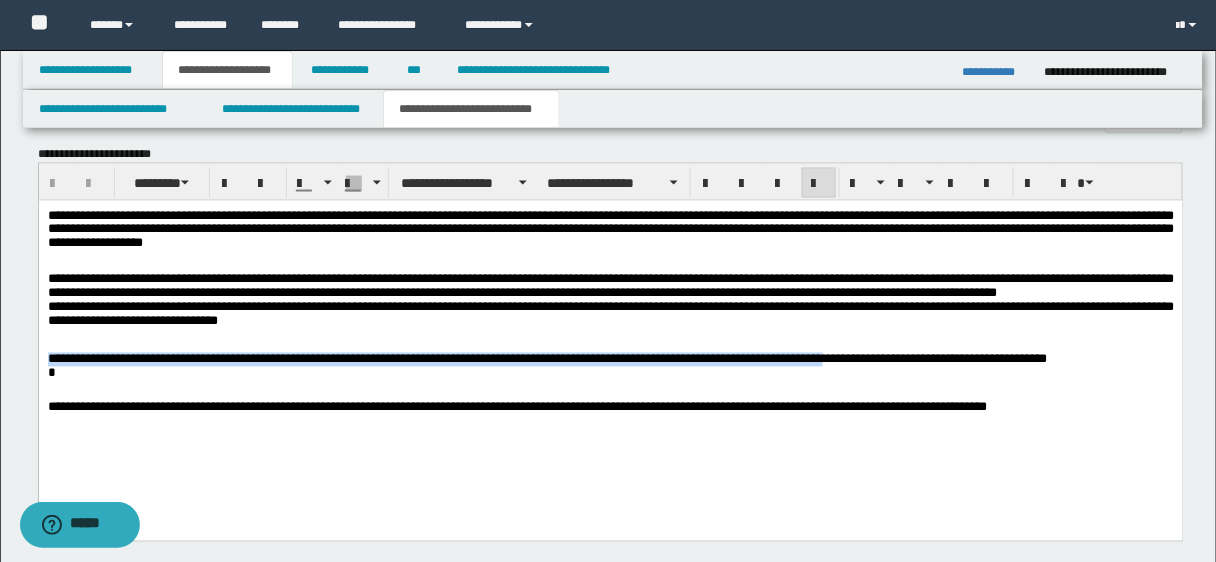 drag, startPoint x: 48, startPoint y: 364, endPoint x: 903, endPoint y: 357, distance: 855.0286 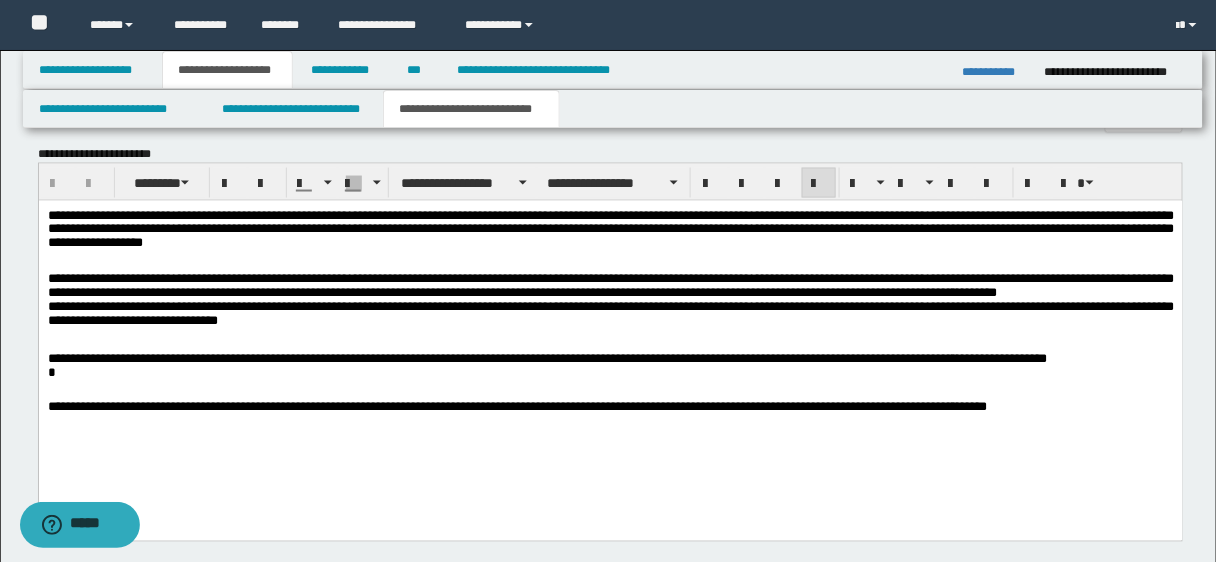 click on "**********" at bounding box center (610, 369) 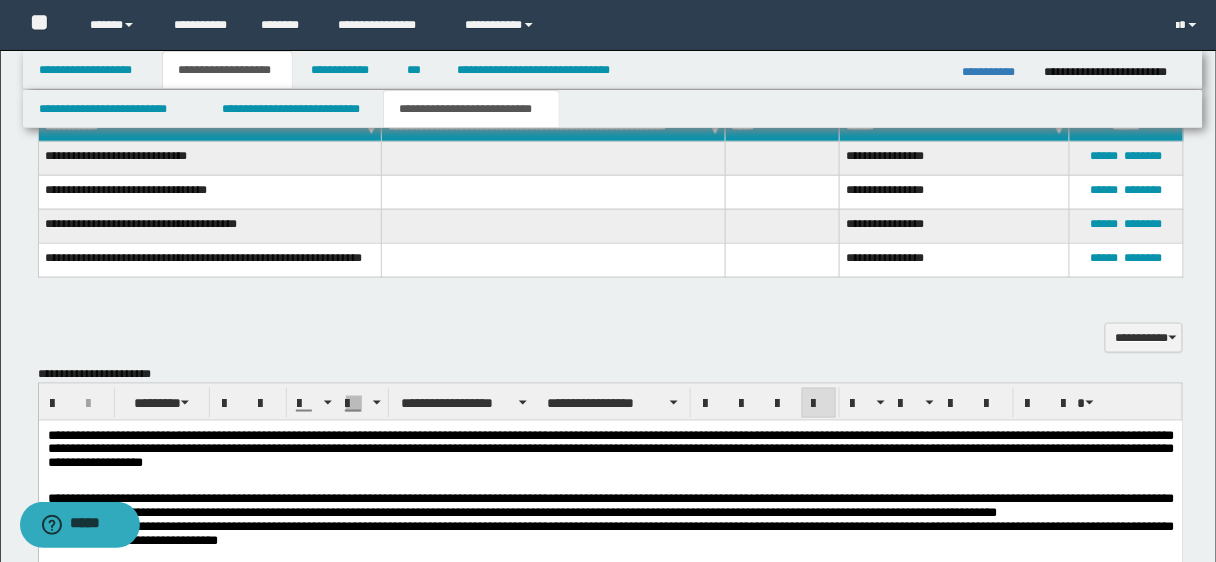 scroll, scrollTop: 514, scrollLeft: 0, axis: vertical 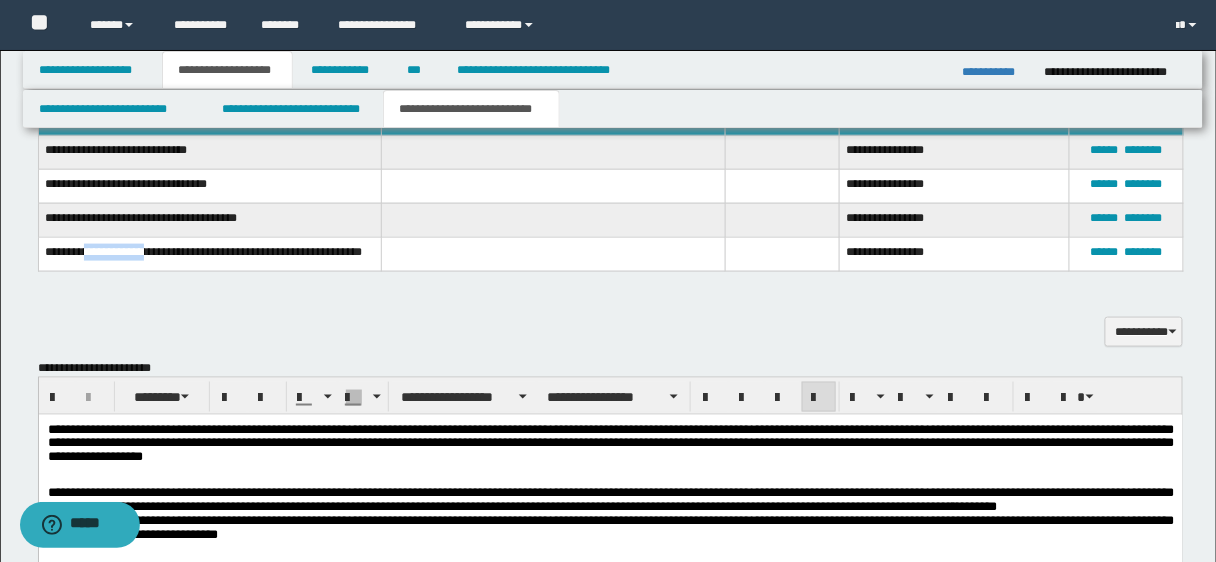 drag, startPoint x: 84, startPoint y: 236, endPoint x: 150, endPoint y: 241, distance: 66.189125 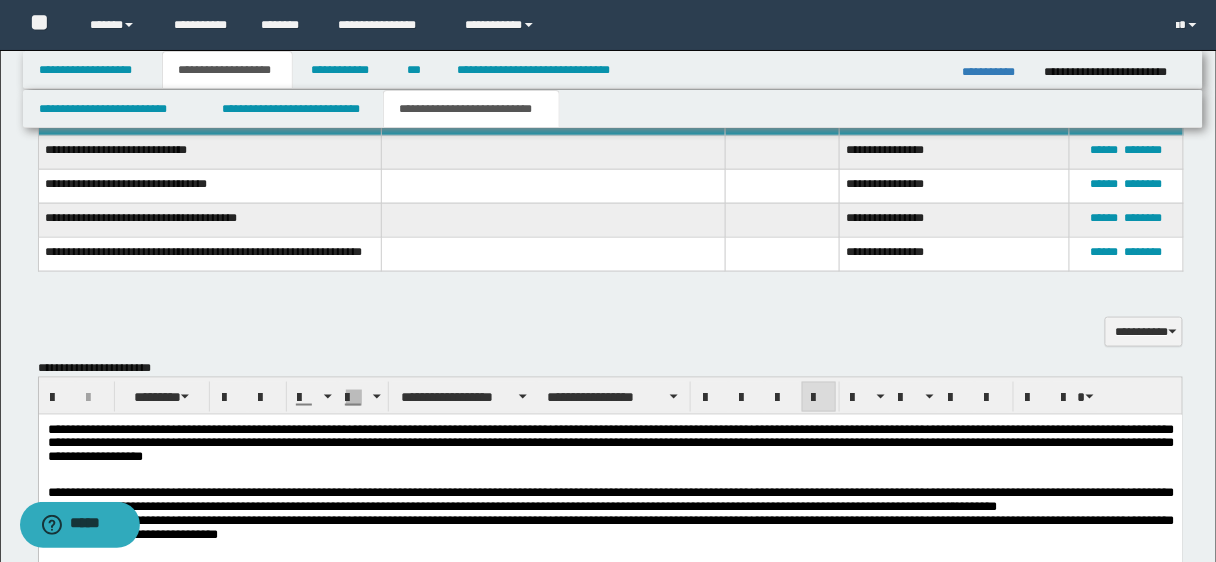 click on "**********" at bounding box center (210, 254) 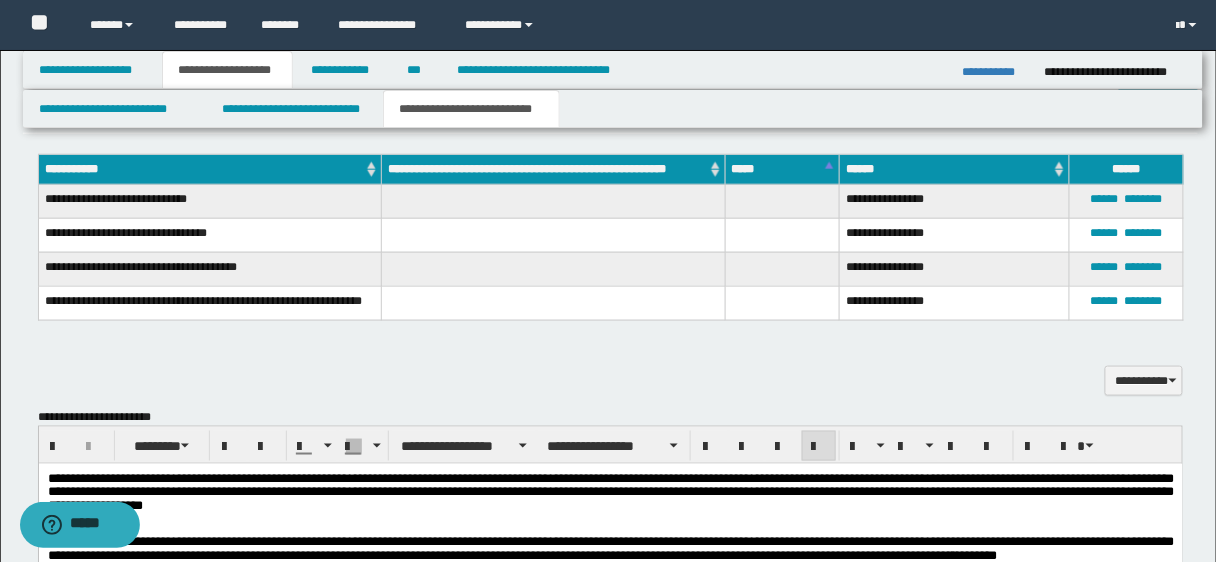 scroll, scrollTop: 457, scrollLeft: 0, axis: vertical 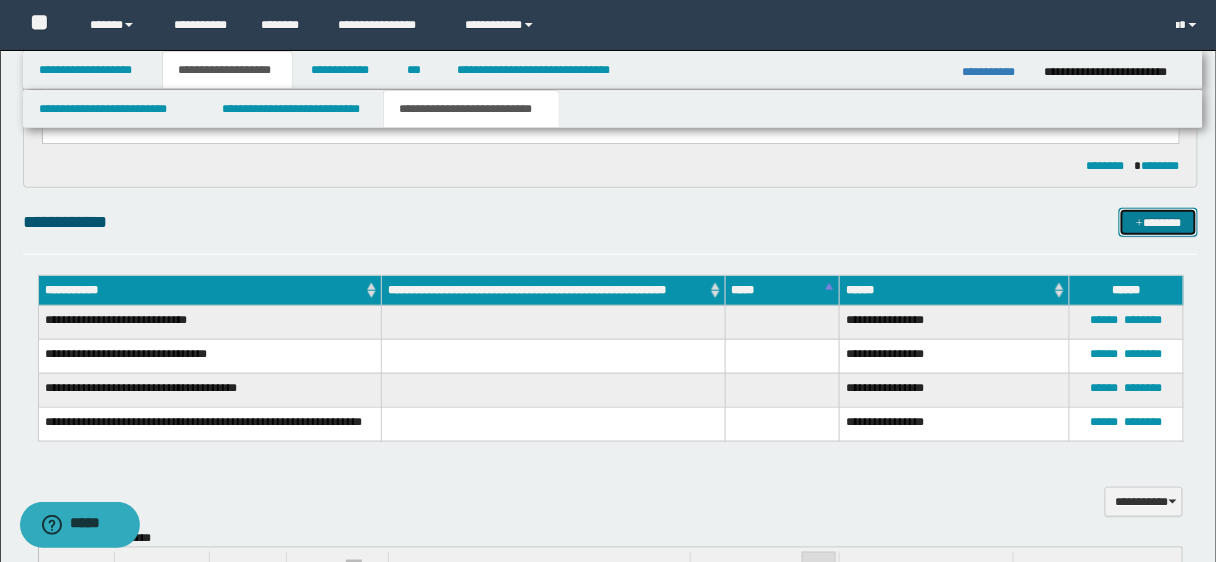 click on "*******" at bounding box center (1158, 222) 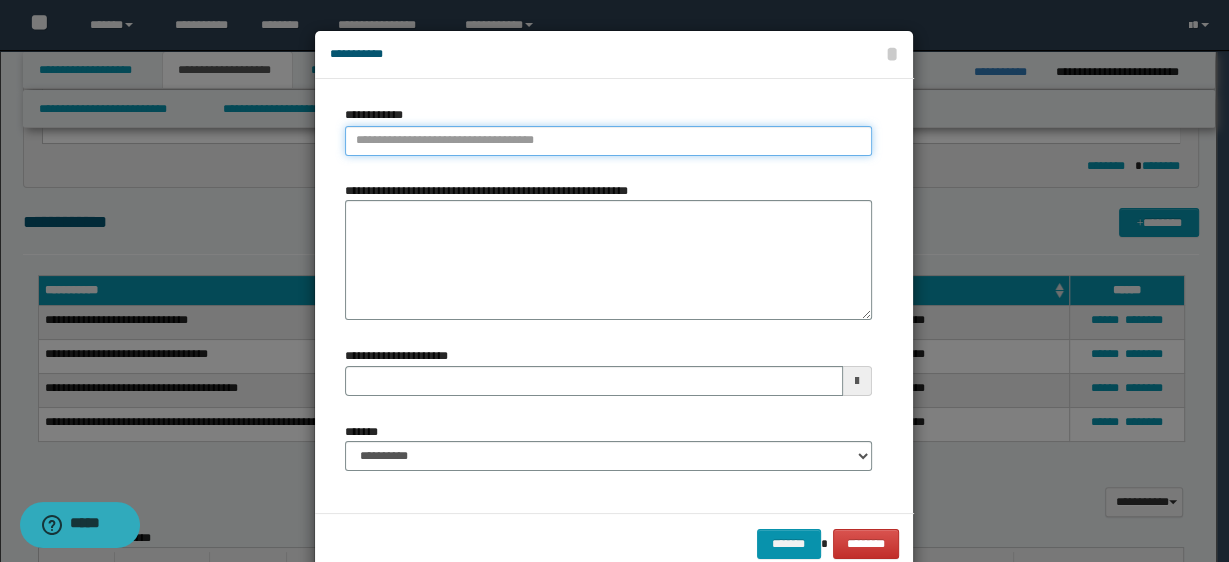 click on "**********" at bounding box center [608, 141] 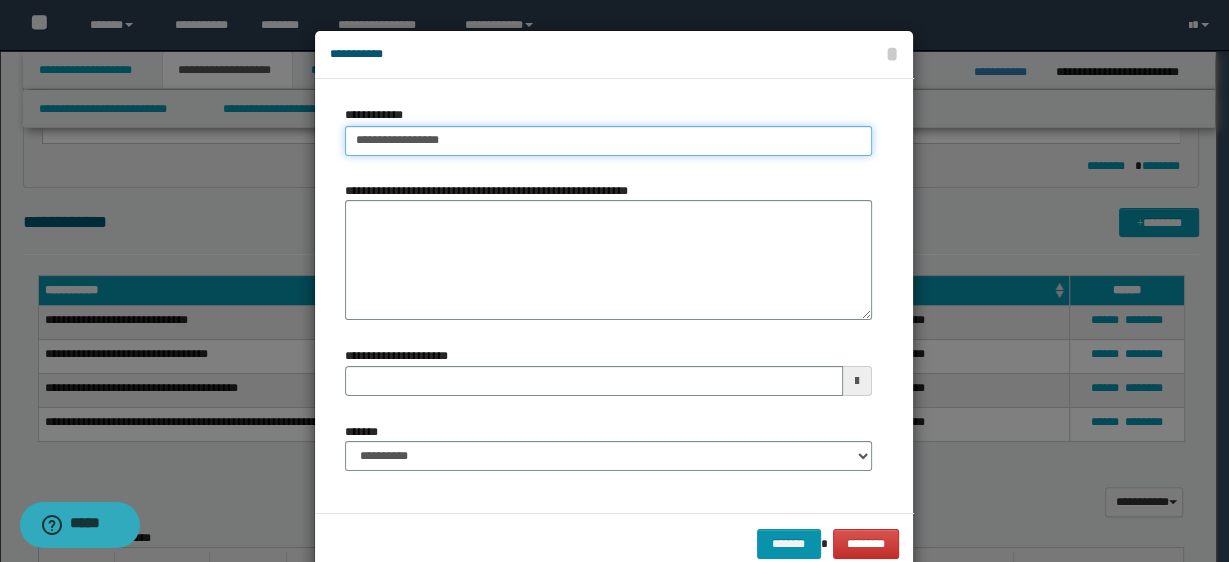 type on "**********" 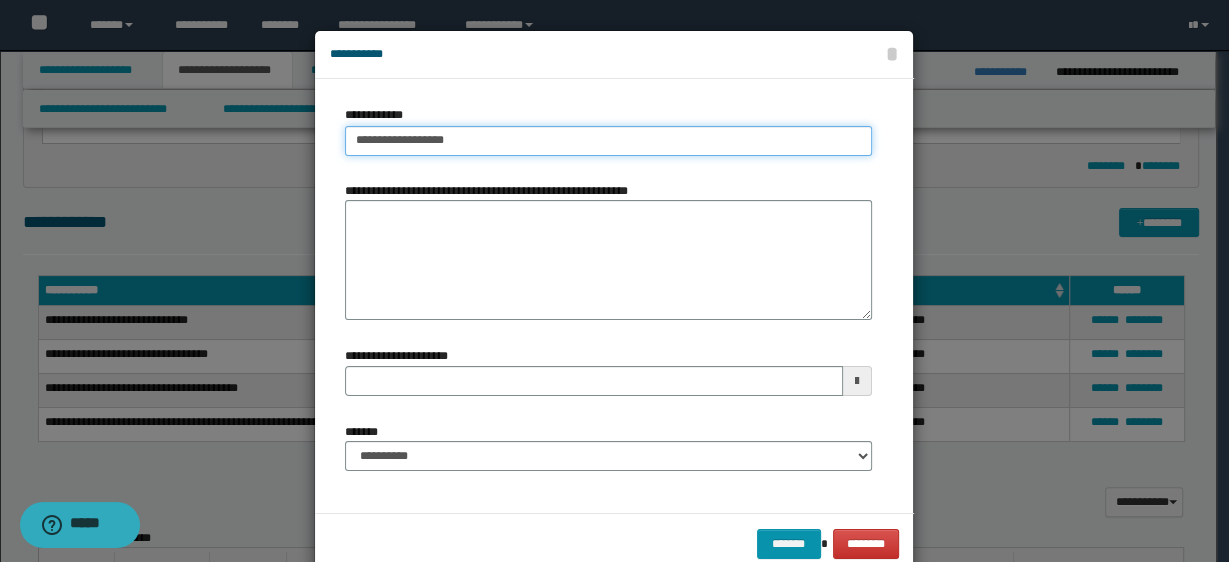 type on "**********" 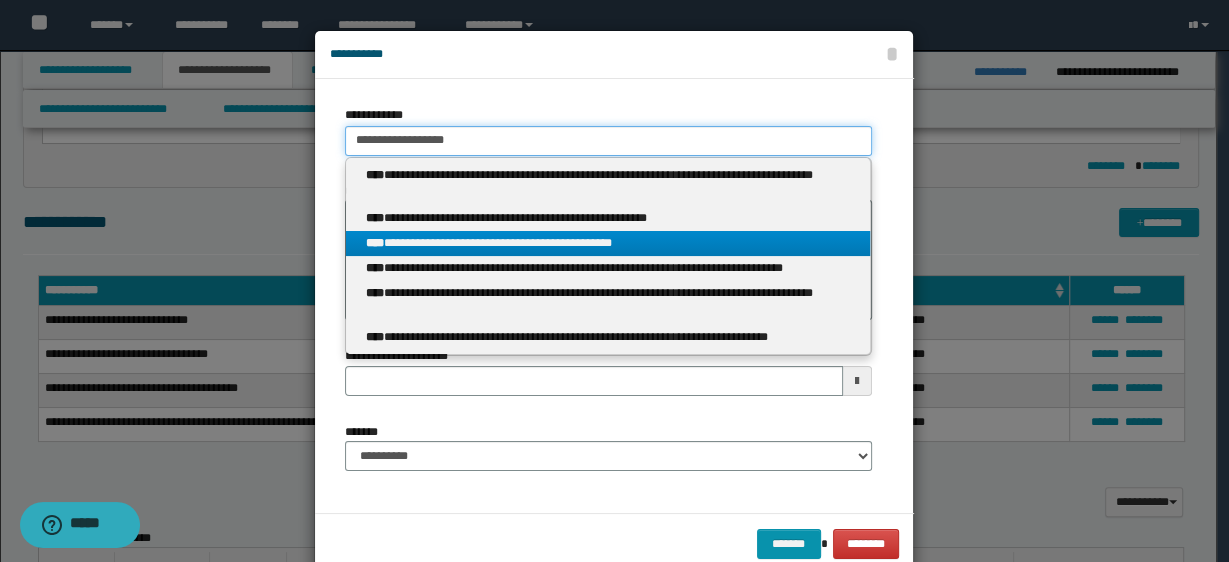 type on "**********" 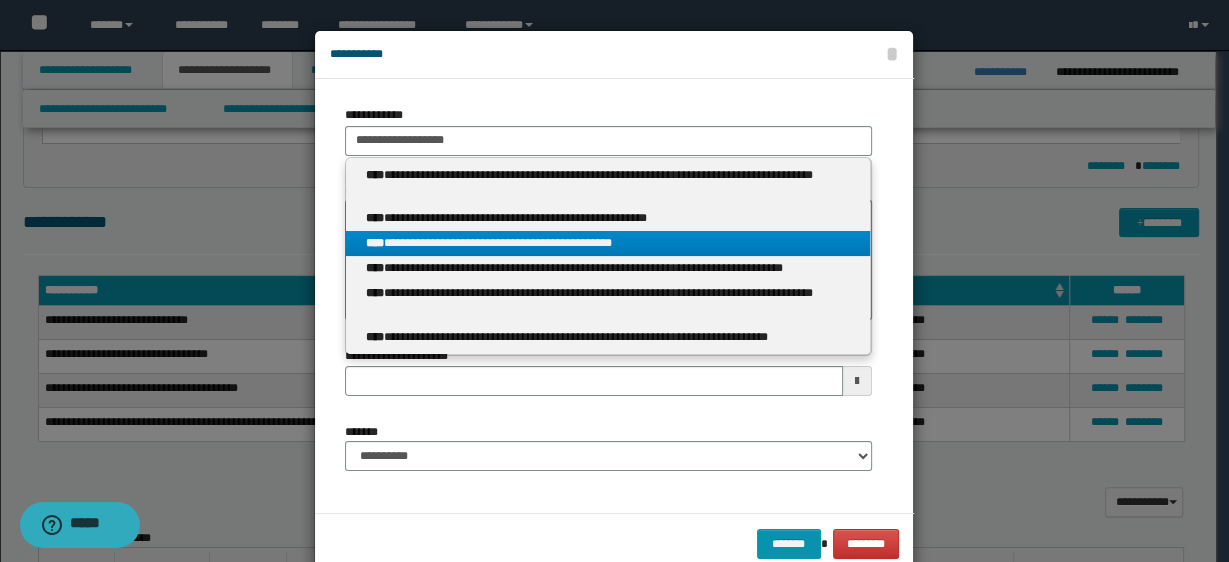 click on "**********" at bounding box center [608, 243] 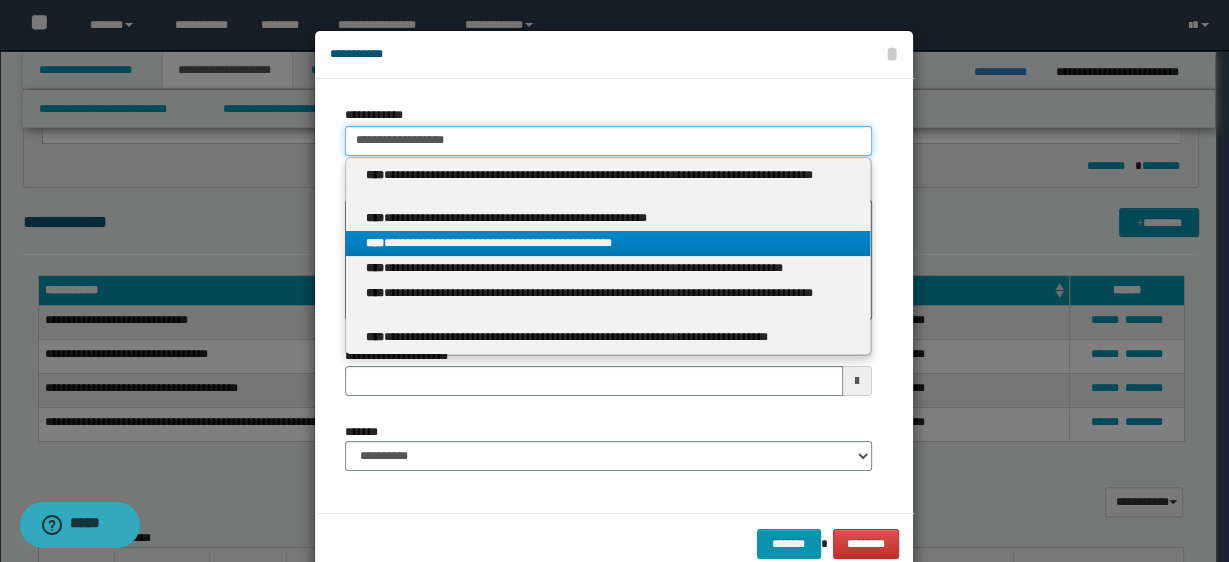 type 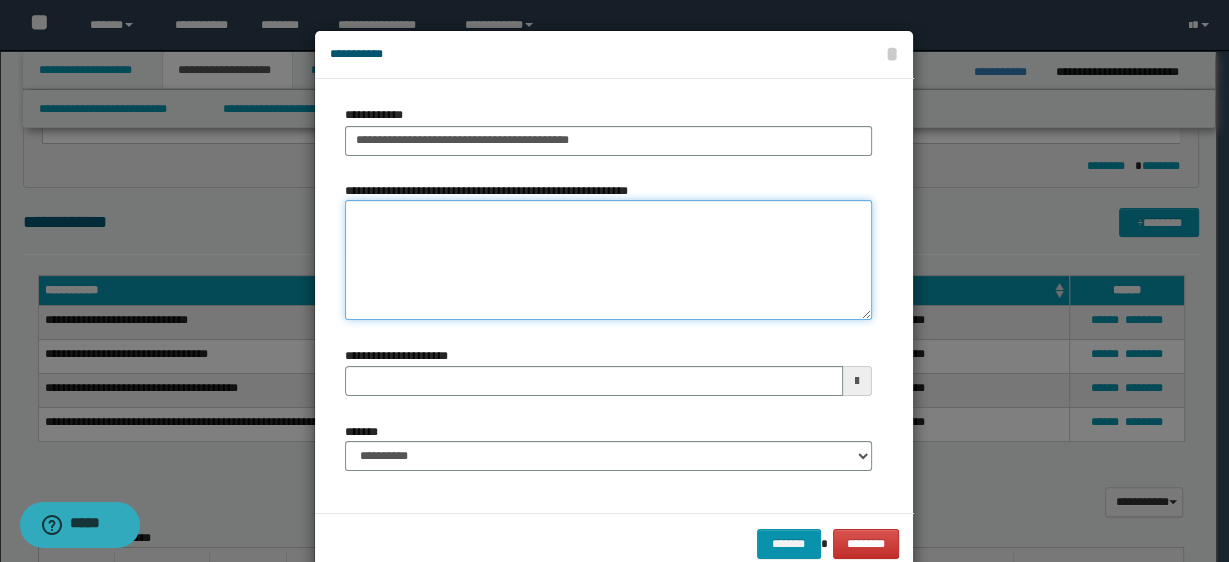 click on "**********" at bounding box center (608, 260) 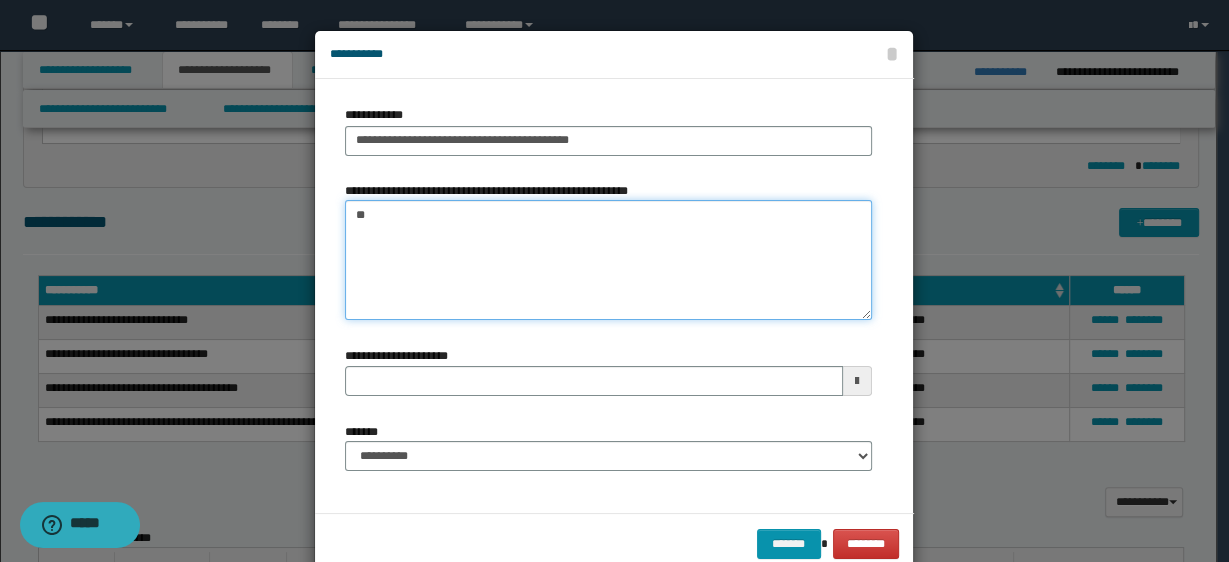 type on "*" 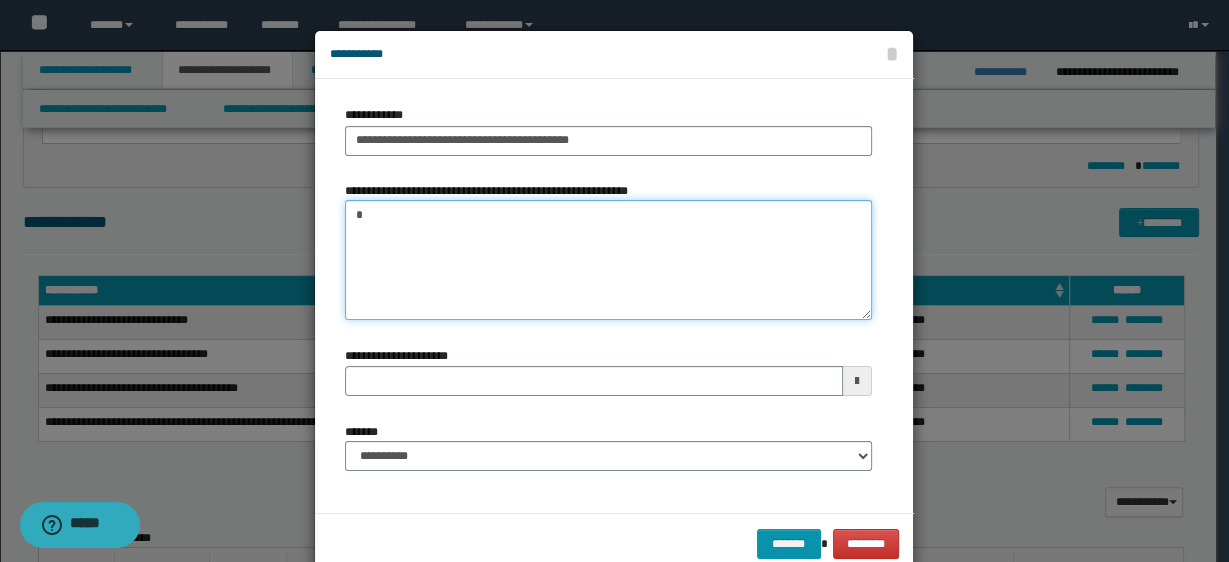 type 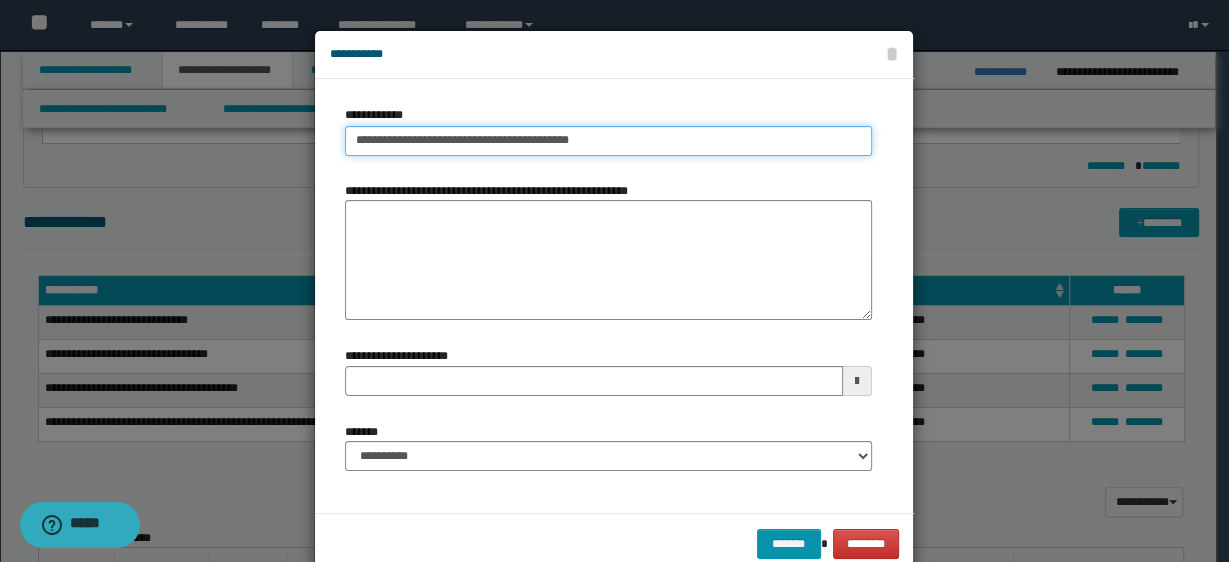 type on "**********" 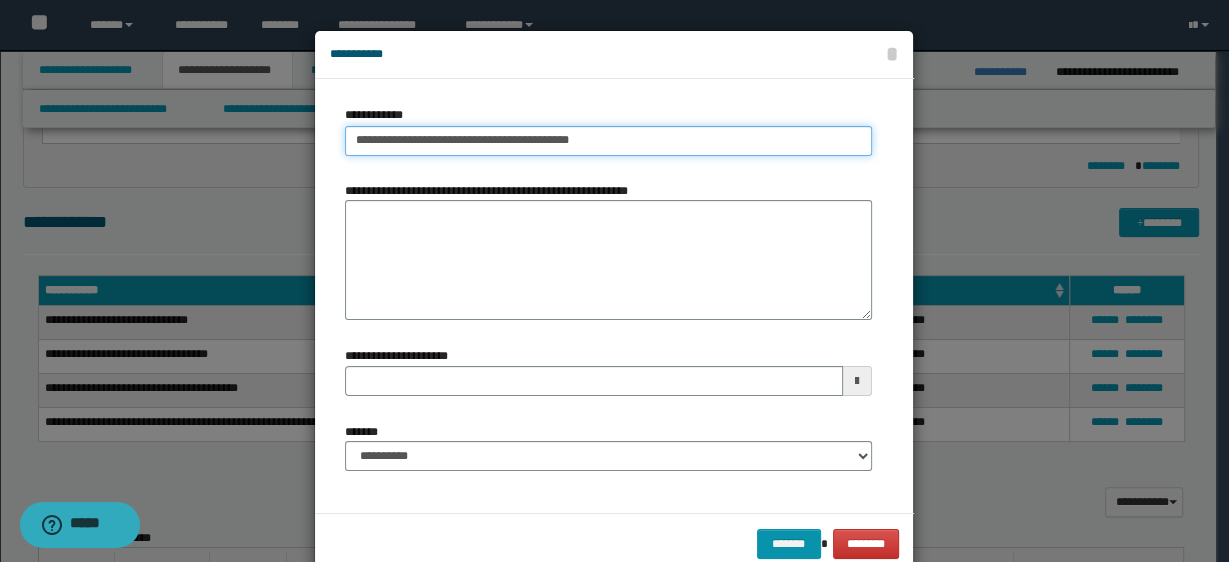 click on "**********" at bounding box center [608, 141] 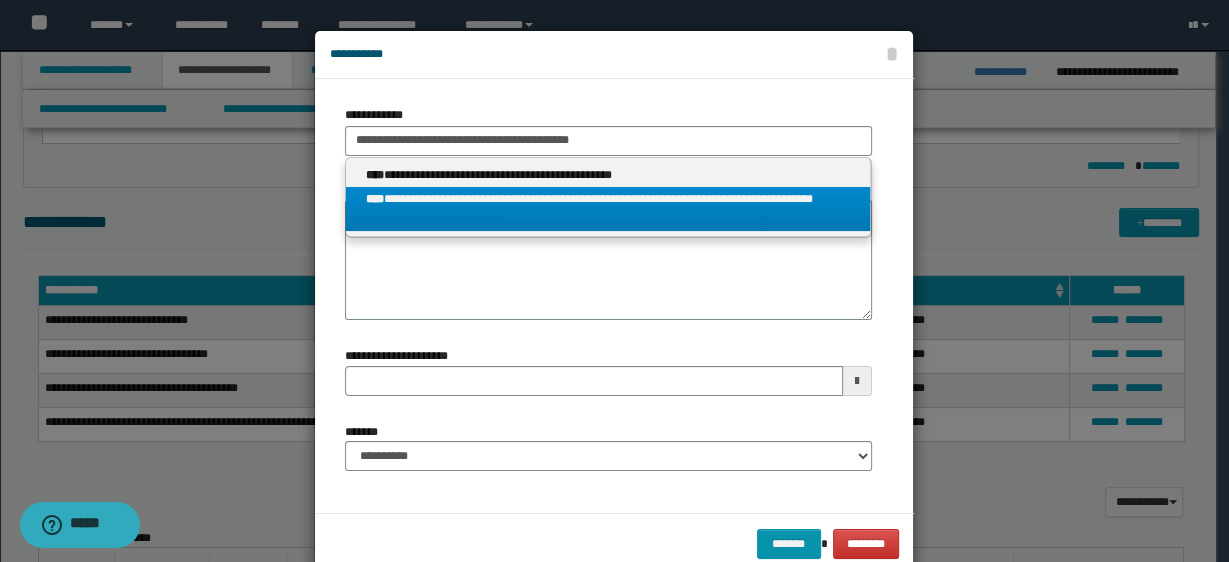 click on "**********" at bounding box center (608, 209) 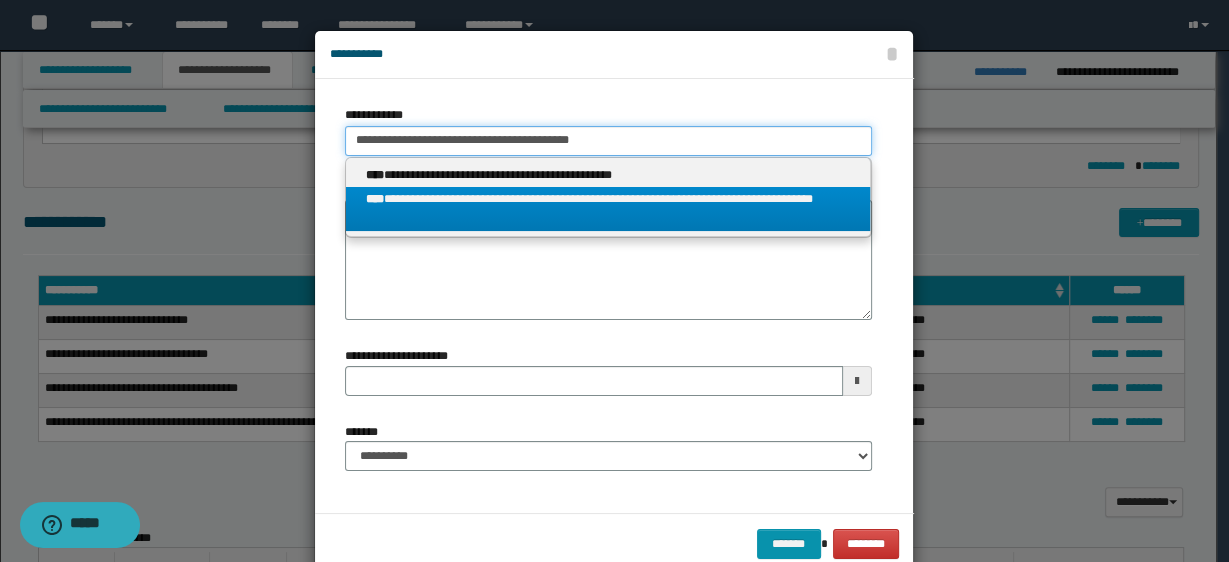type 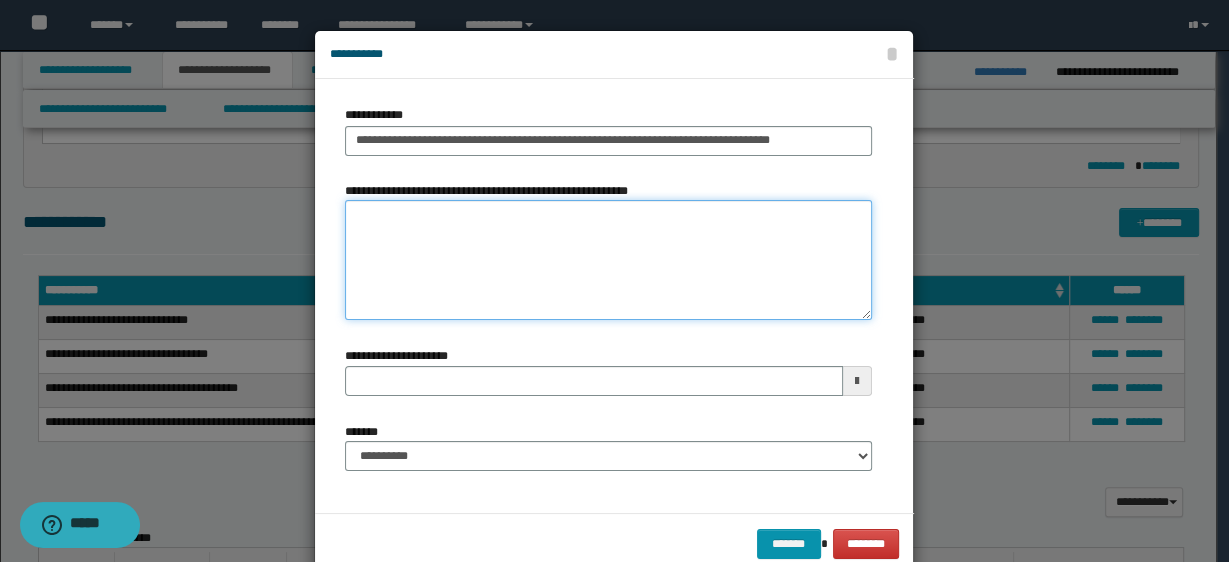 click on "**********" at bounding box center (608, 260) 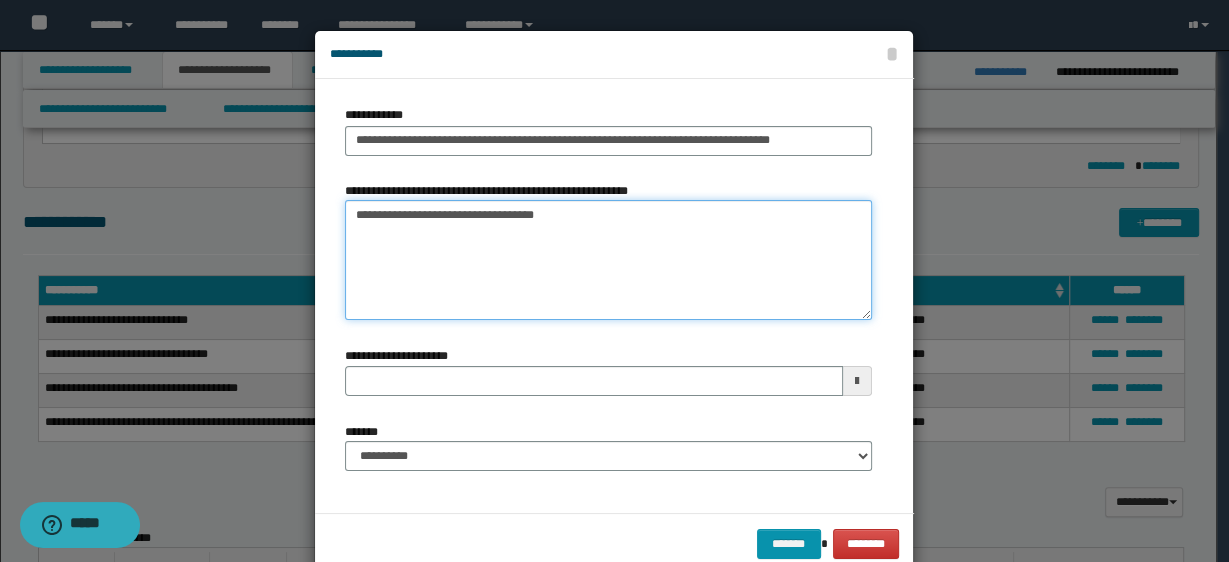 type on "**********" 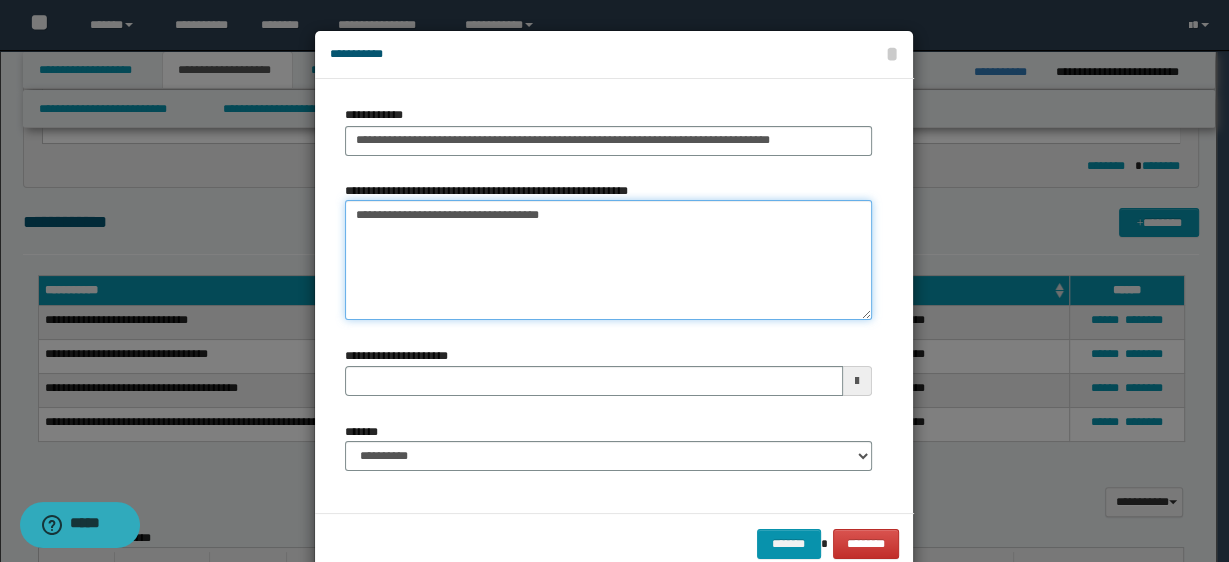 type 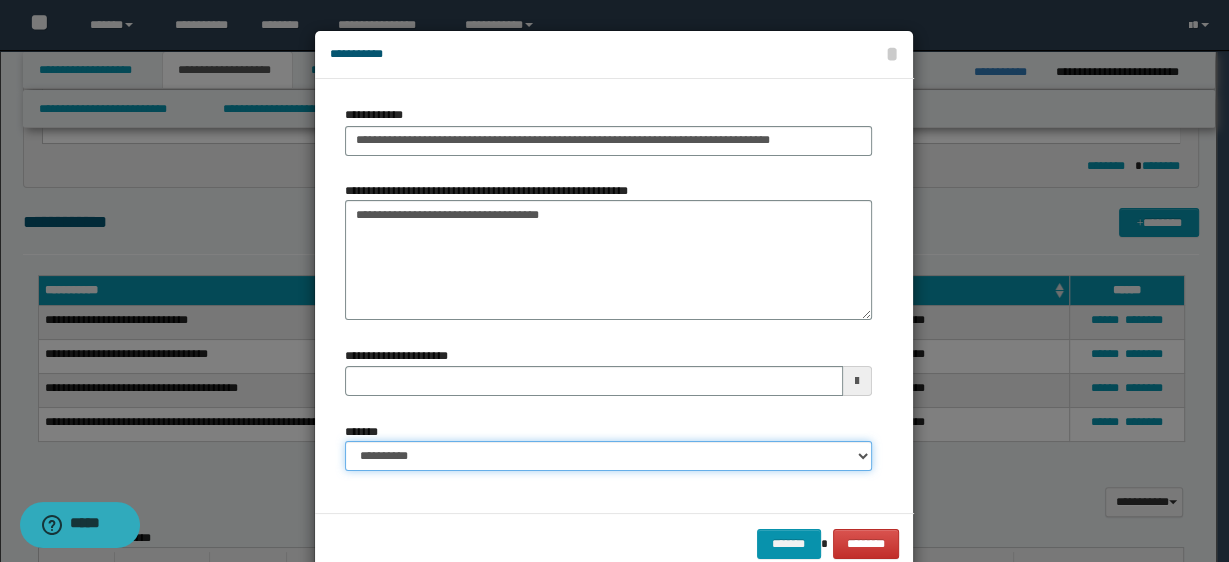 click on "**********" at bounding box center [608, 456] 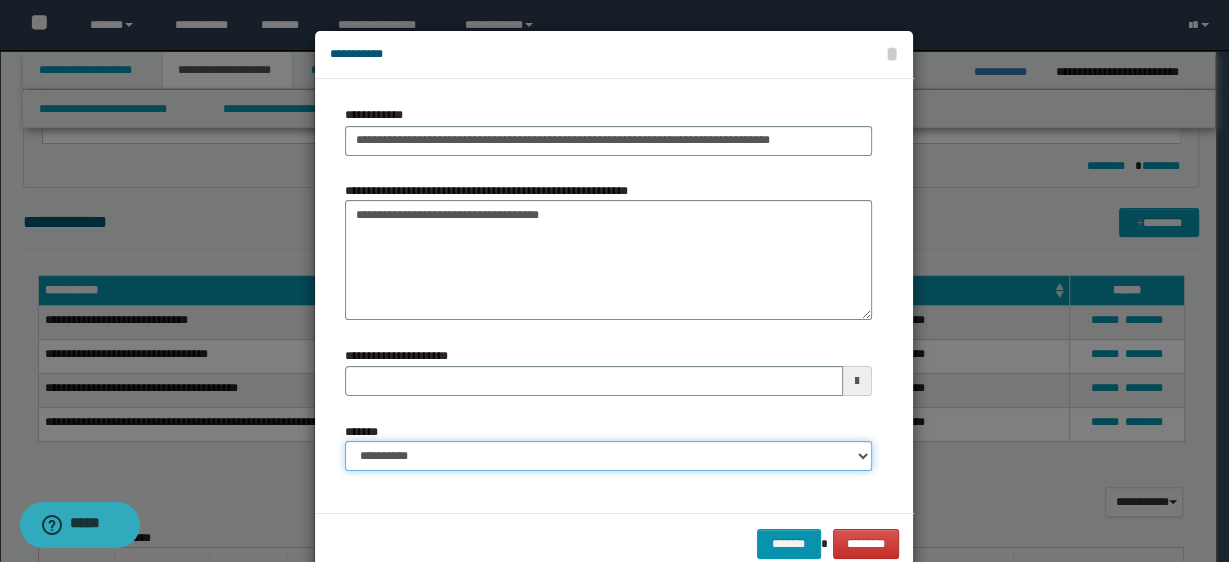 select on "*" 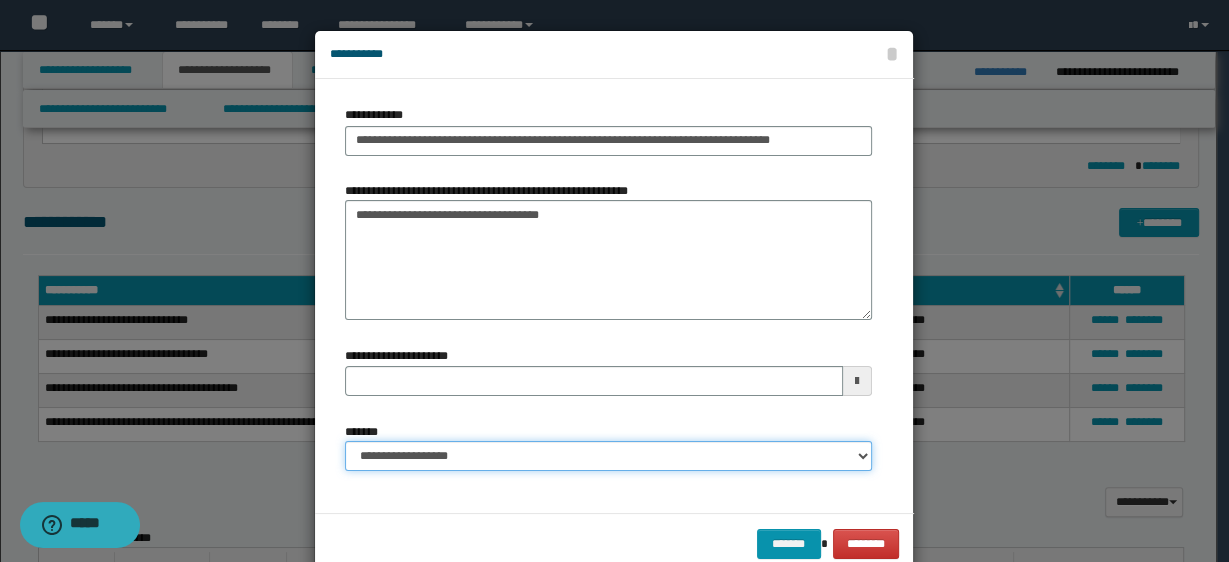click on "**********" at bounding box center [608, 456] 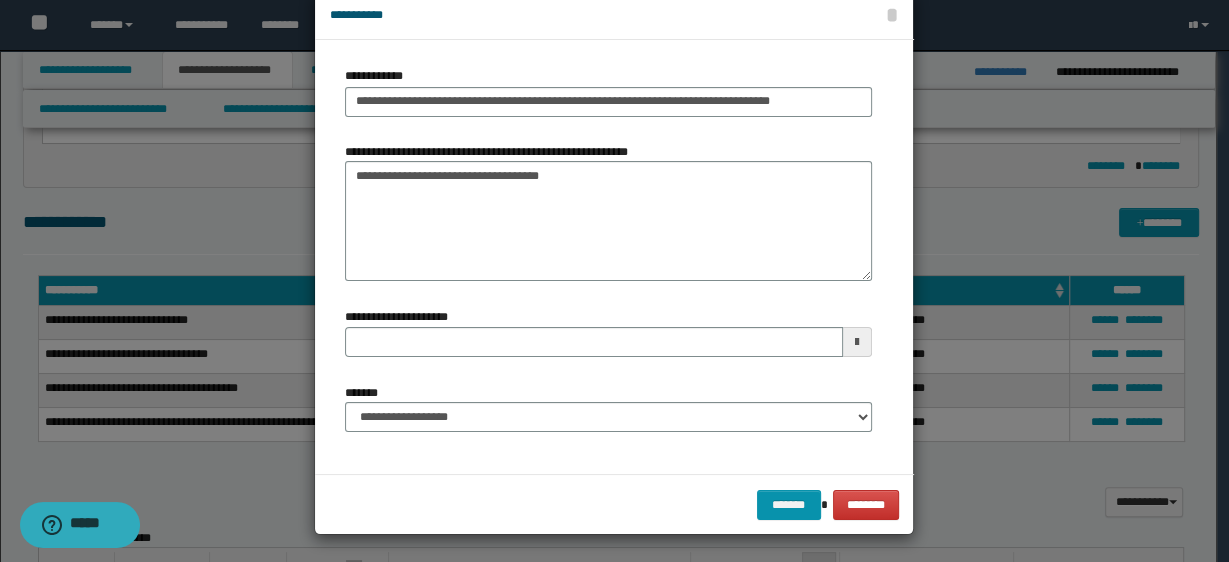 scroll, scrollTop: 40, scrollLeft: 0, axis: vertical 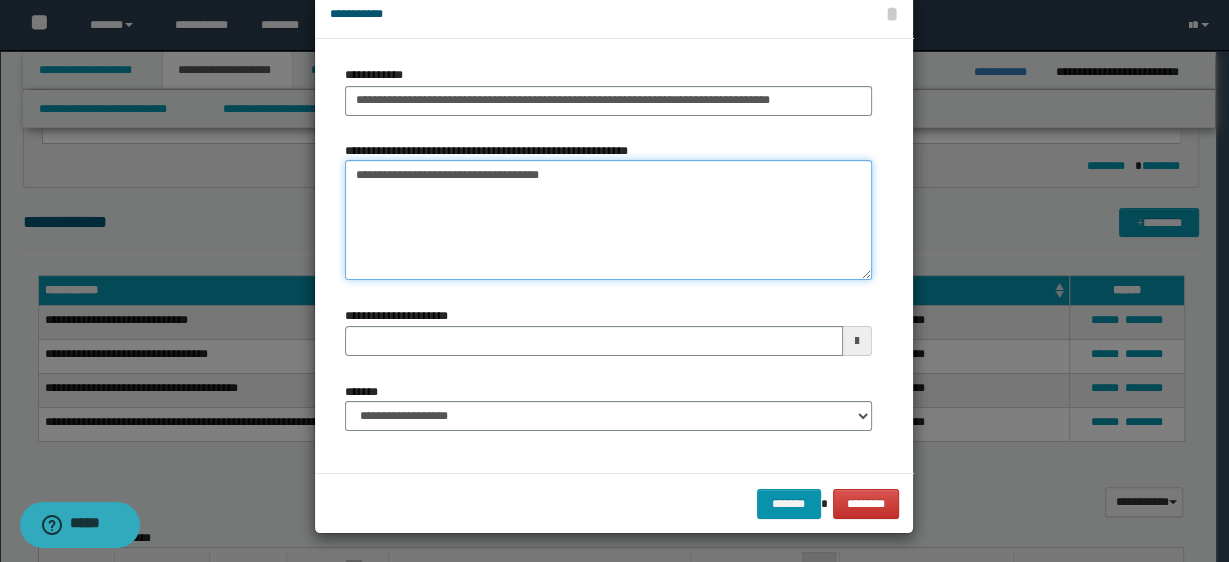 click on "**********" at bounding box center (608, 220) 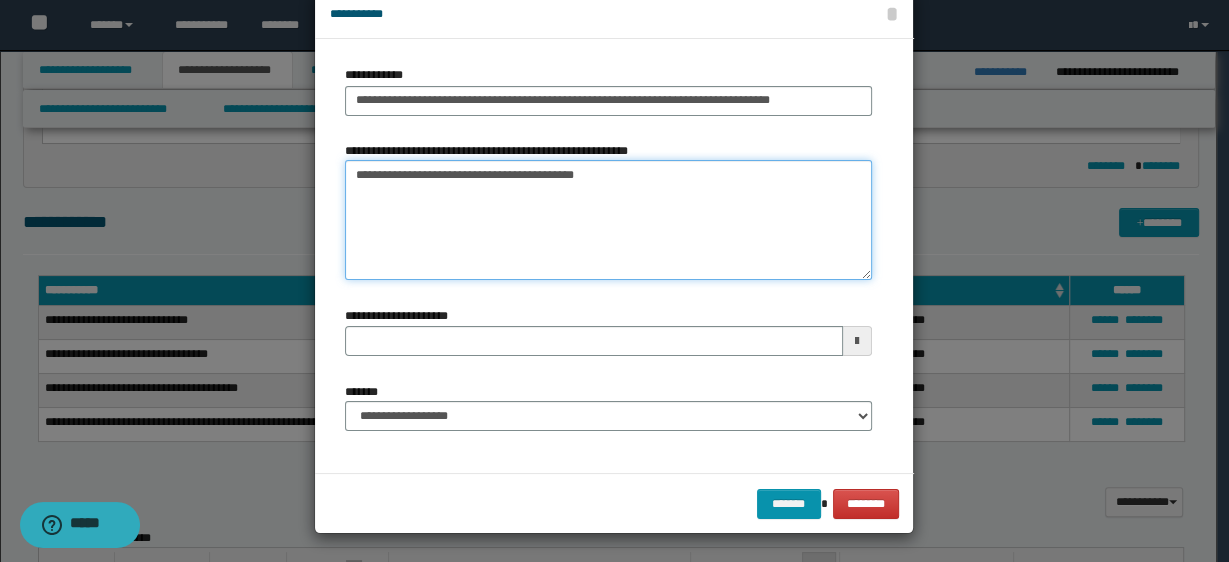 type on "**********" 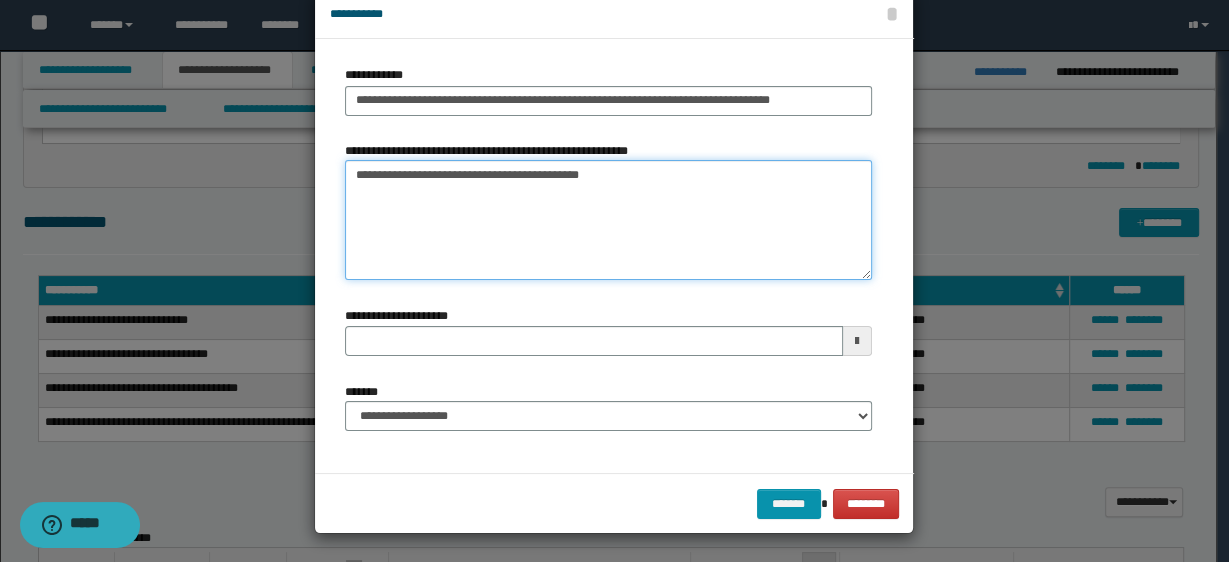 type 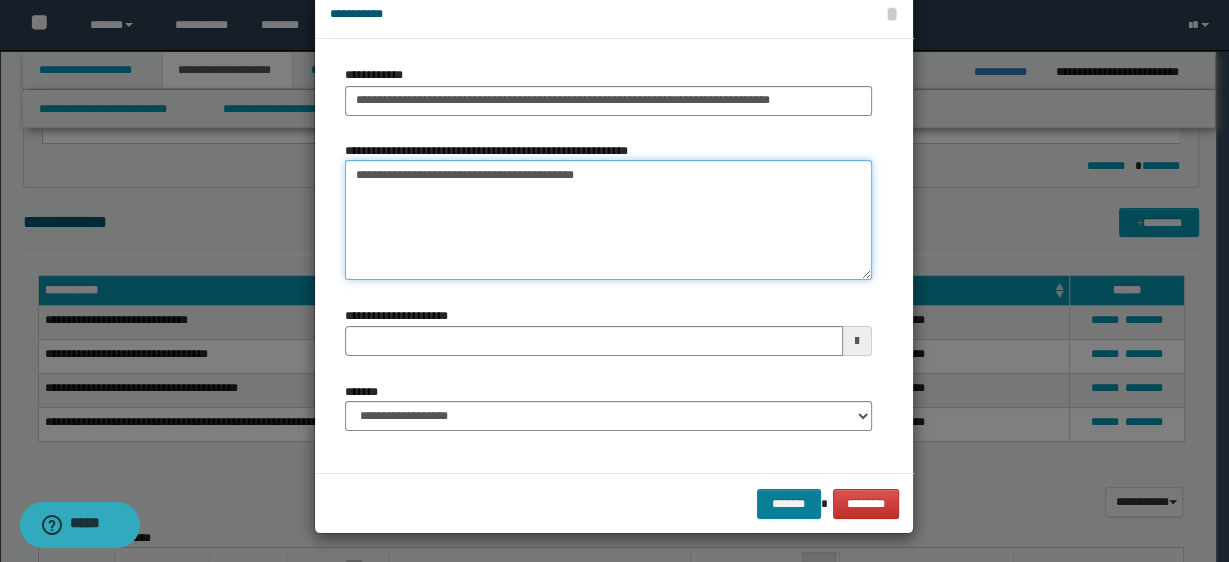 type on "**********" 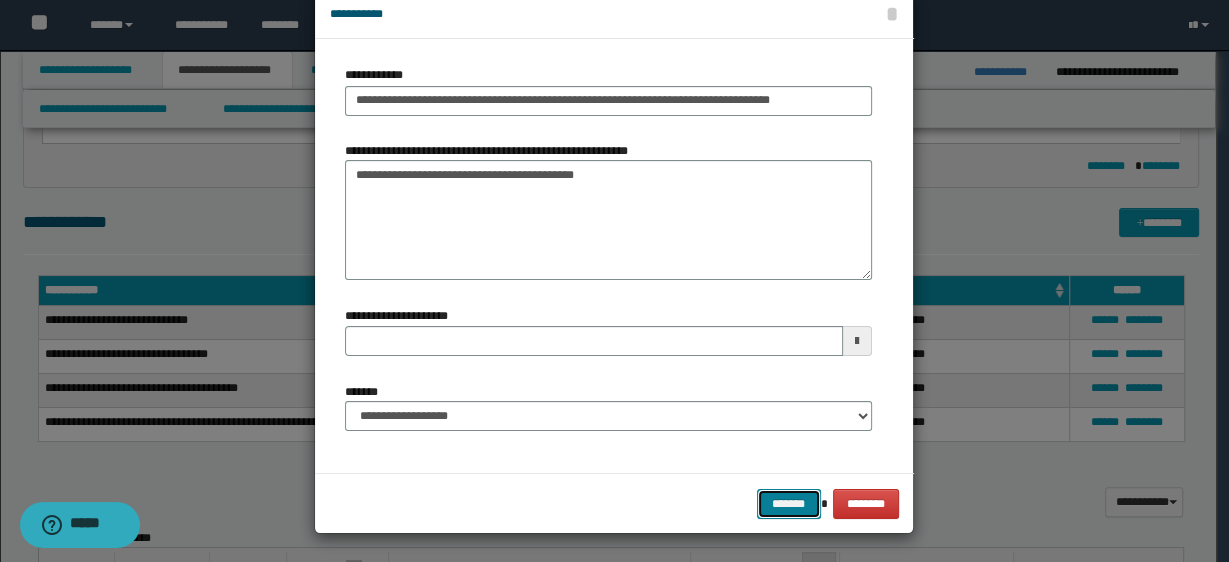click on "*******" at bounding box center (789, 503) 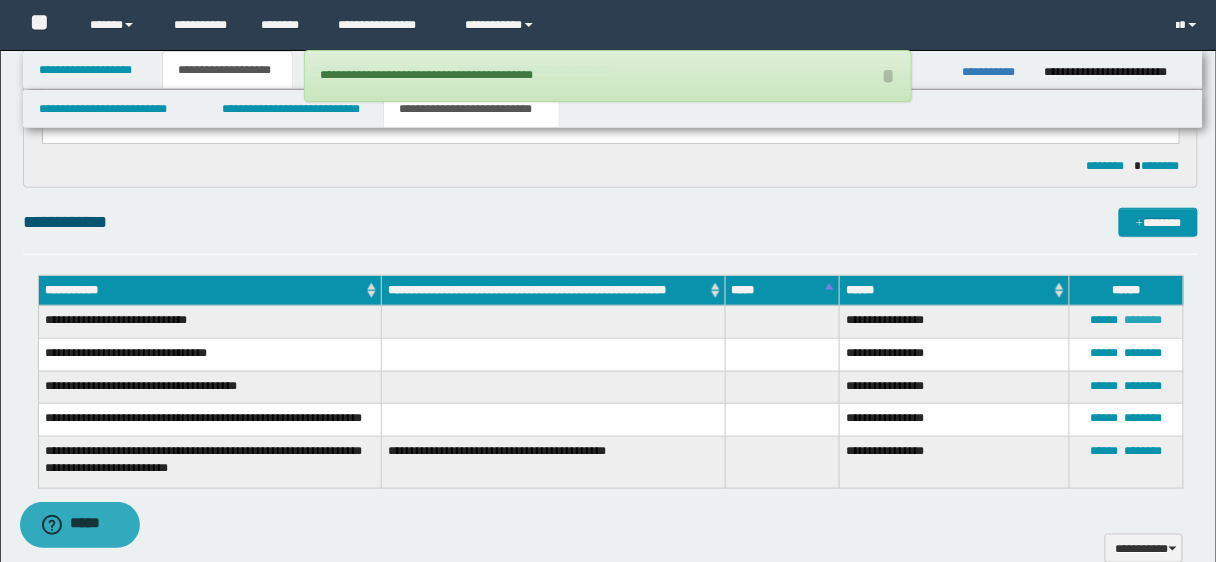 click on "********" at bounding box center [1144, 320] 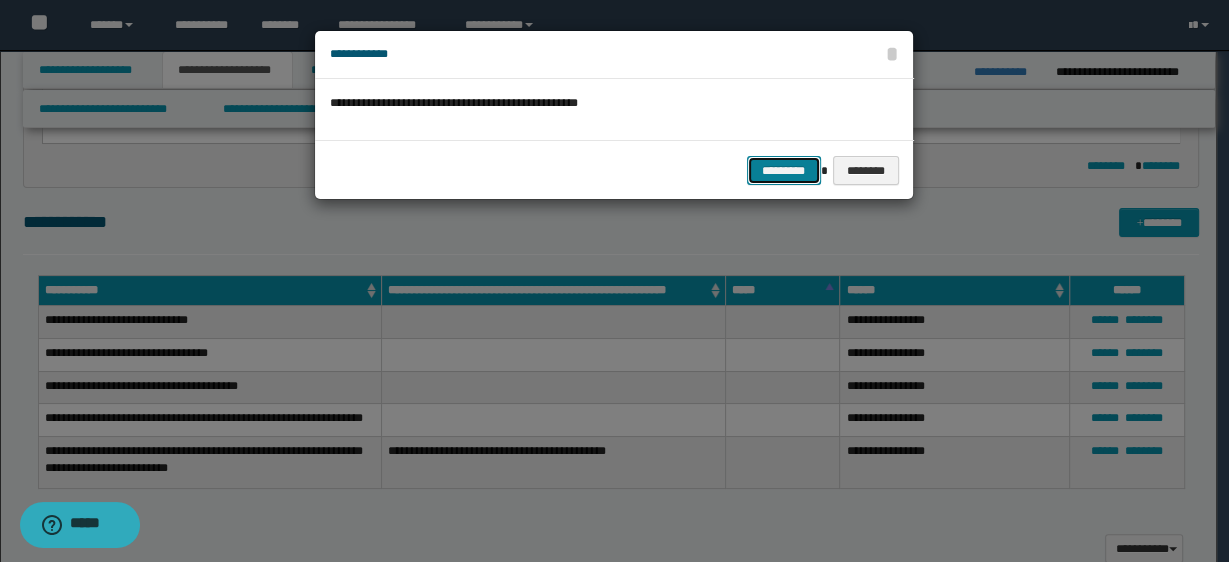 click on "*********" at bounding box center (784, 170) 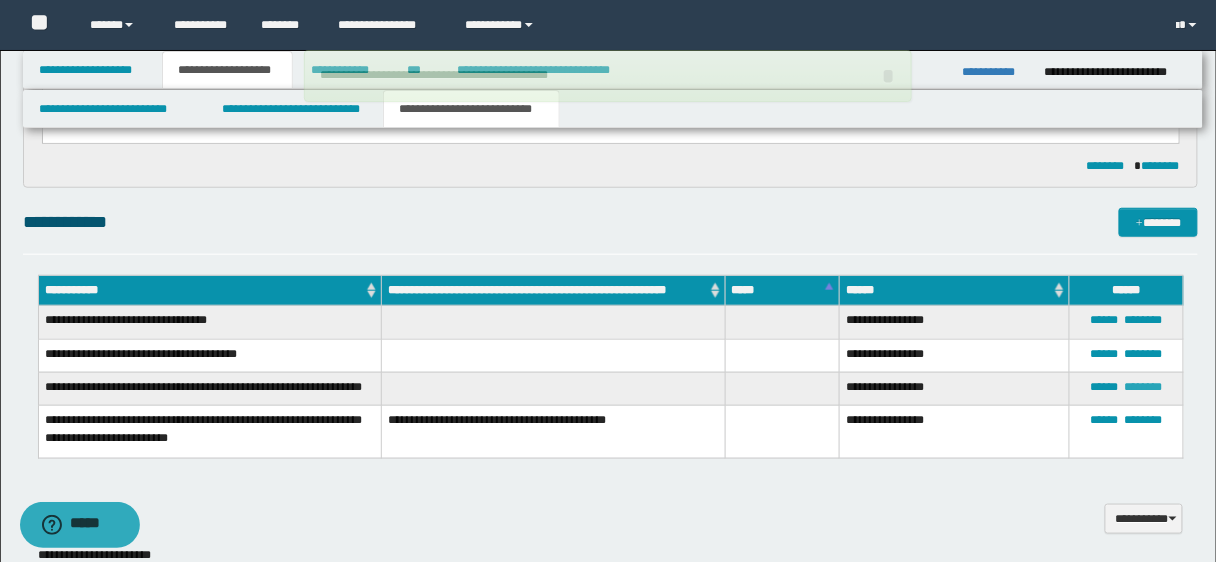 click on "********" at bounding box center [1144, 387] 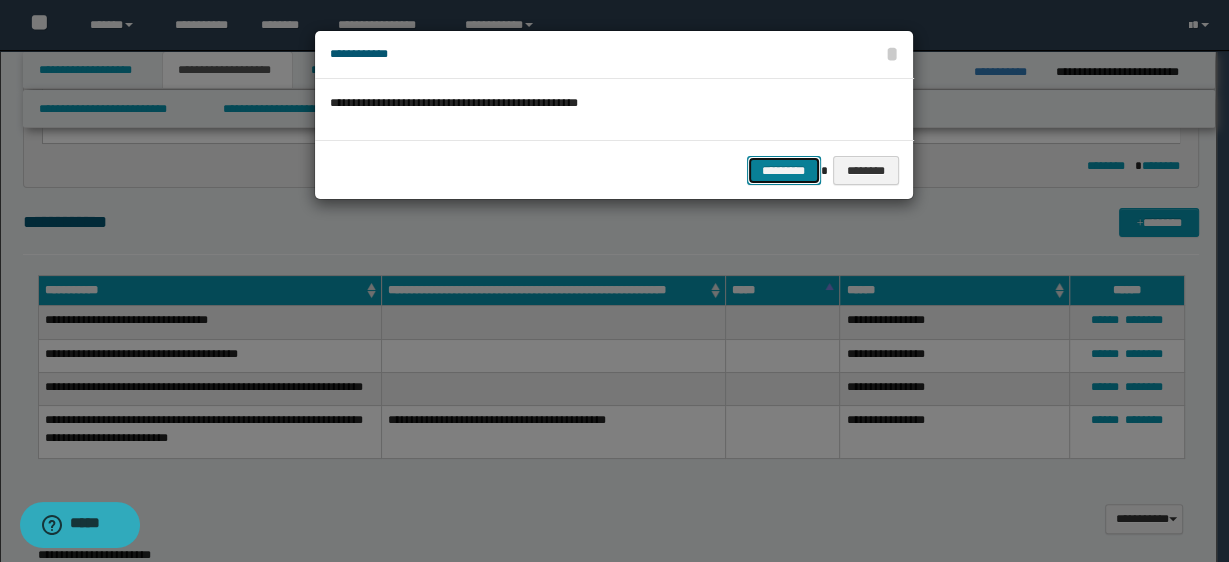 click on "*********" at bounding box center [784, 170] 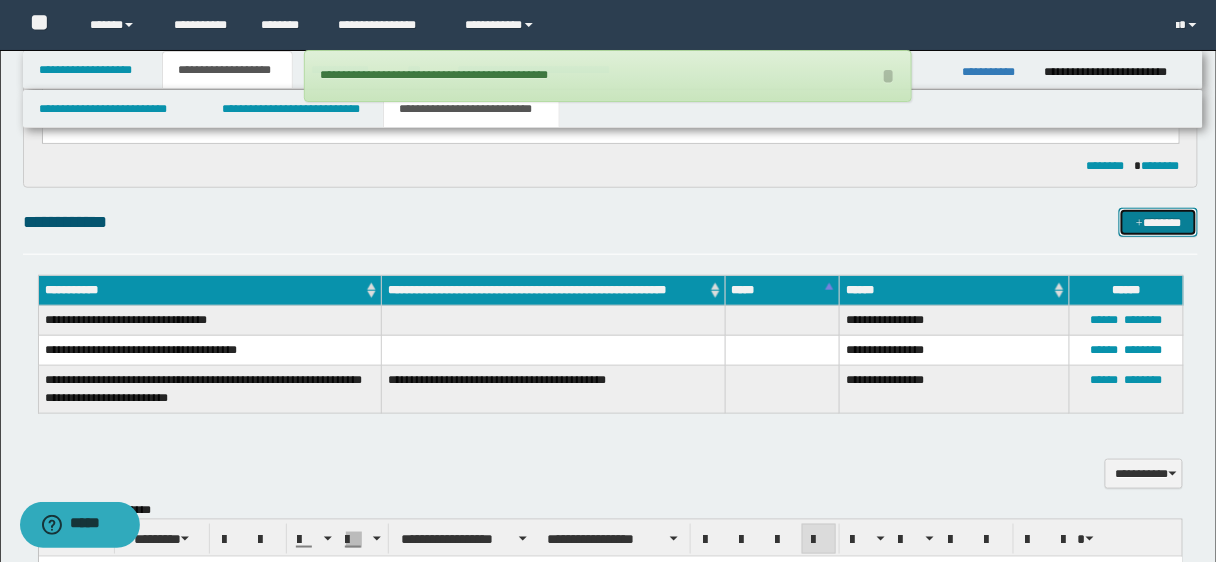 click on "*******" at bounding box center (1158, 222) 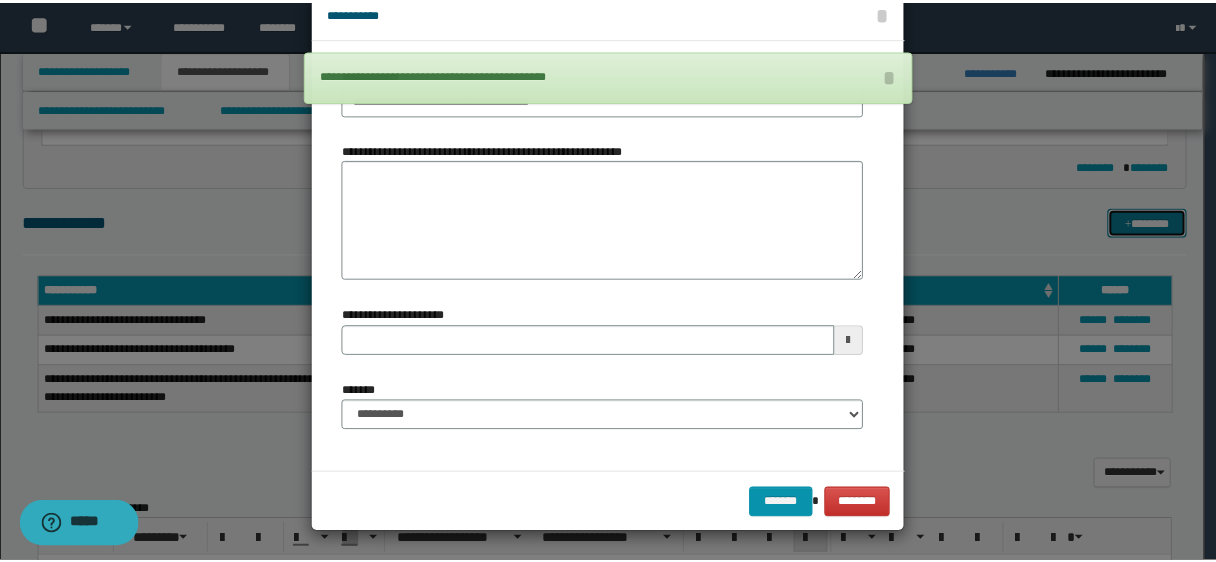 scroll, scrollTop: 0, scrollLeft: 0, axis: both 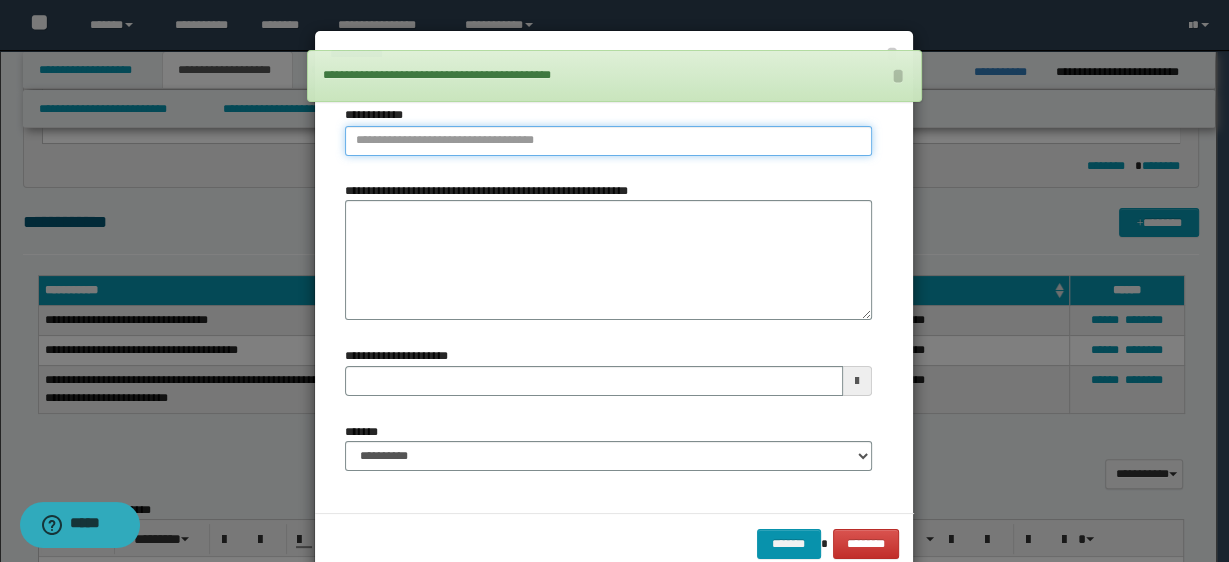 type on "**********" 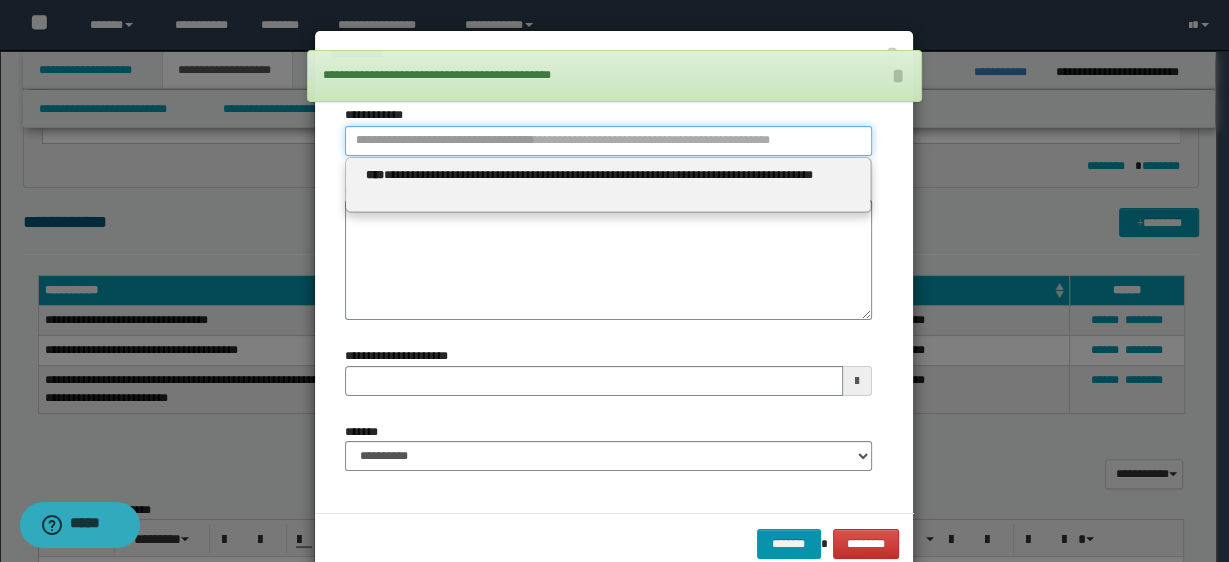 click on "**********" at bounding box center [608, 141] 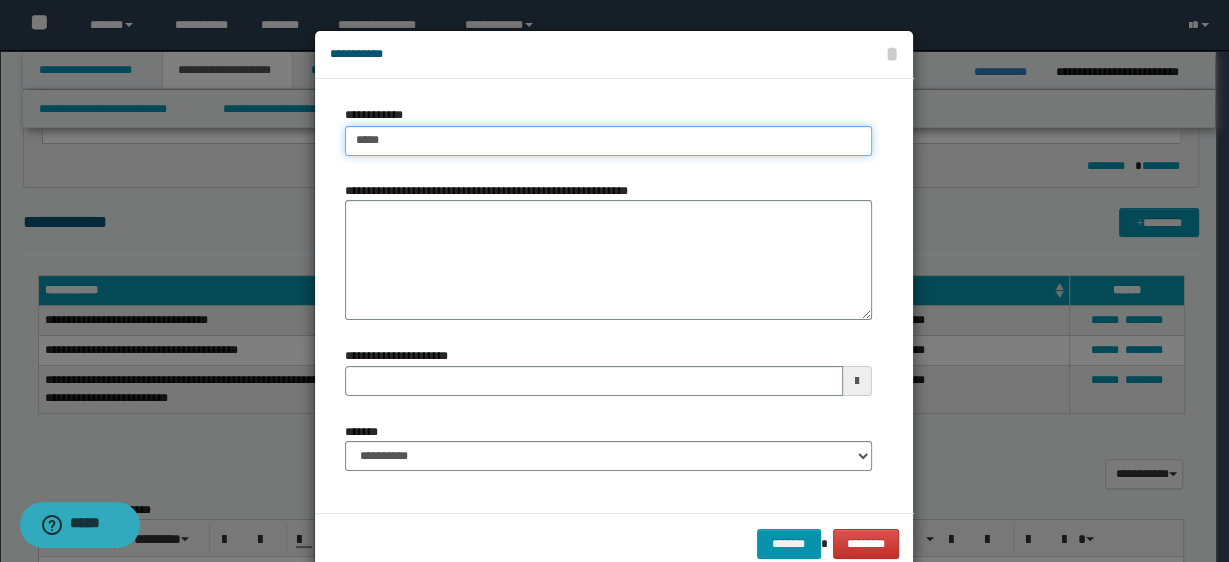 type on "******" 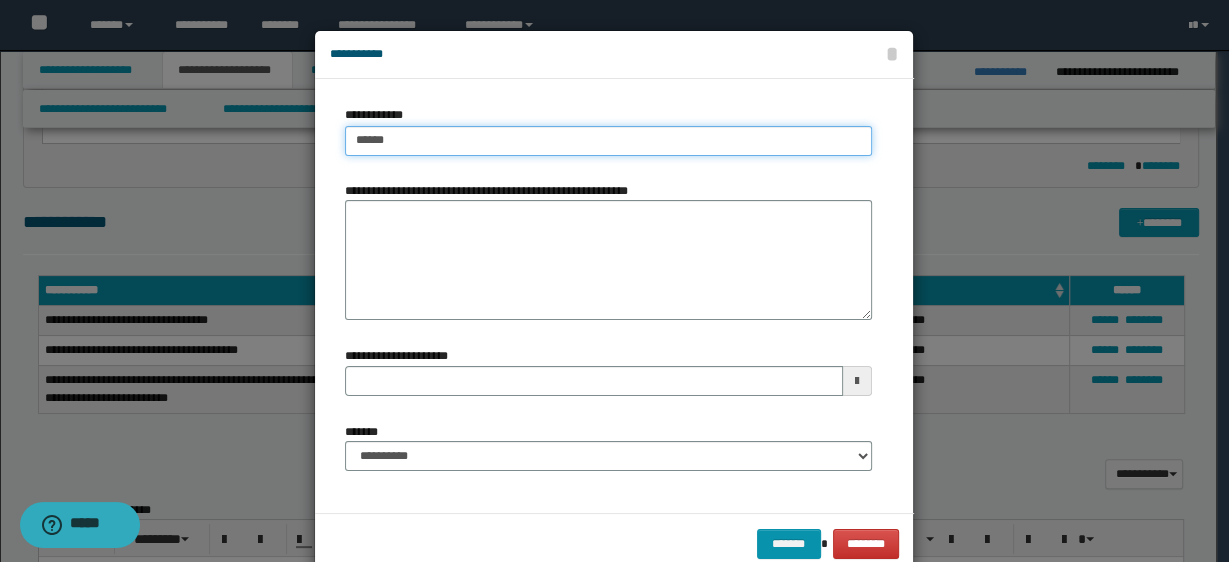 type on "**********" 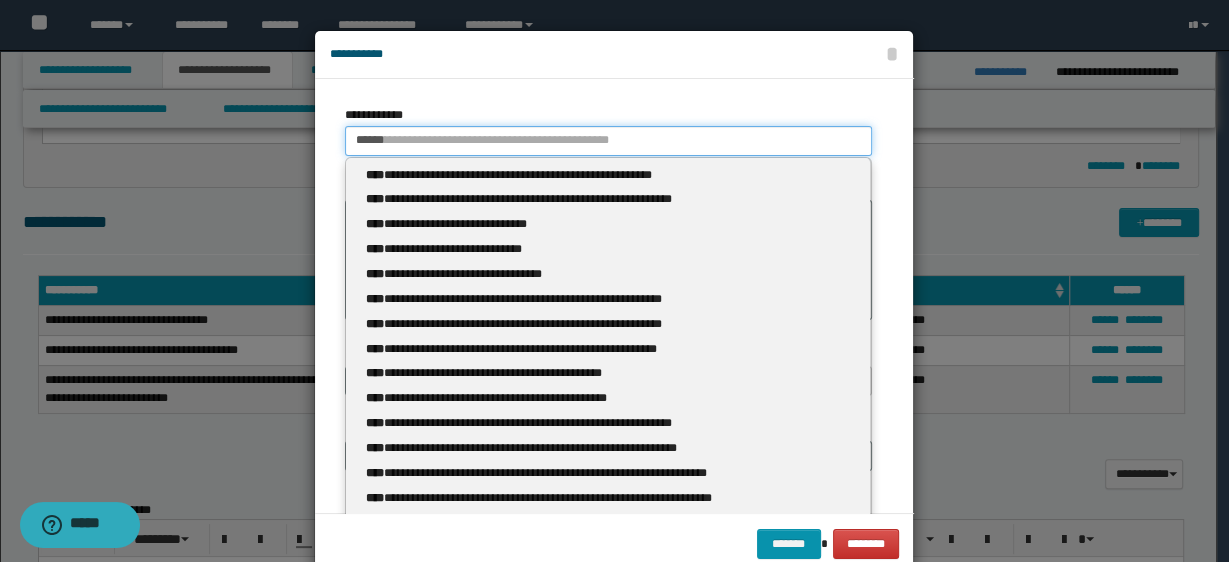 type 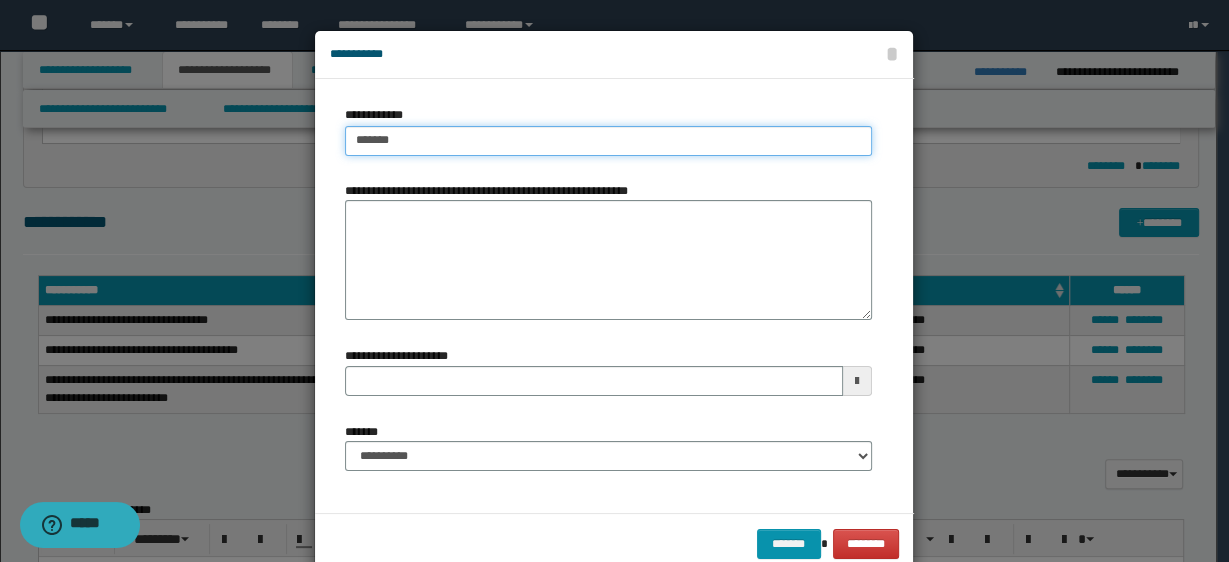 type on "********" 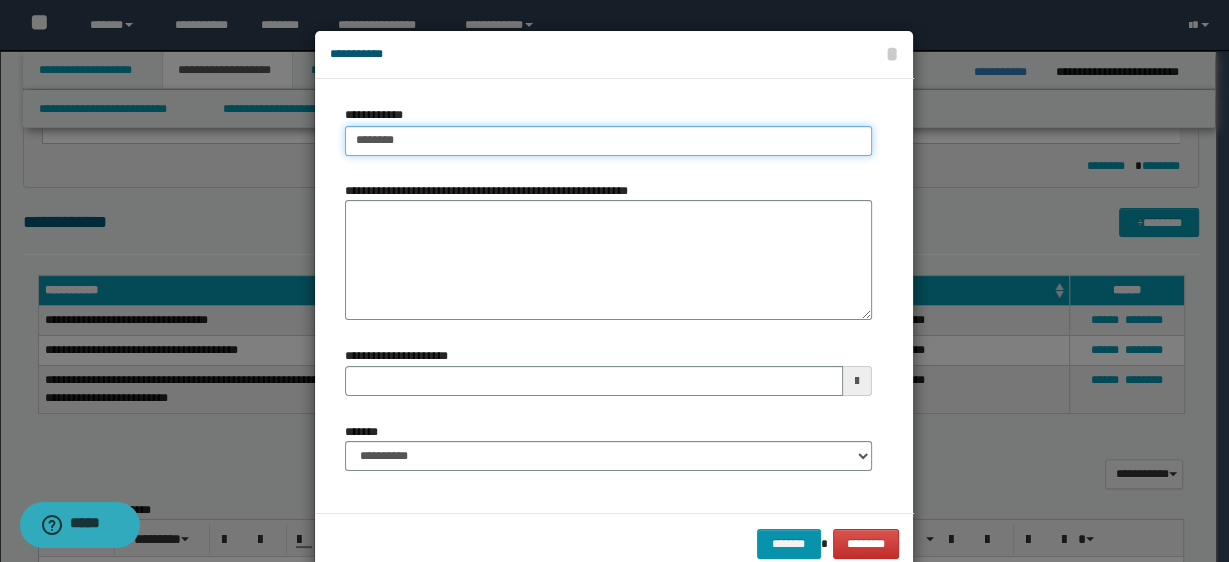 type on "********" 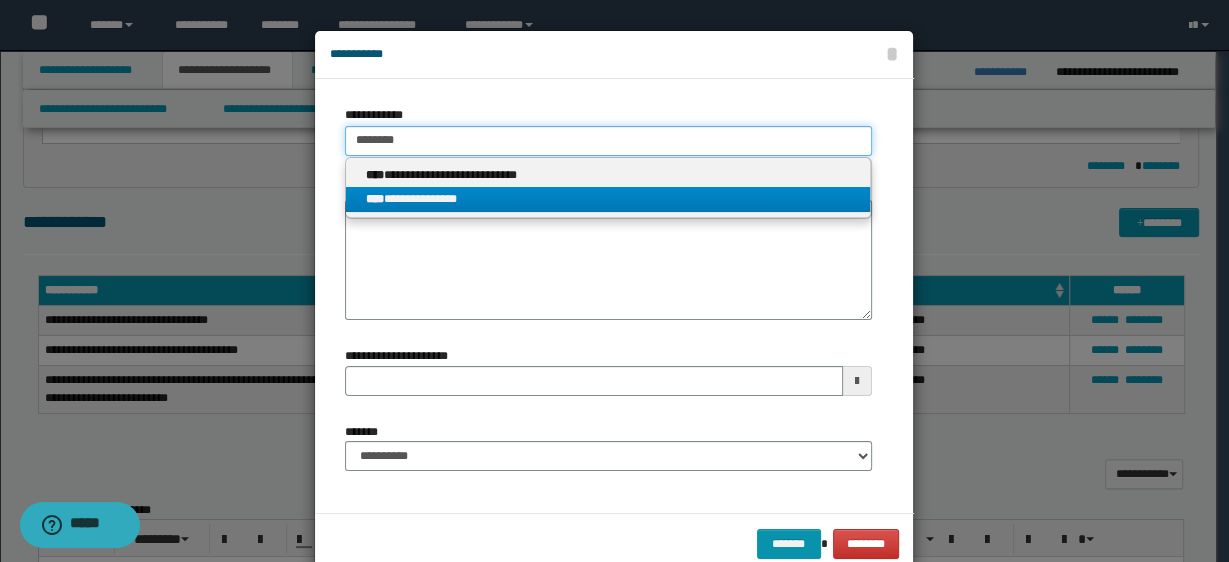 type on "********" 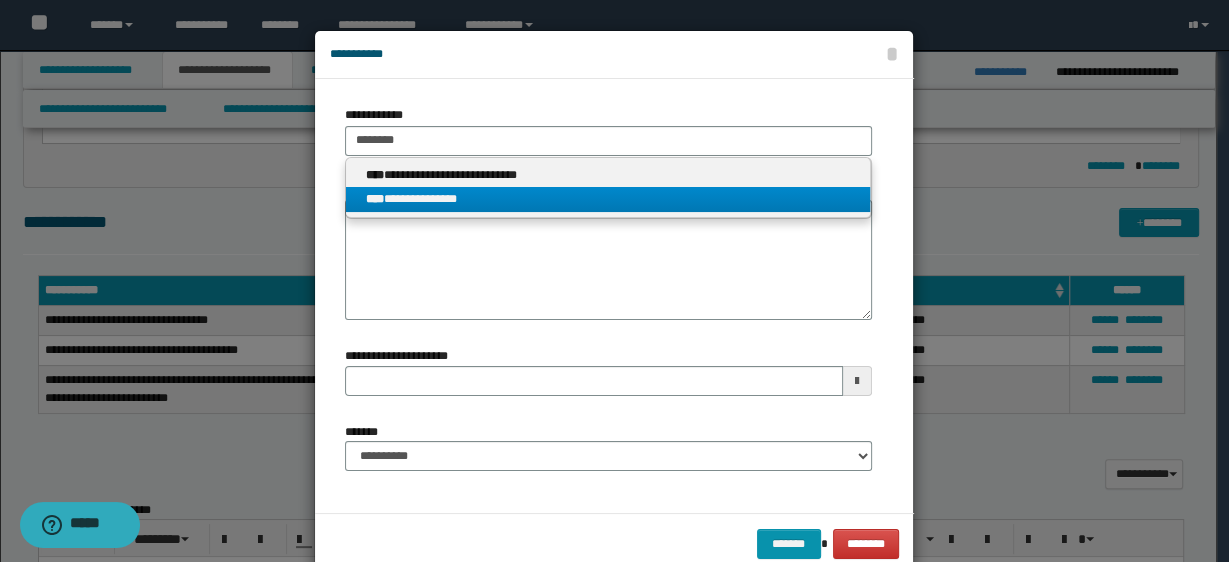click on "**********" at bounding box center [608, 199] 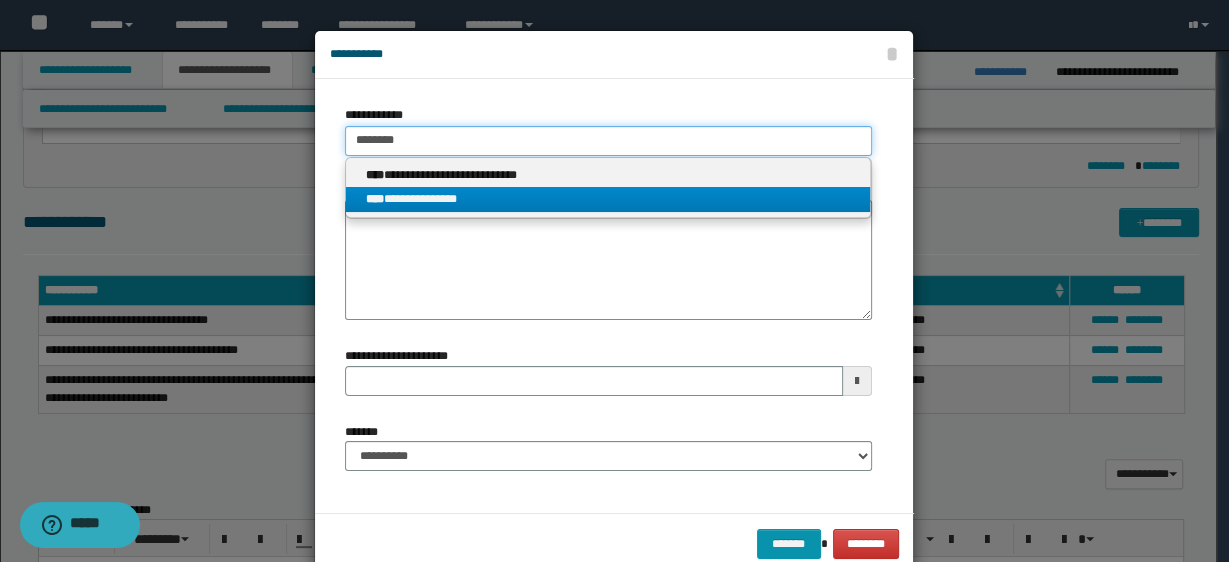 type 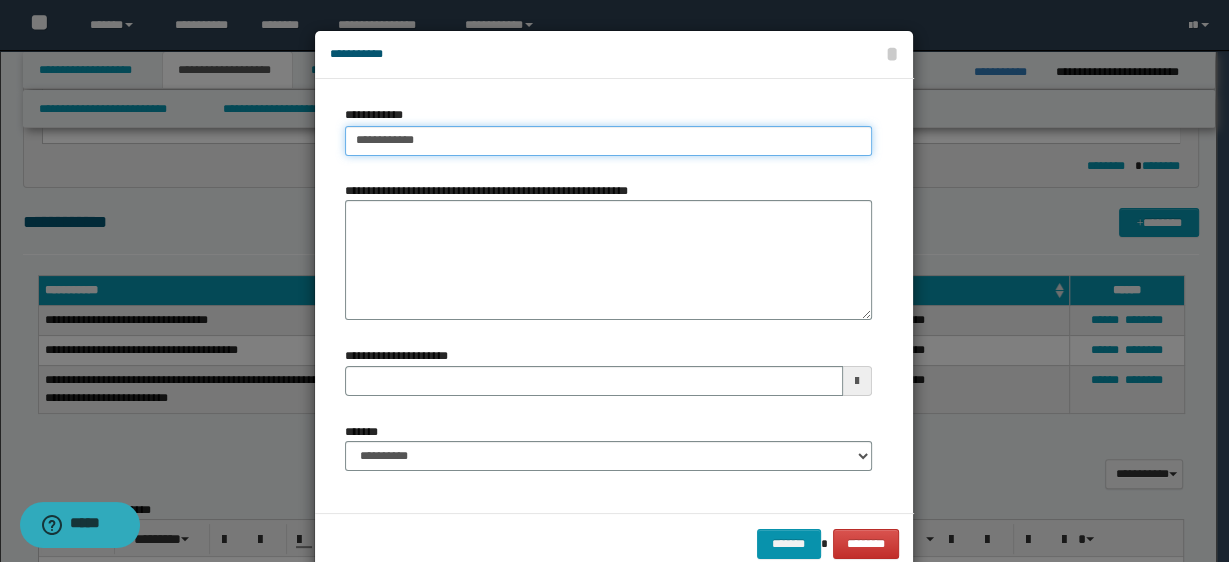 type 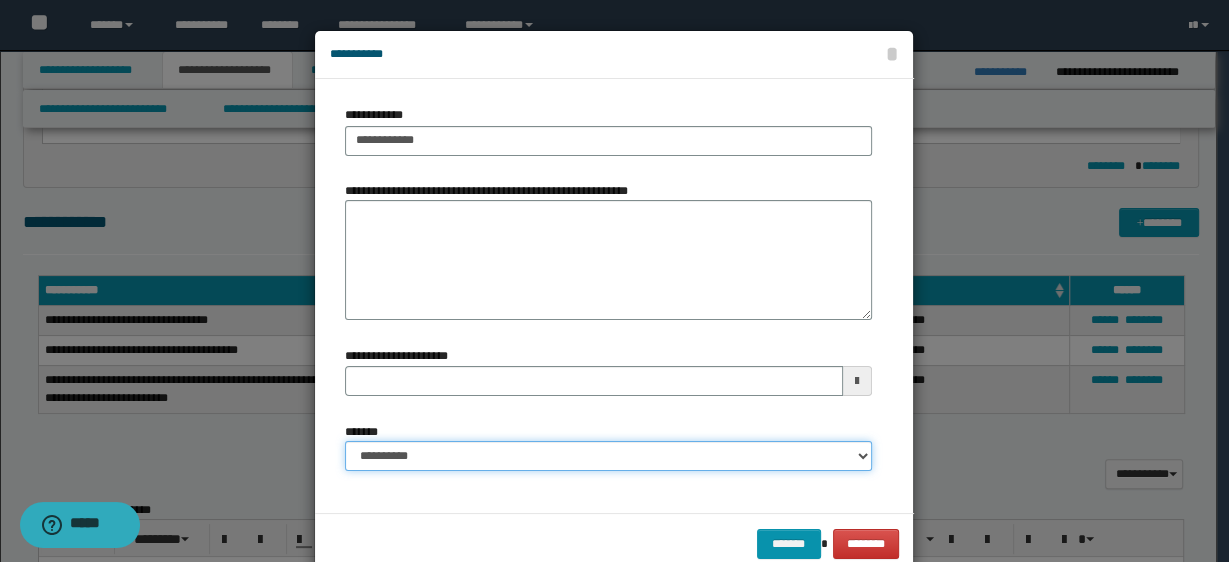 click on "**********" at bounding box center (608, 456) 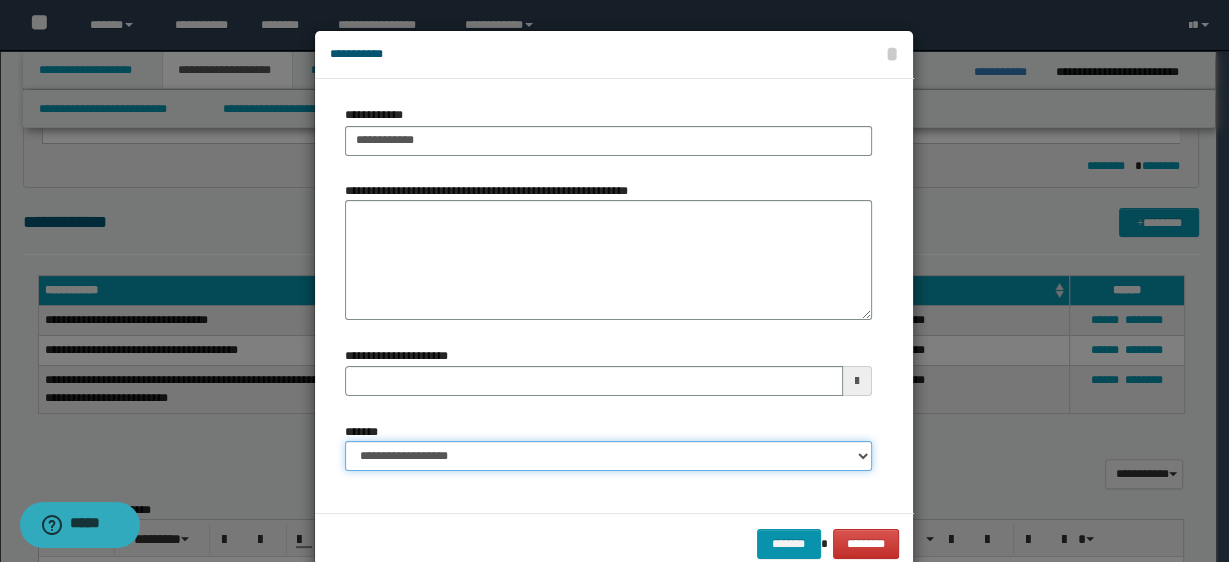 type 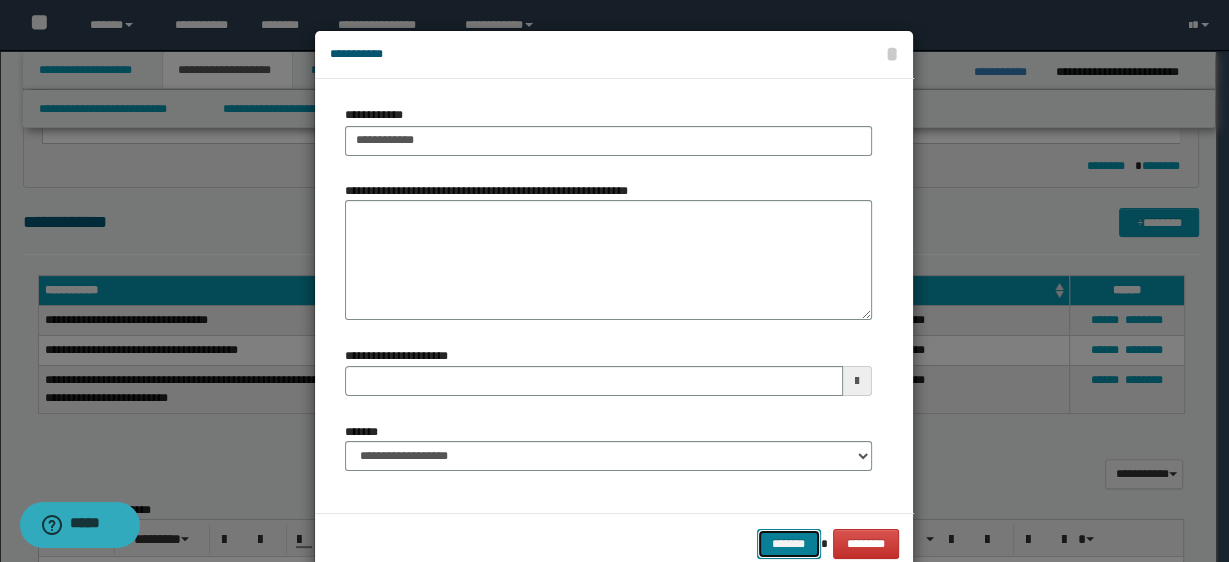 click on "*******" at bounding box center (789, 543) 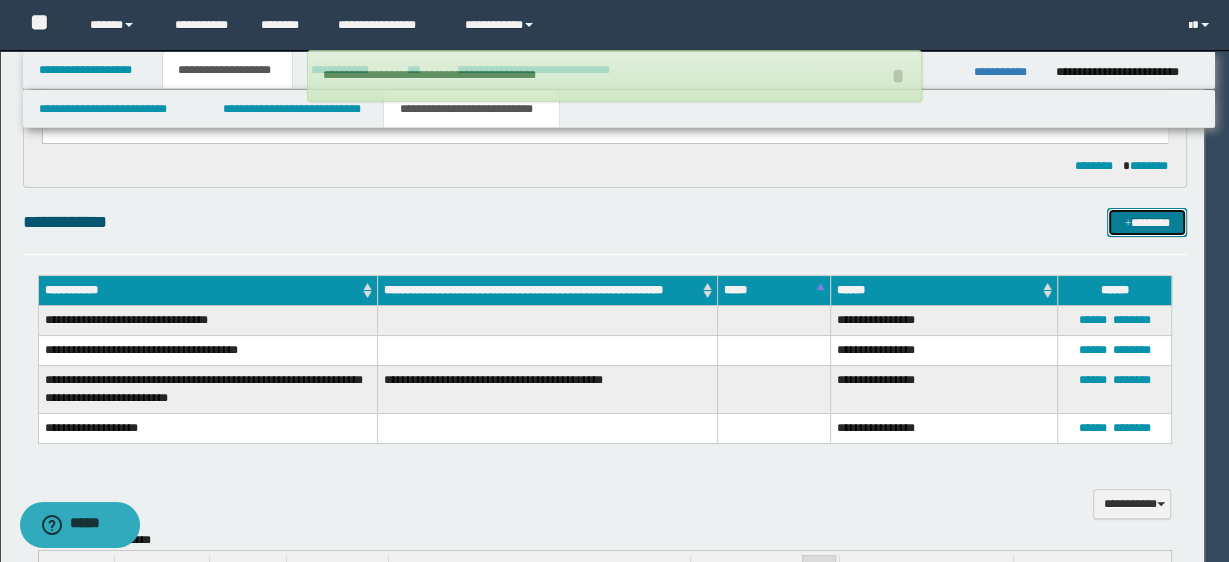 type 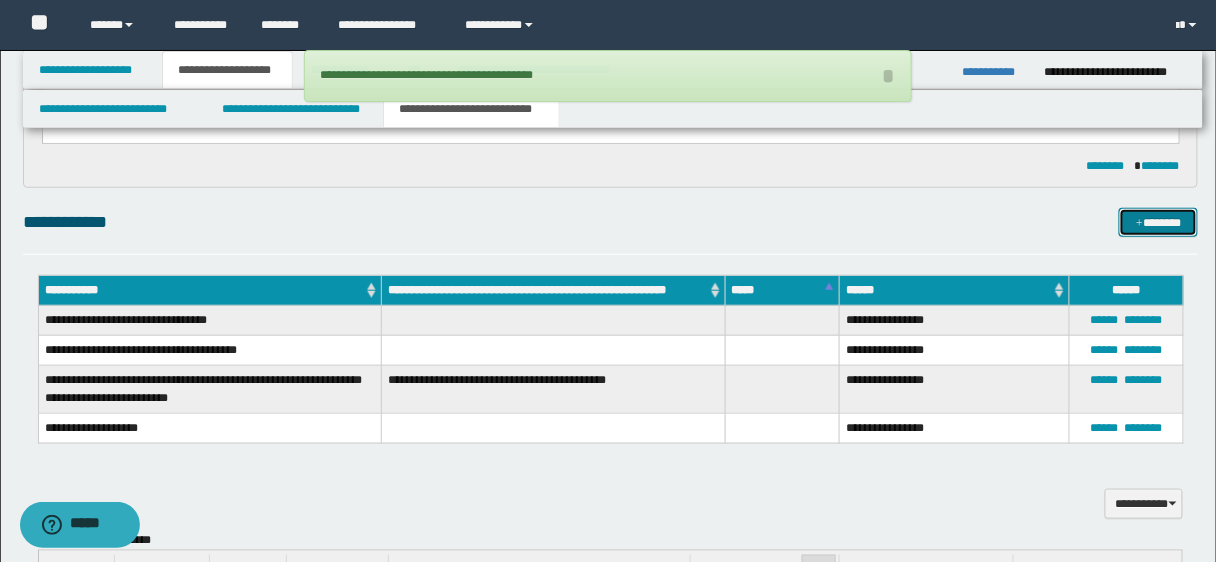 click on "*******" at bounding box center (1158, 222) 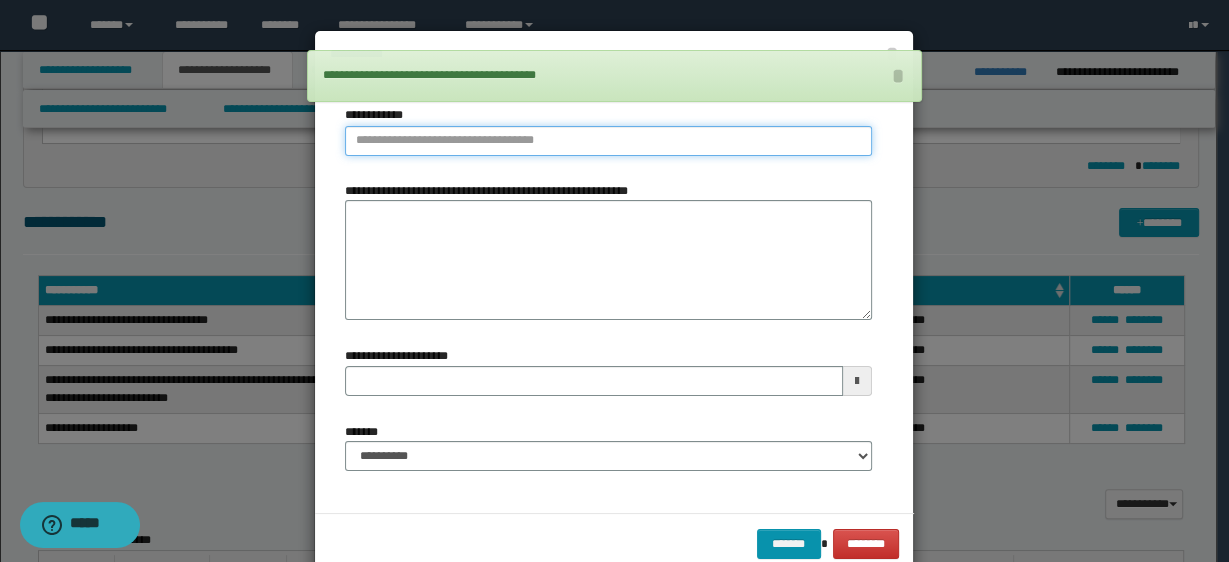 type on "**********" 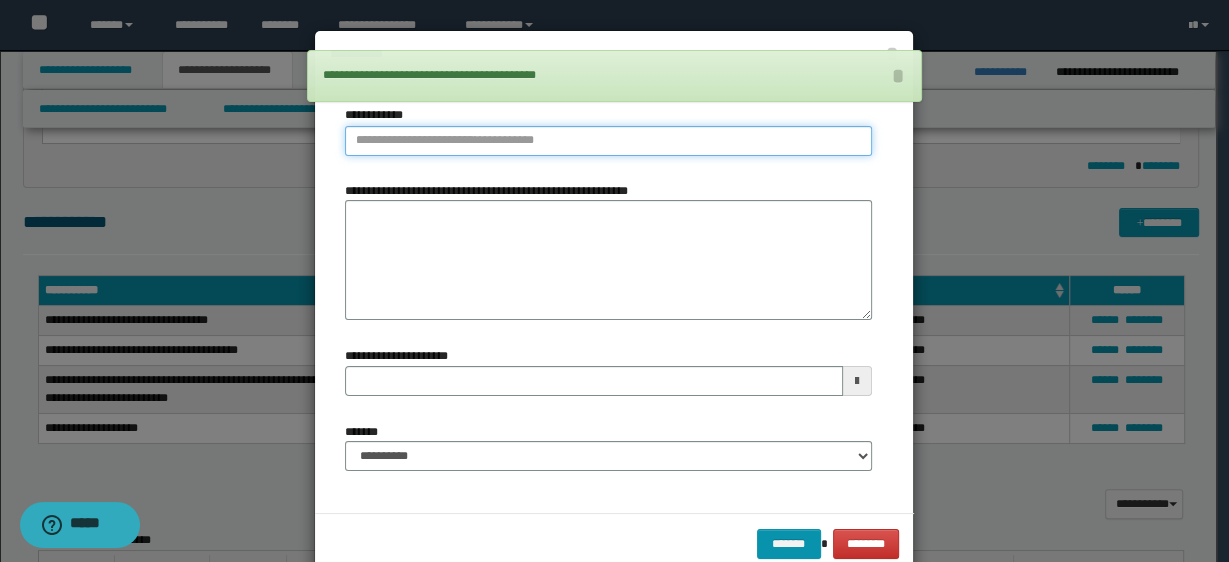click on "**********" at bounding box center (608, 141) 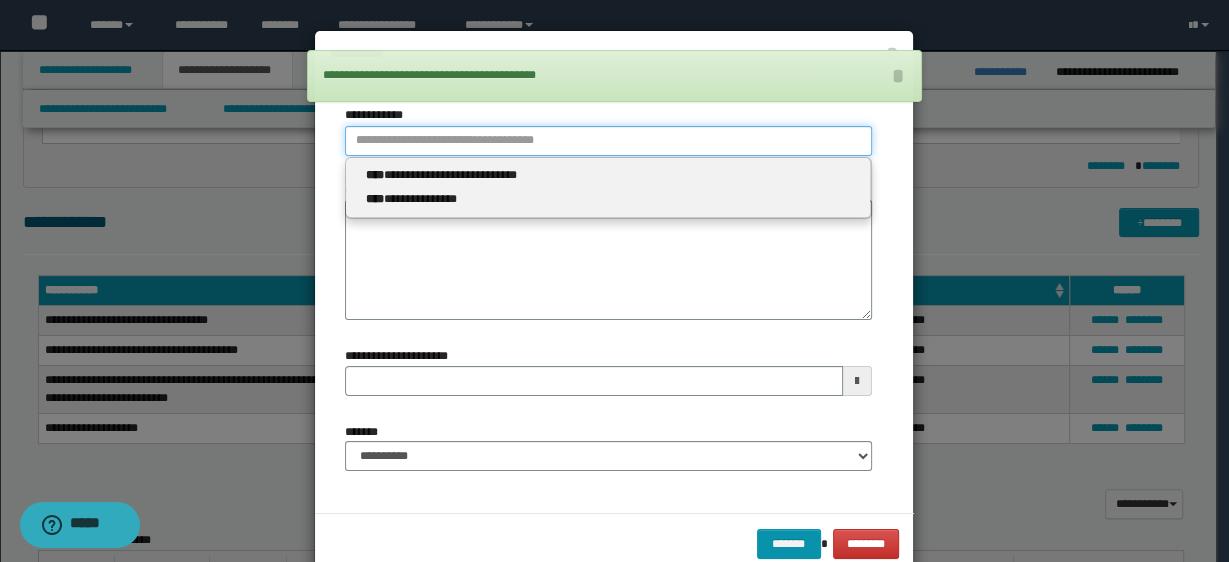 type 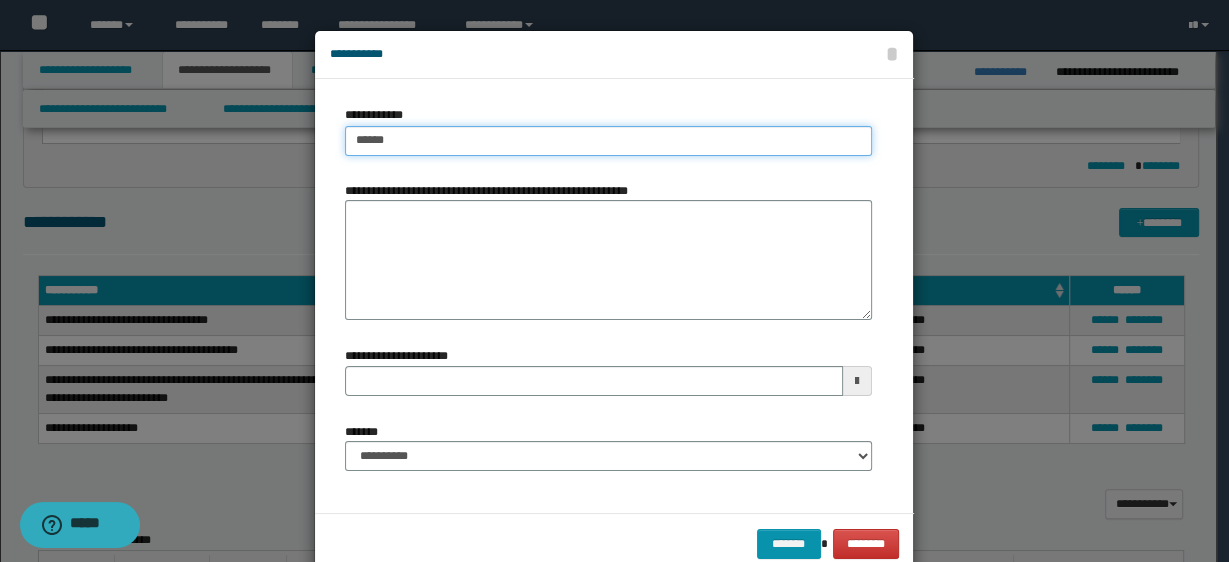 type on "*******" 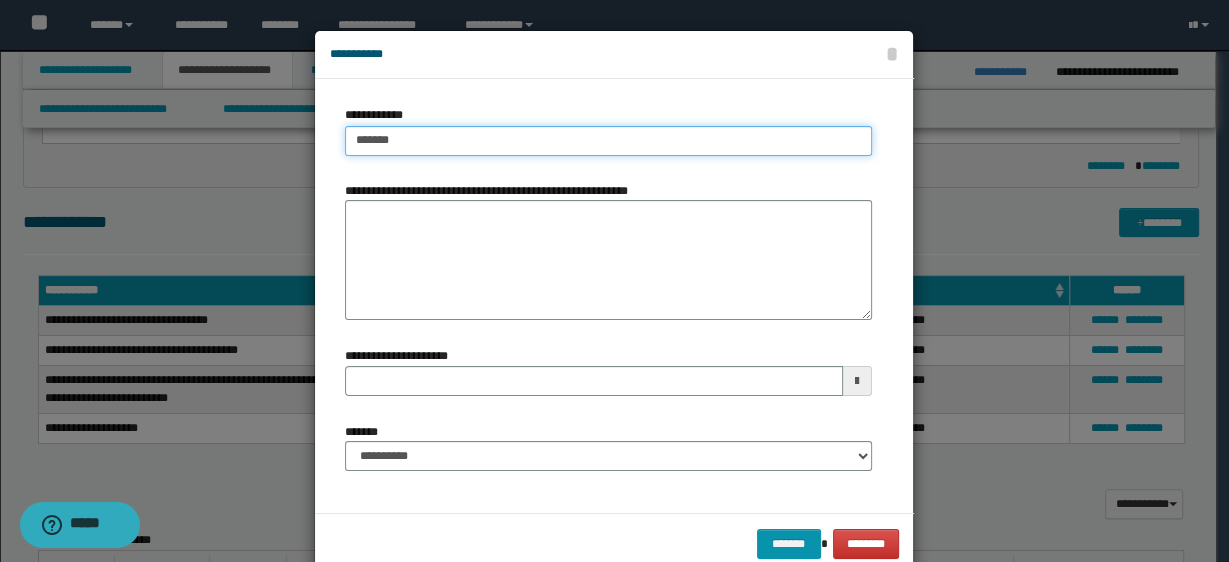 type on "*******" 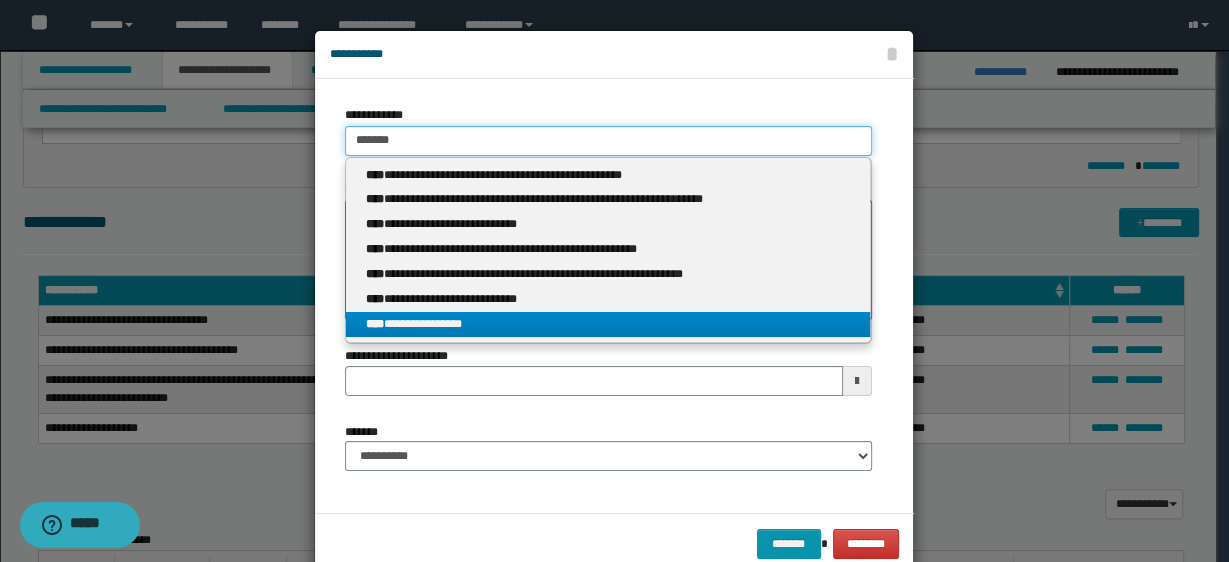 type on "*******" 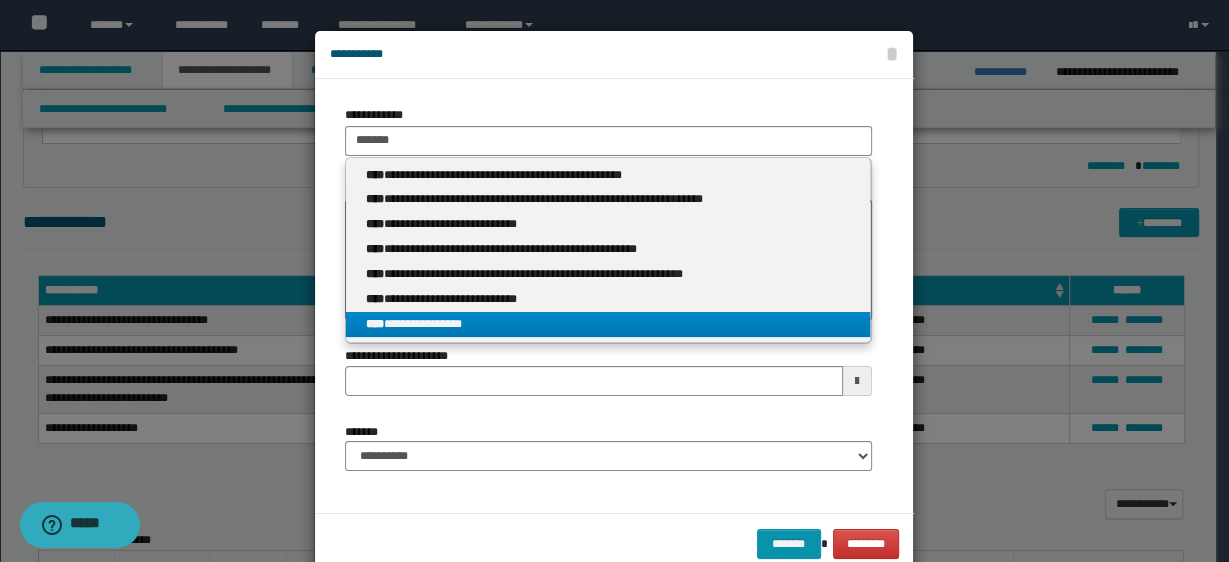 click on "**********" at bounding box center [608, 324] 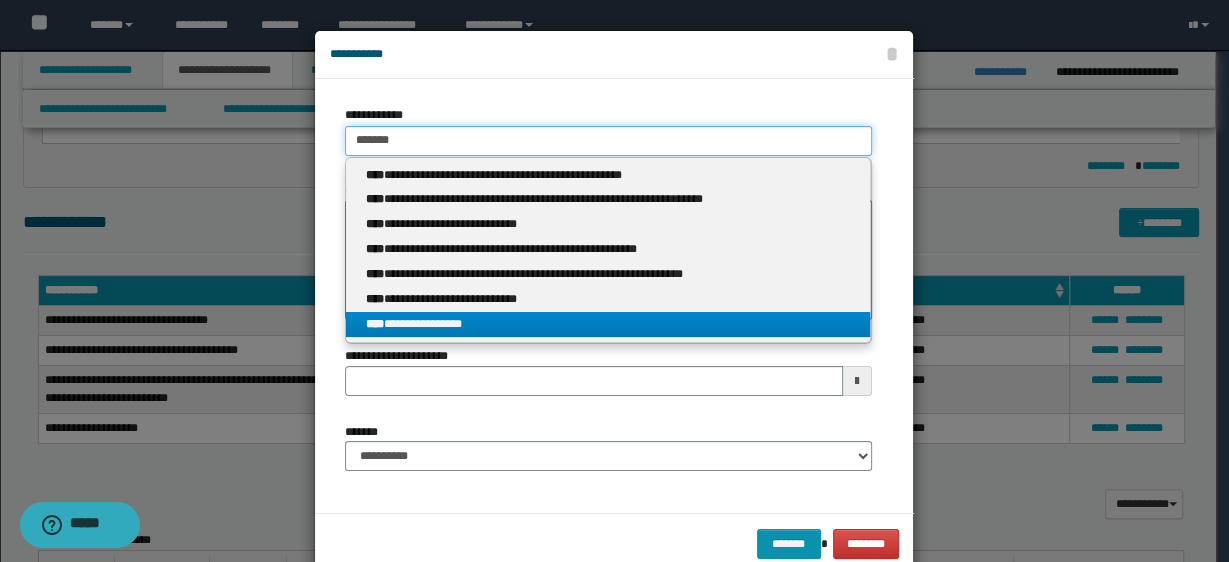 type 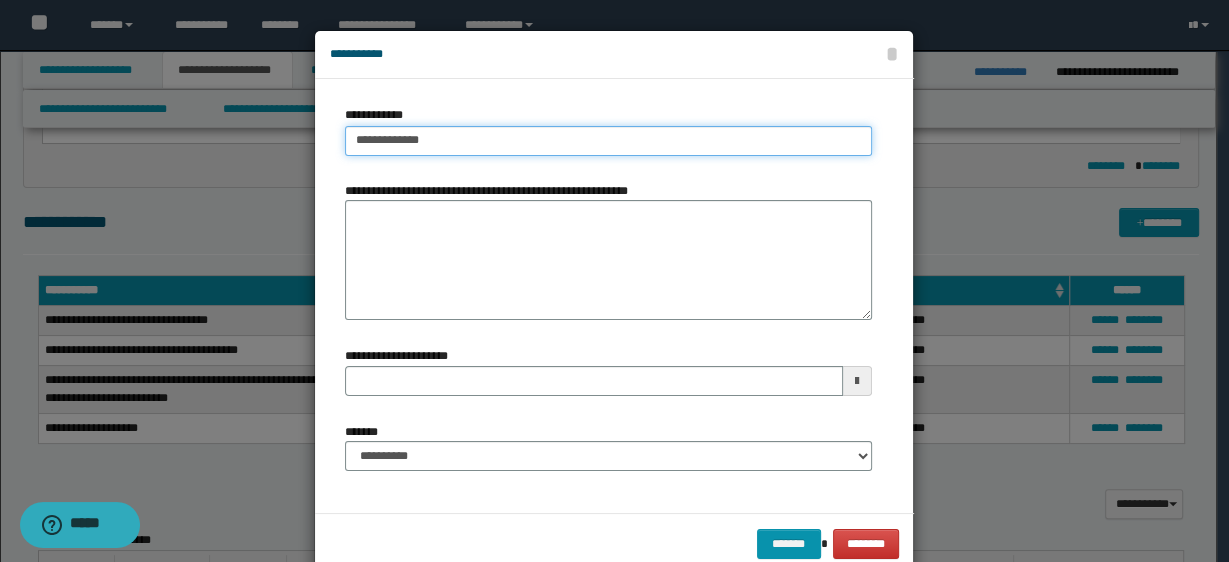 type 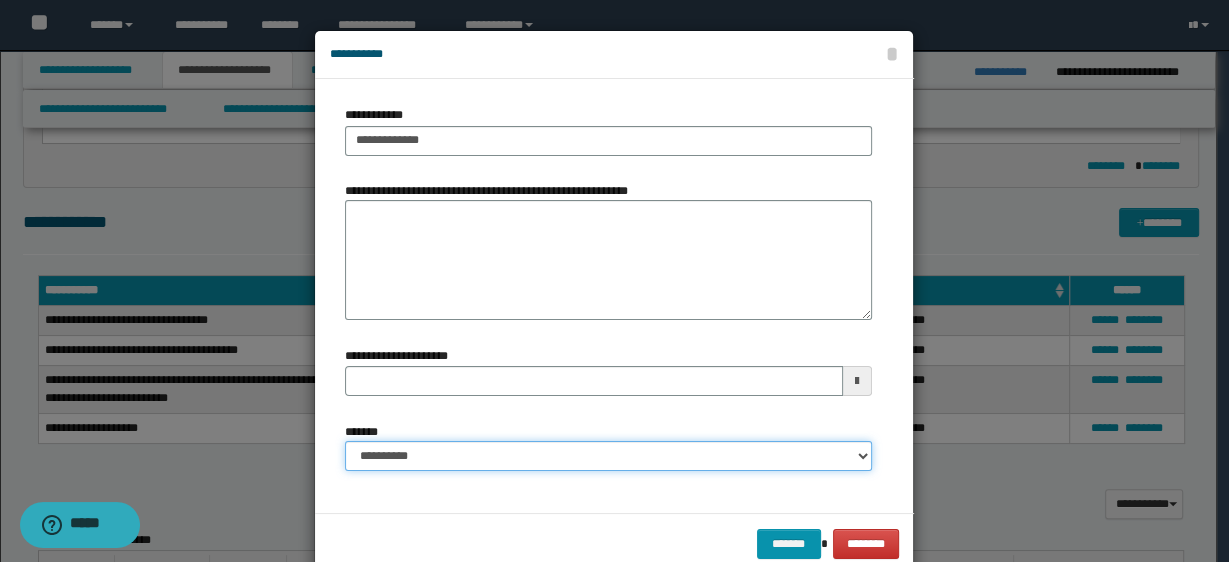 click on "**********" at bounding box center (608, 456) 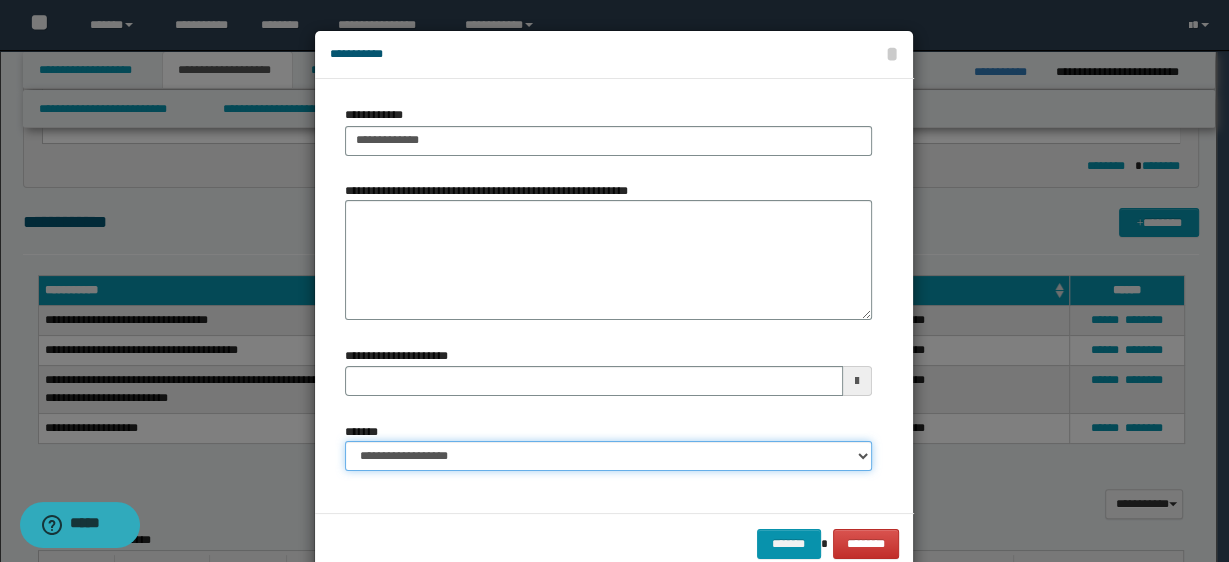 type 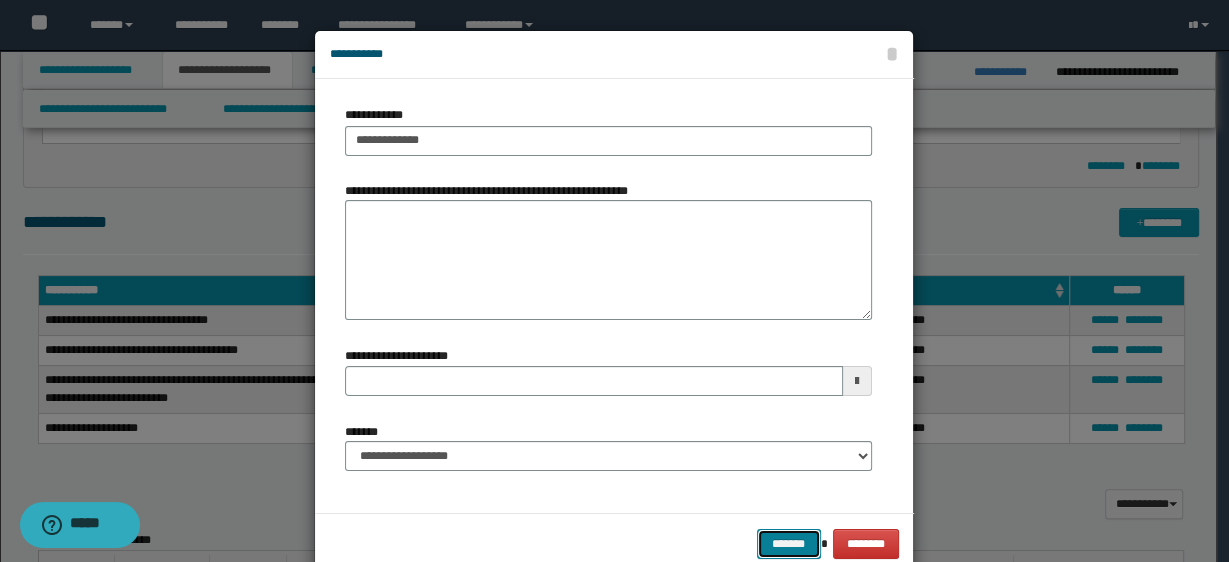click on "*******" at bounding box center [789, 543] 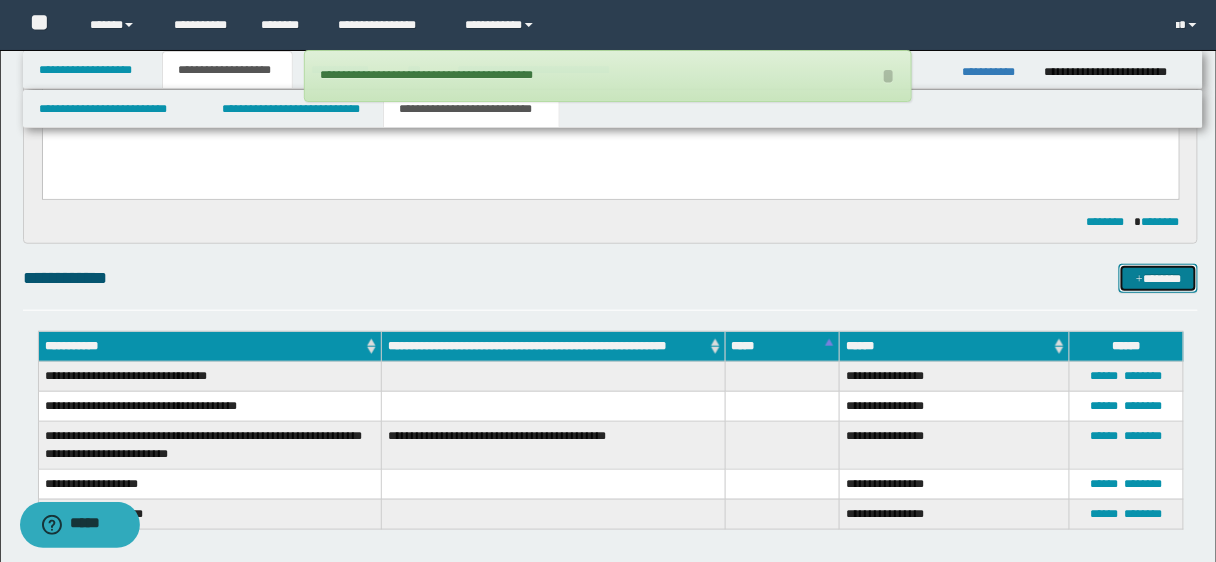 scroll, scrollTop: 403, scrollLeft: 0, axis: vertical 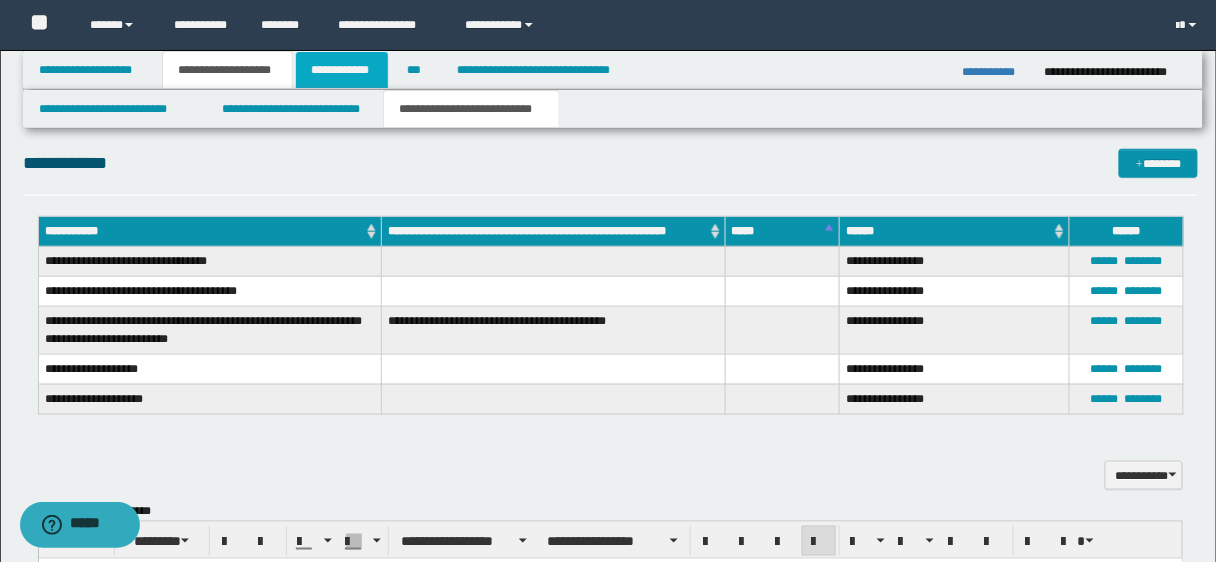 click on "**********" at bounding box center [342, 70] 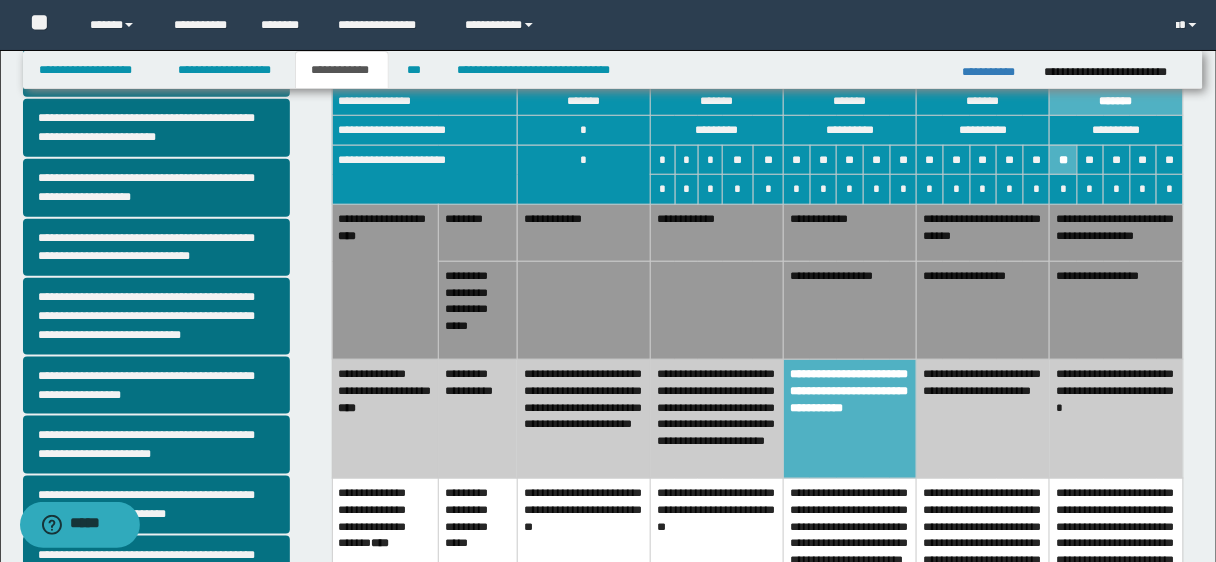 scroll, scrollTop: 384, scrollLeft: 0, axis: vertical 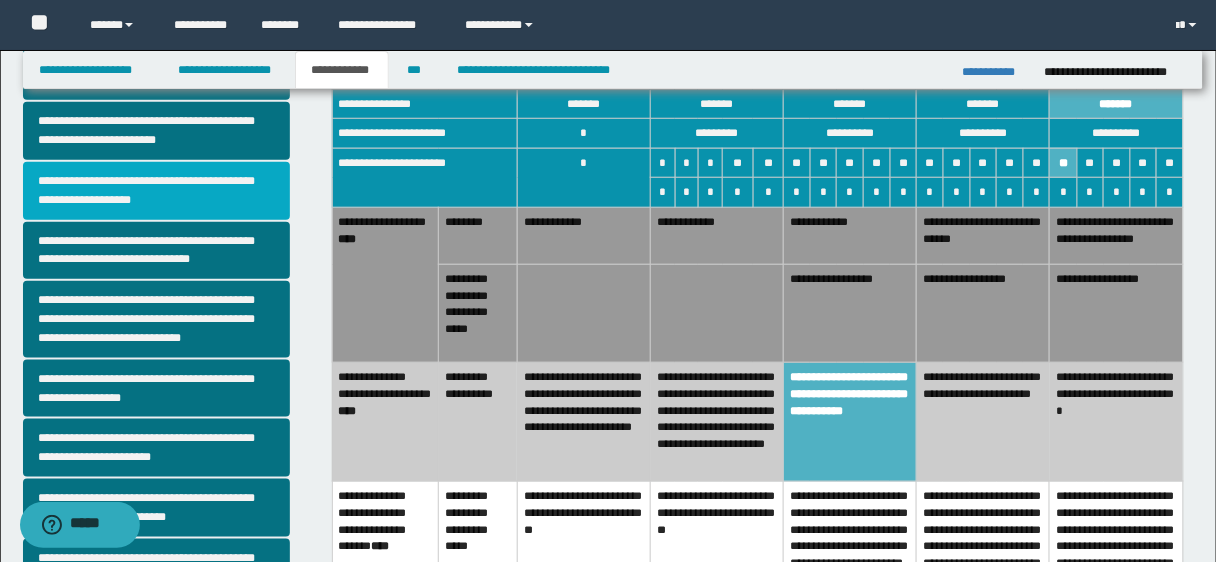 click on "**********" at bounding box center [156, 191] 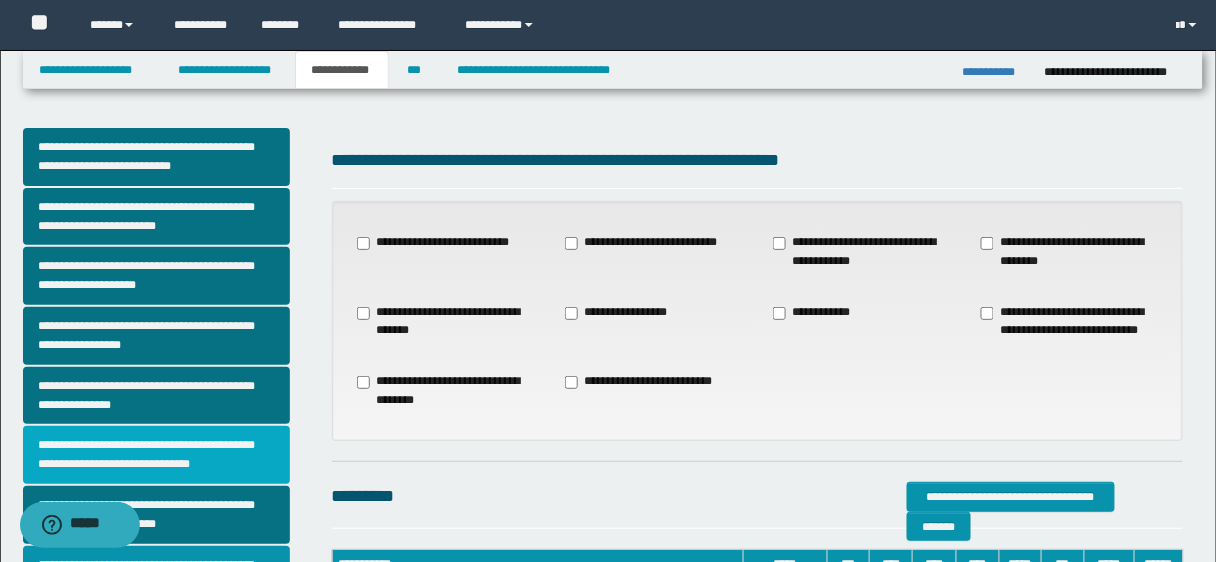 click on "**********" at bounding box center [156, 455] 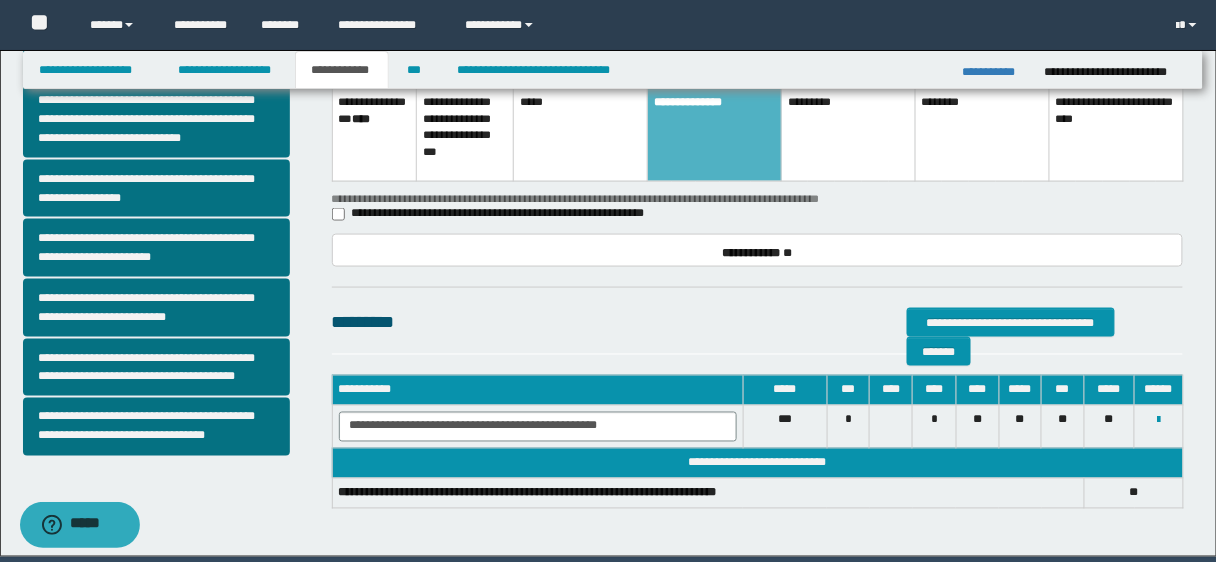 scroll, scrollTop: 582, scrollLeft: 0, axis: vertical 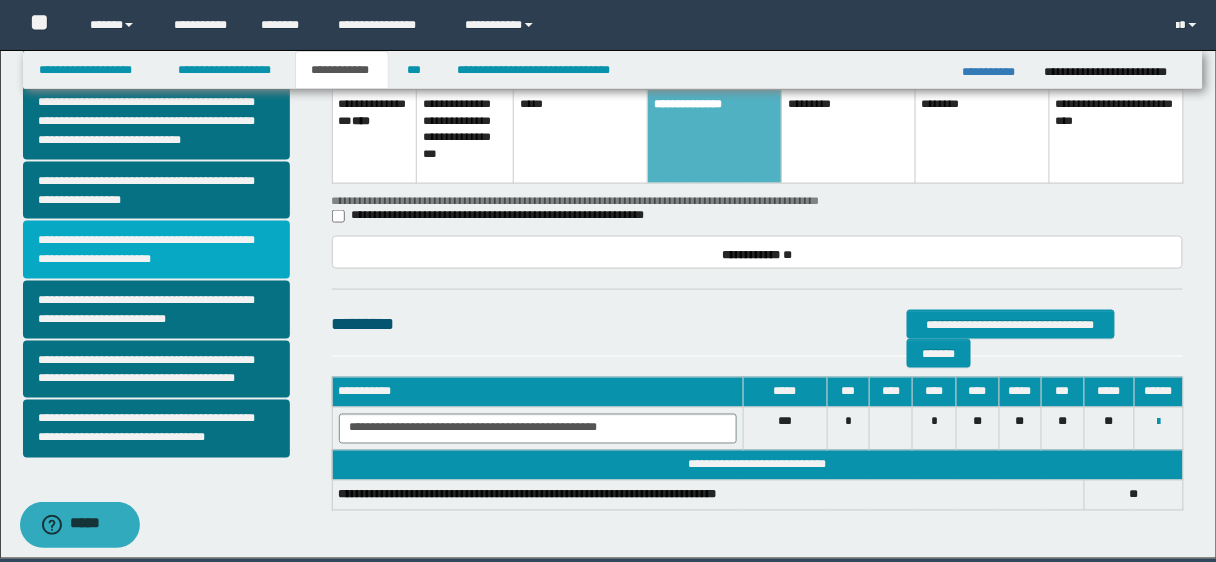 click on "**********" at bounding box center (156, 250) 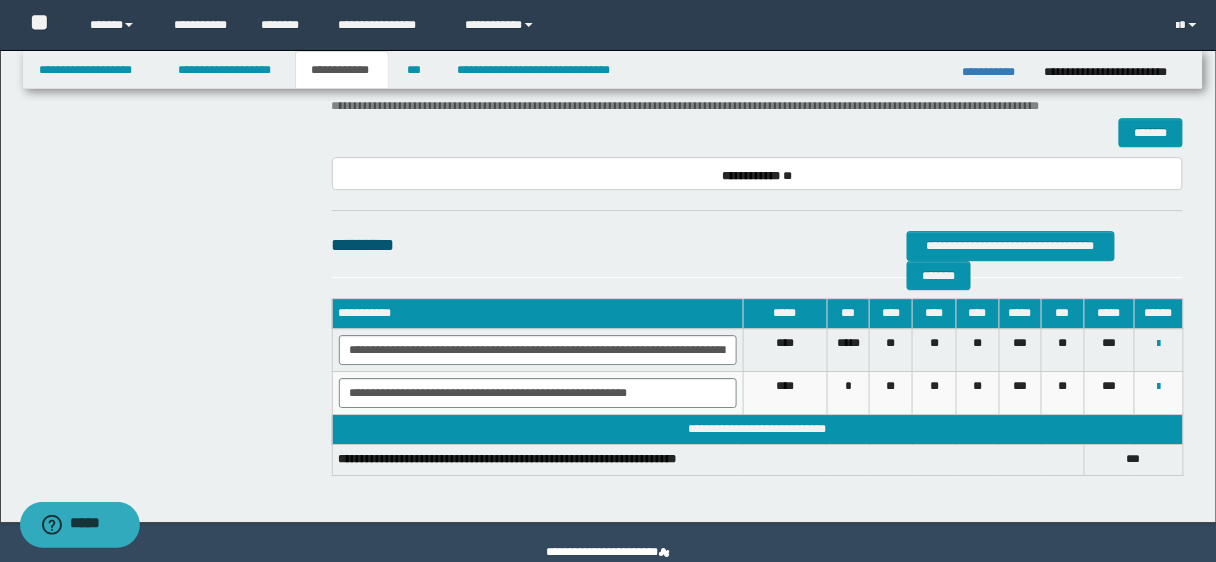 scroll, scrollTop: 1478, scrollLeft: 0, axis: vertical 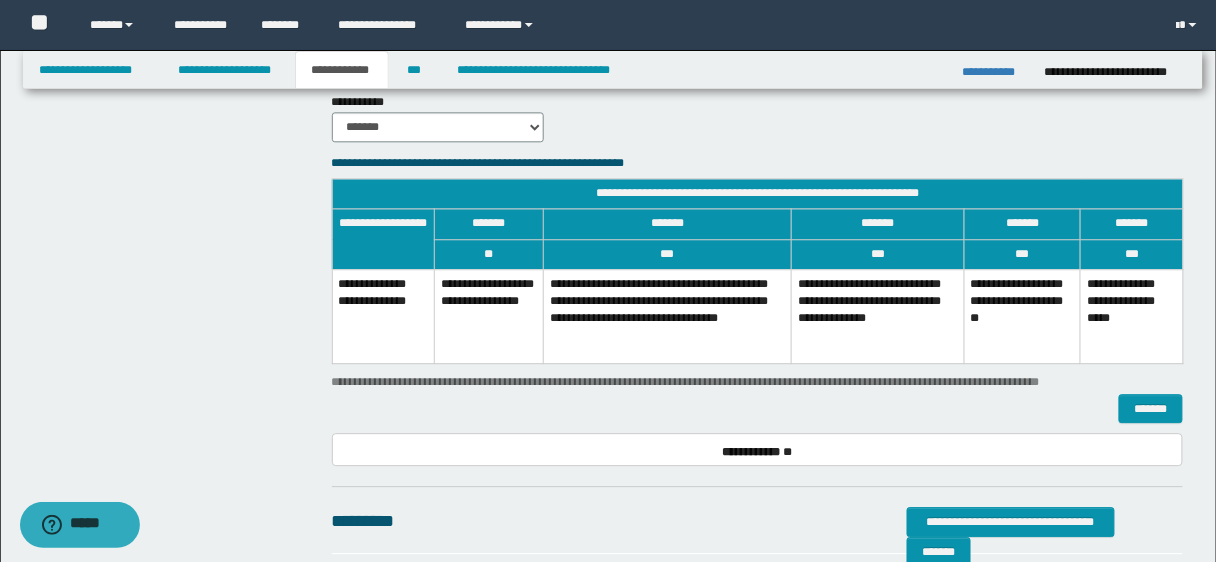 click on "**********" at bounding box center [1132, 316] 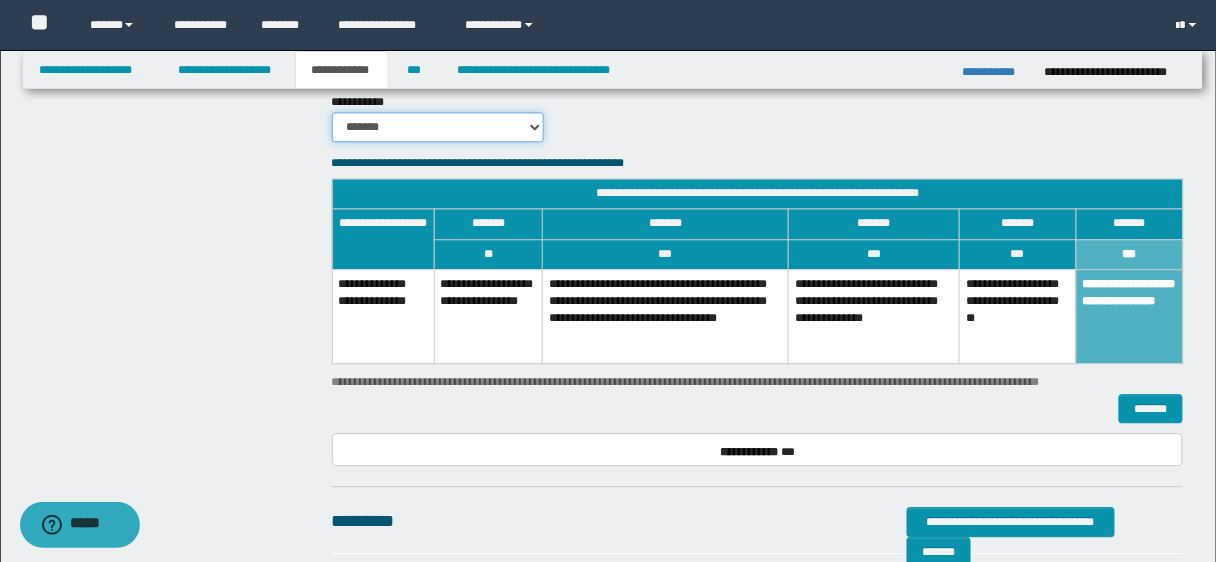 click on "*******
*********" at bounding box center (438, 127) 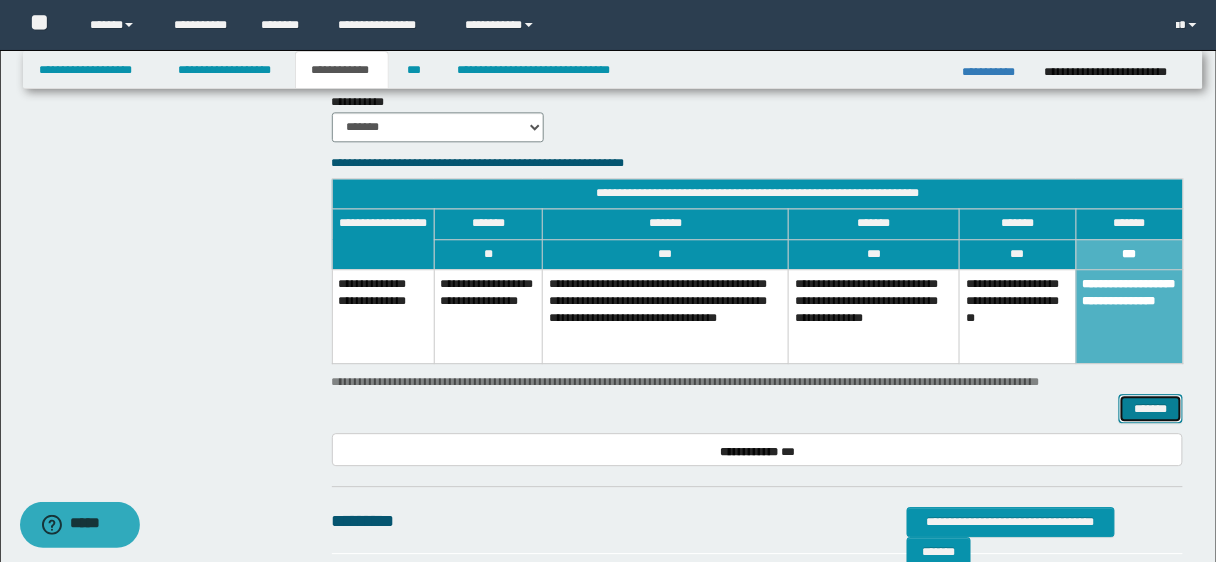 click on "*******" at bounding box center (1151, 408) 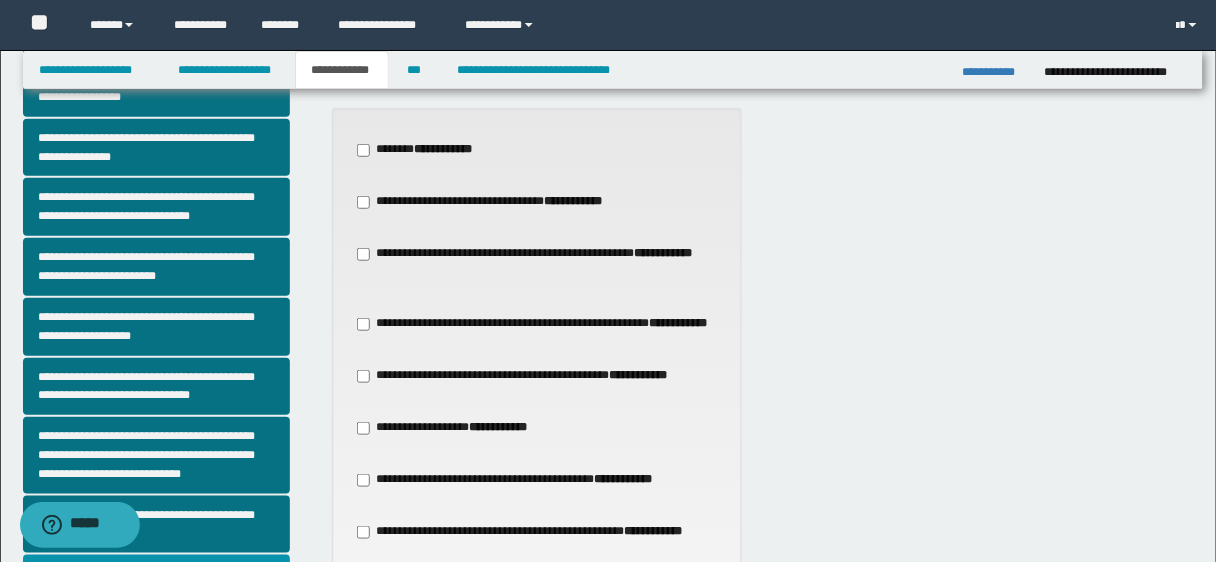 scroll, scrollTop: 236, scrollLeft: 0, axis: vertical 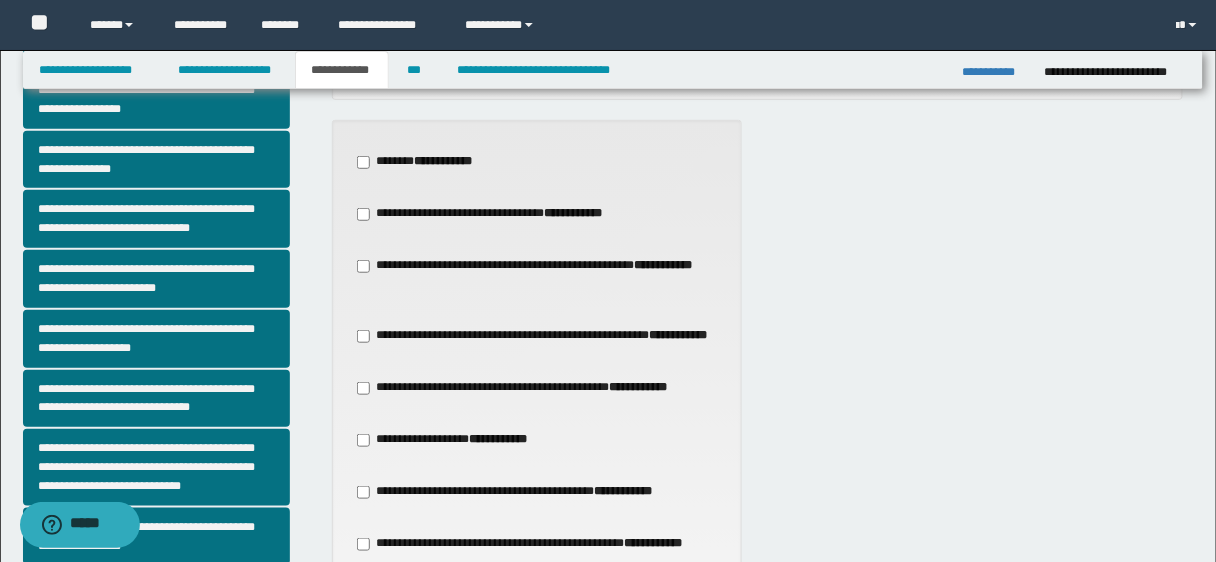 click on "**********" at bounding box center [444, 161] 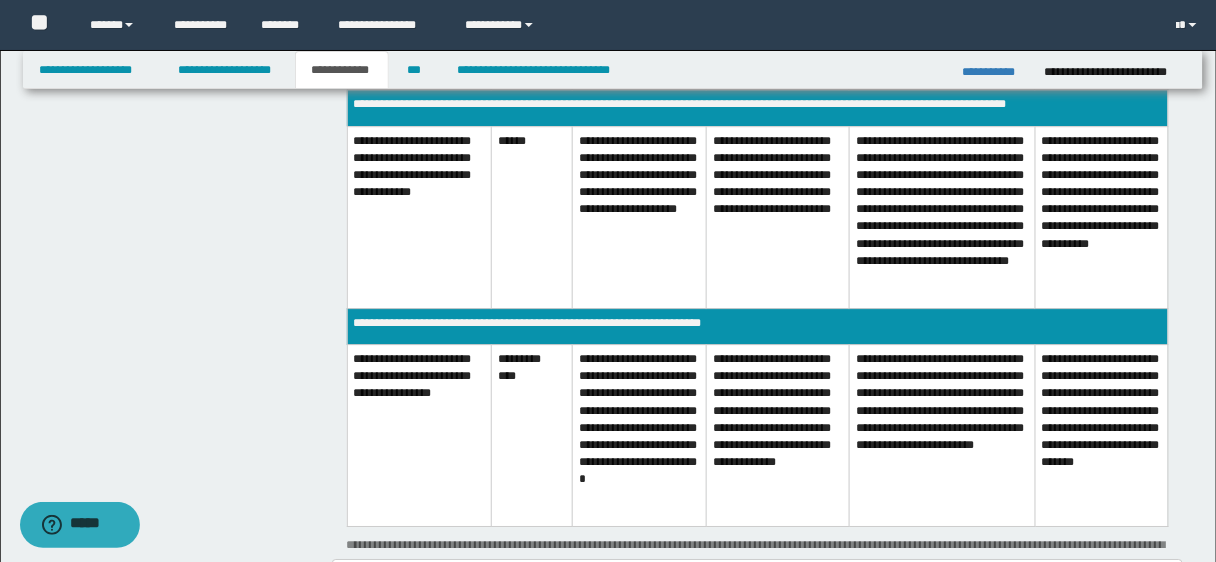 scroll, scrollTop: 1470, scrollLeft: 0, axis: vertical 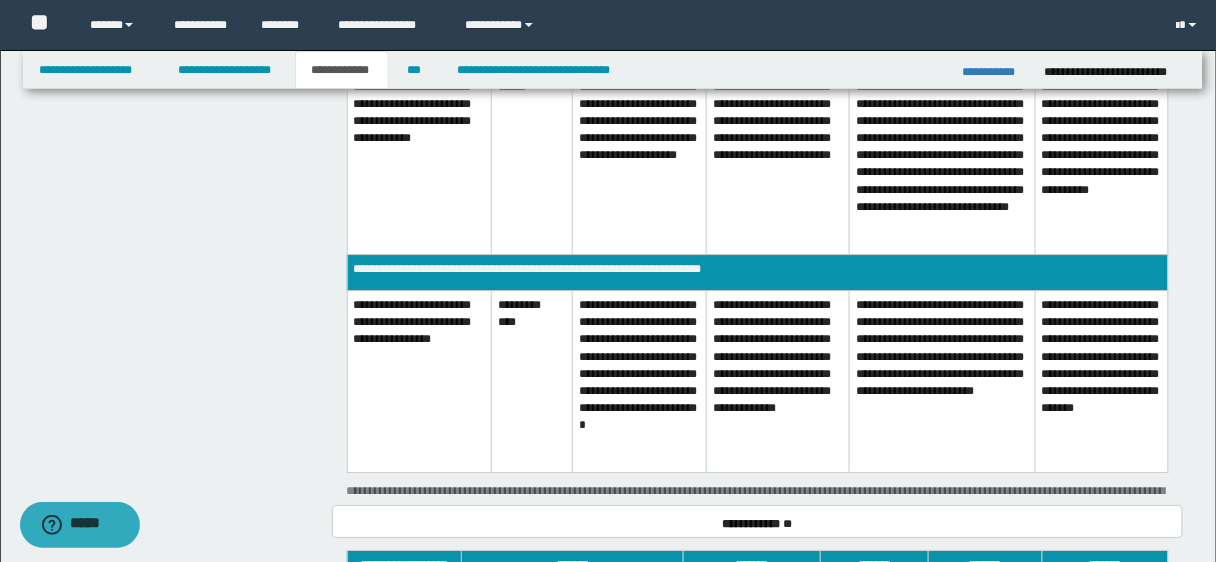 click on "**********" at bounding box center (1102, 382) 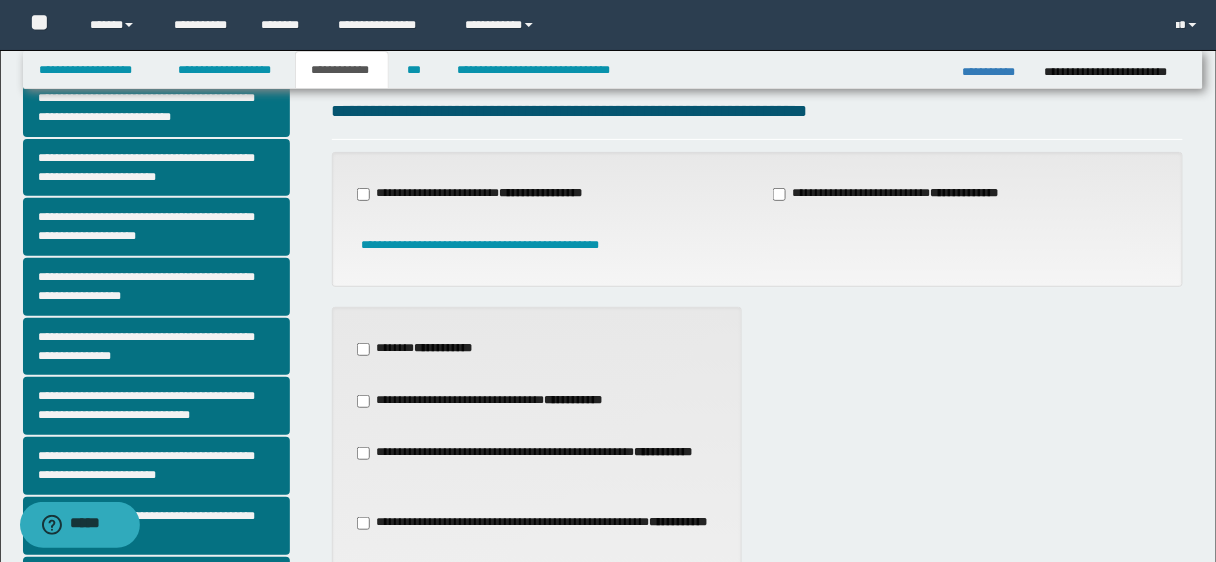 scroll, scrollTop: 37, scrollLeft: 0, axis: vertical 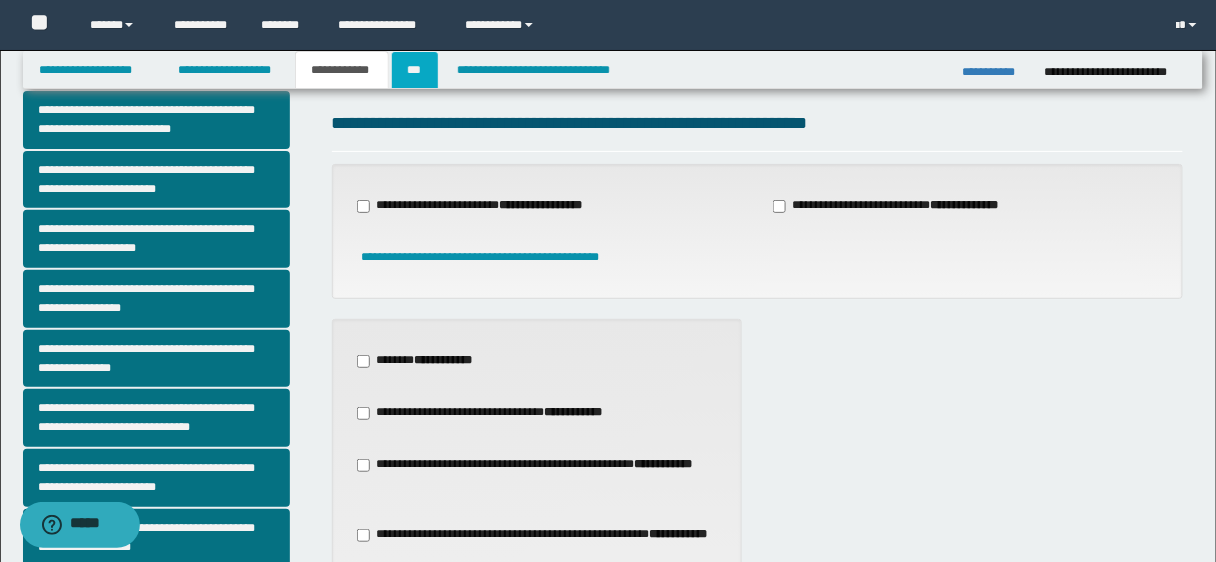 click on "***" at bounding box center (415, 70) 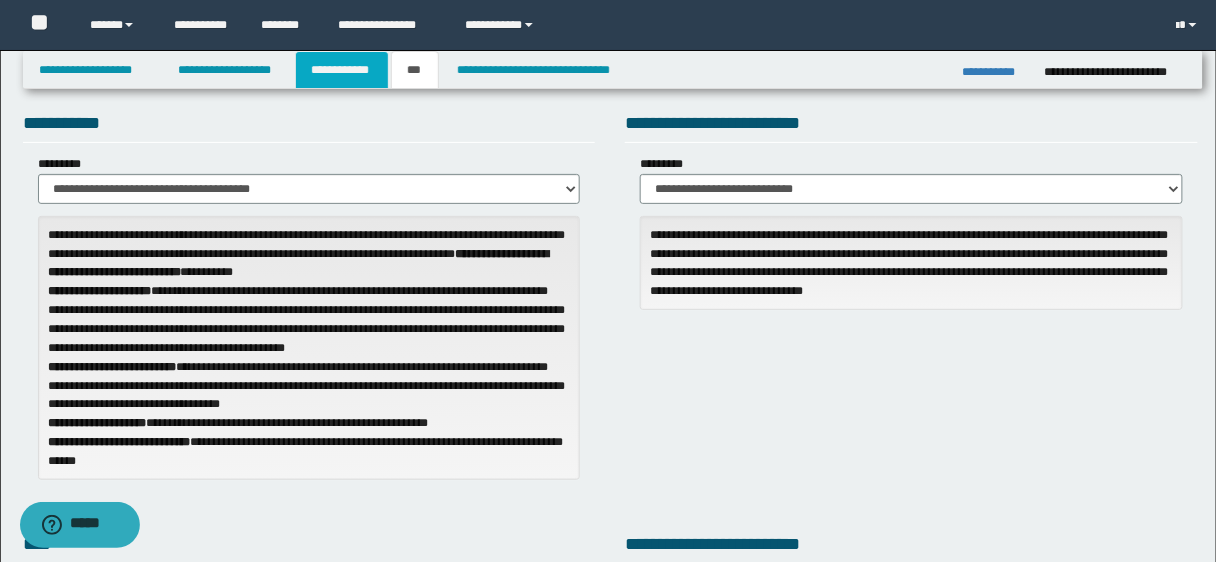 click on "**********" at bounding box center [342, 70] 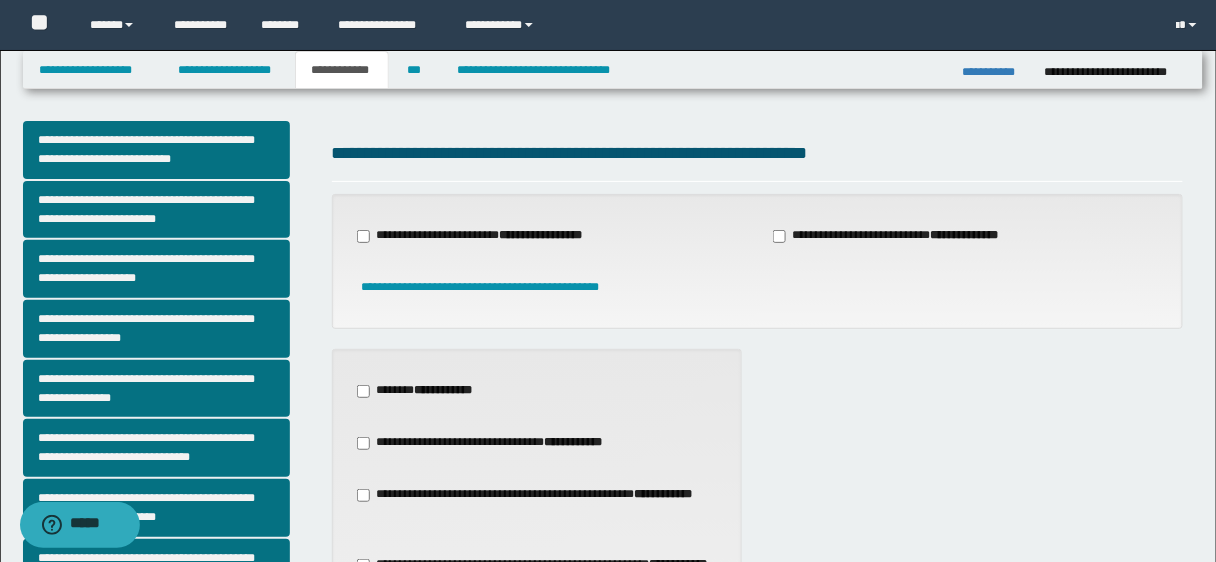 scroll, scrollTop: 0, scrollLeft: 0, axis: both 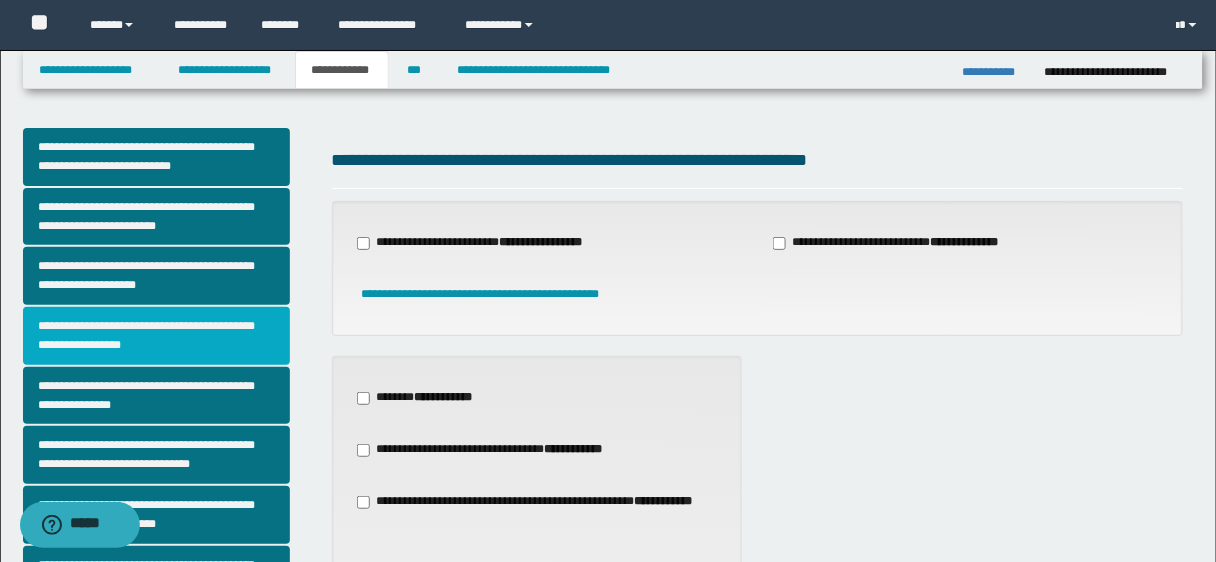 click on "**********" at bounding box center (156, 336) 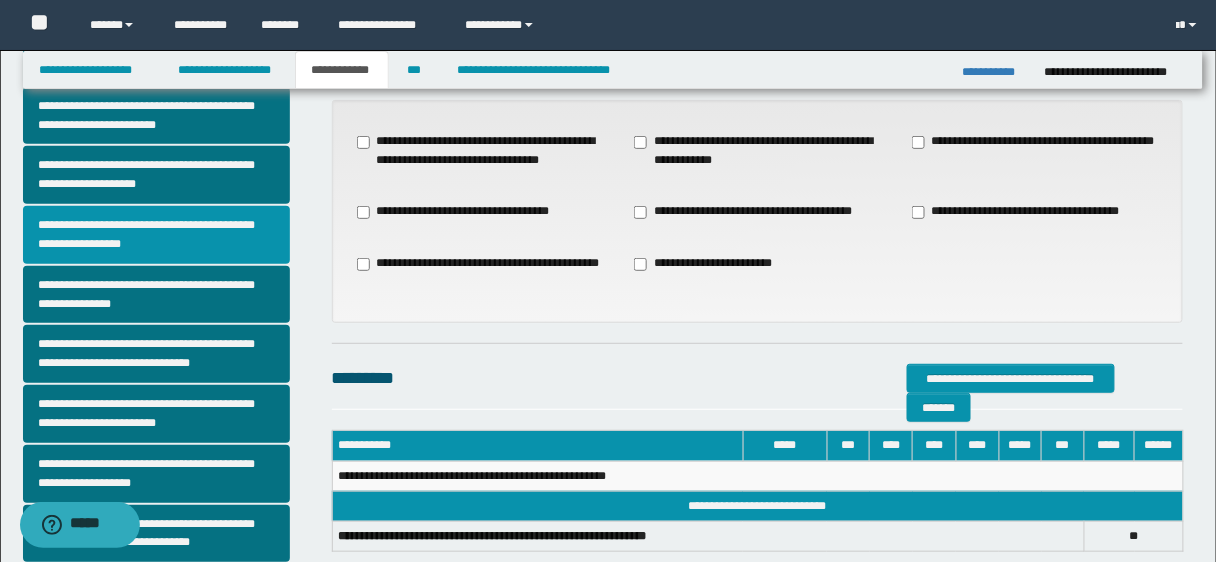 scroll, scrollTop: 109, scrollLeft: 0, axis: vertical 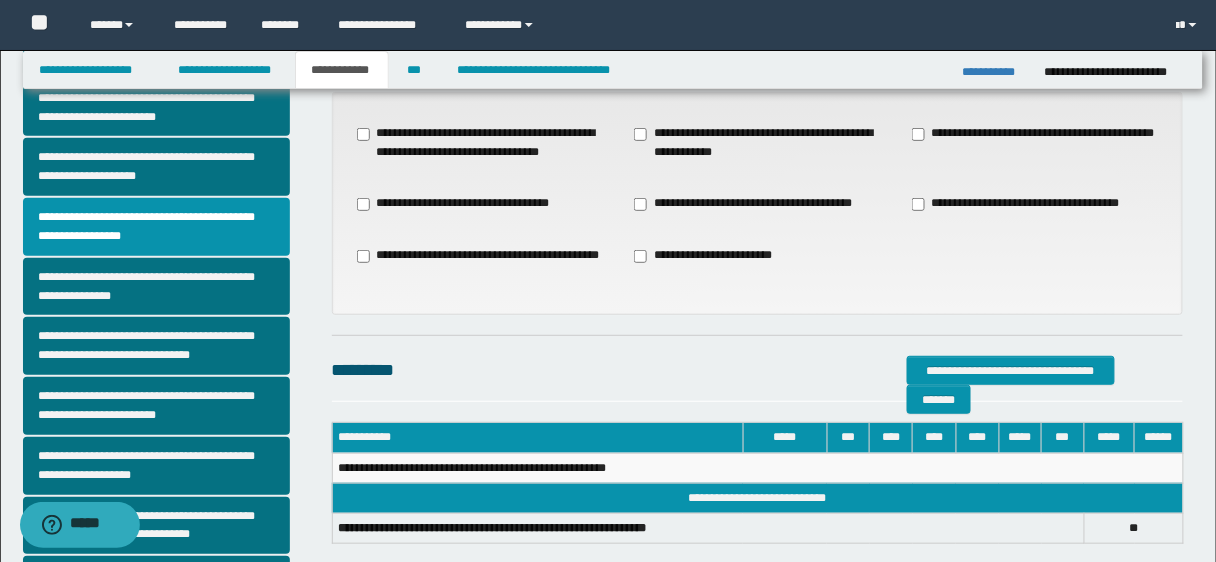 click on "**********" at bounding box center [758, 143] 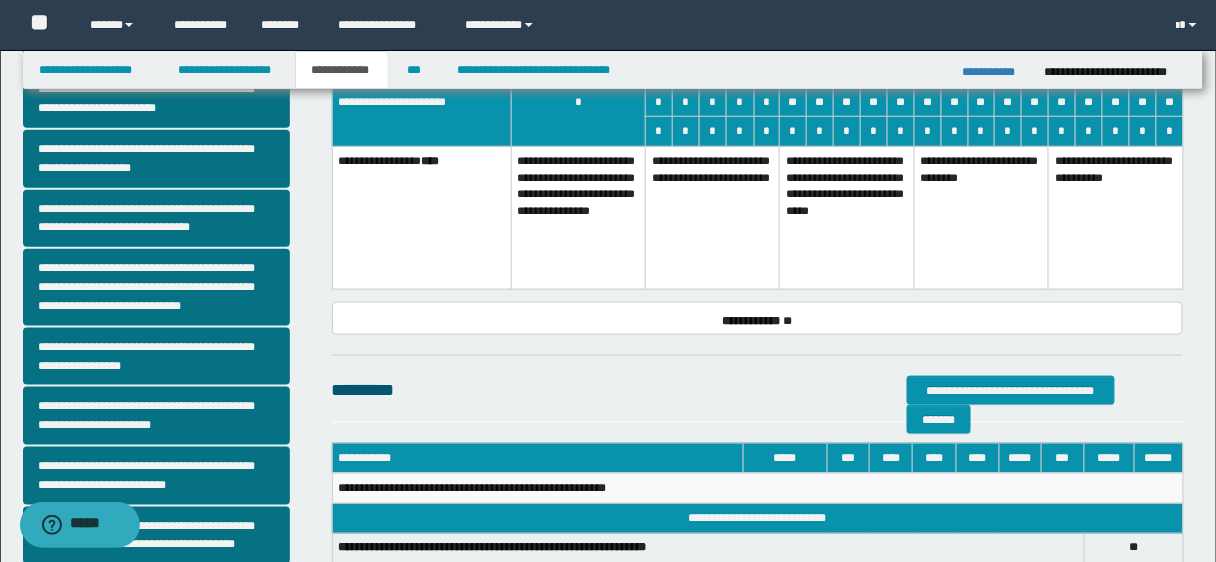 scroll, scrollTop: 430, scrollLeft: 0, axis: vertical 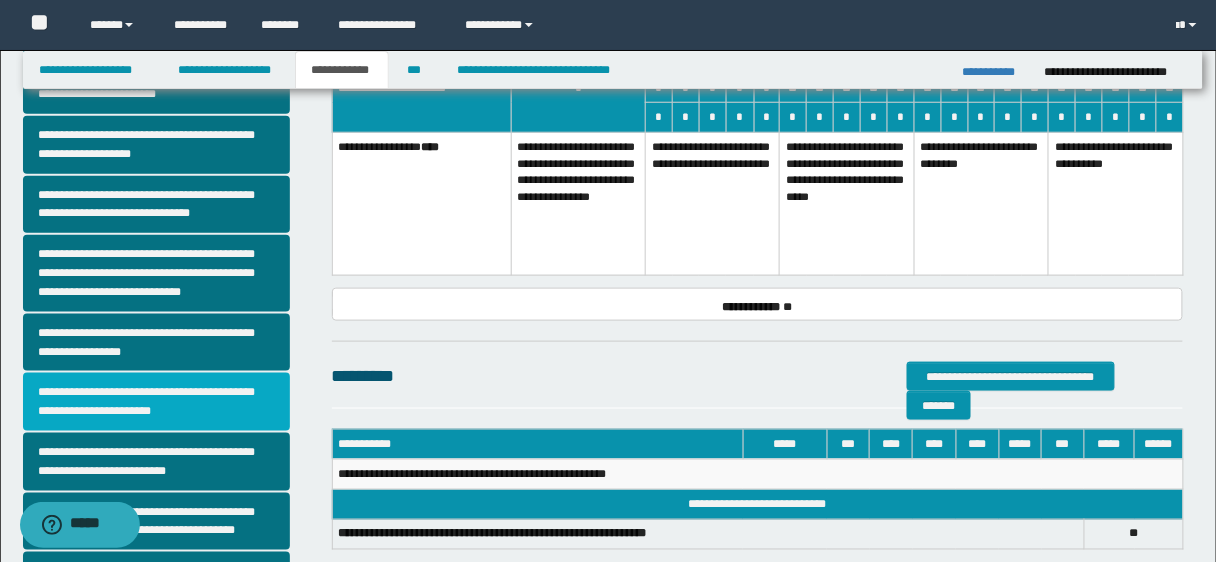 click on "**********" at bounding box center (156, 402) 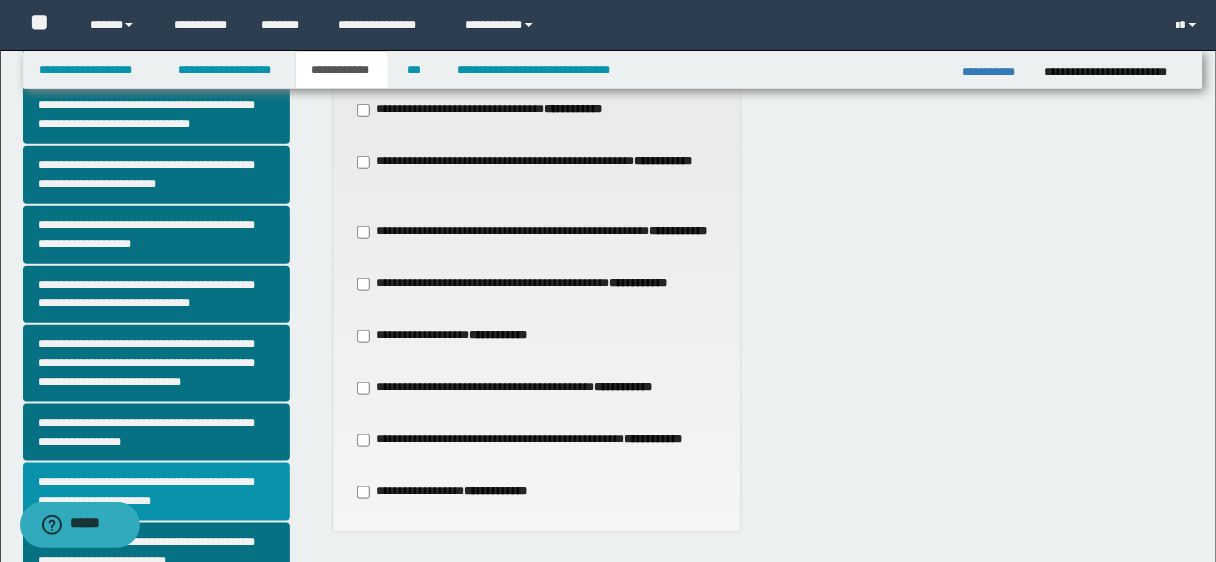 scroll, scrollTop: 0, scrollLeft: 0, axis: both 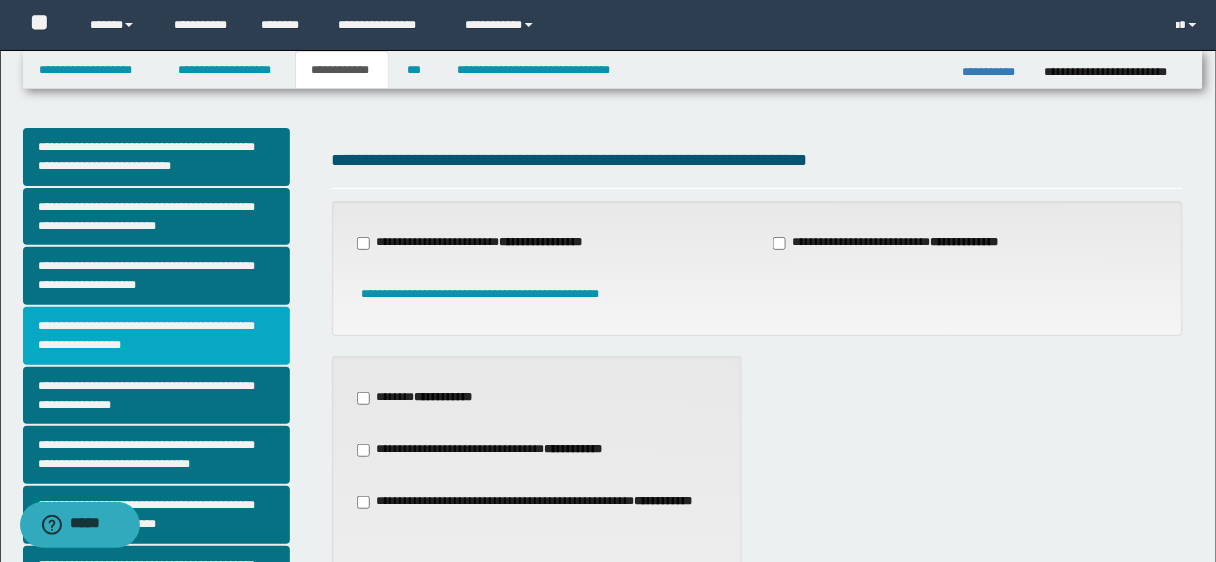 click on "**********" at bounding box center [156, 336] 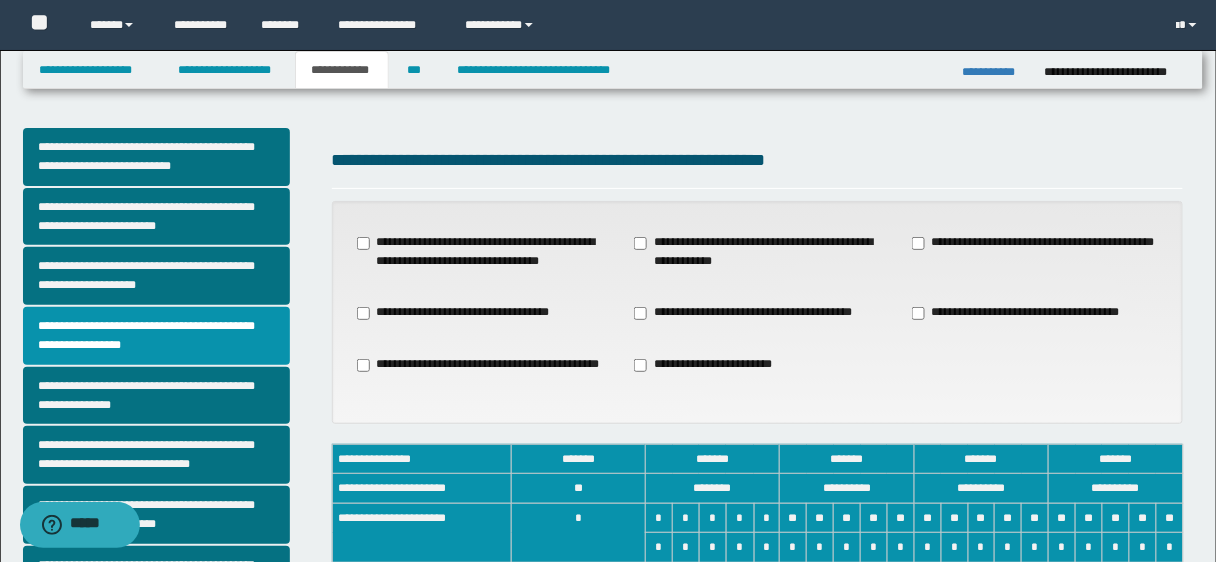 click on "**********" at bounding box center [758, 252] 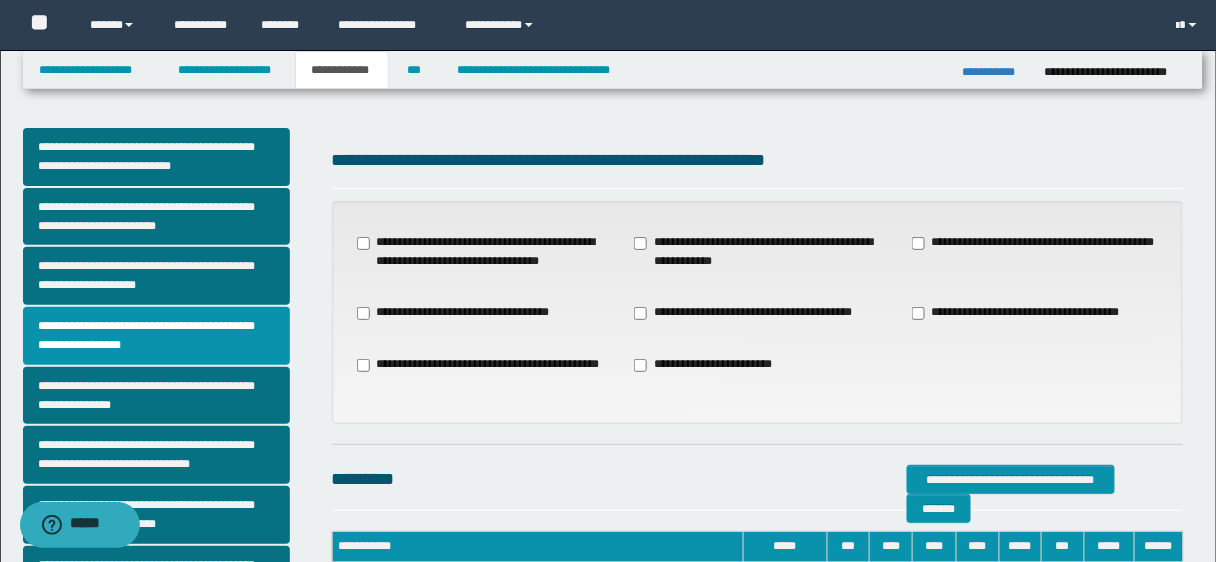 click on "**********" at bounding box center [748, 313] 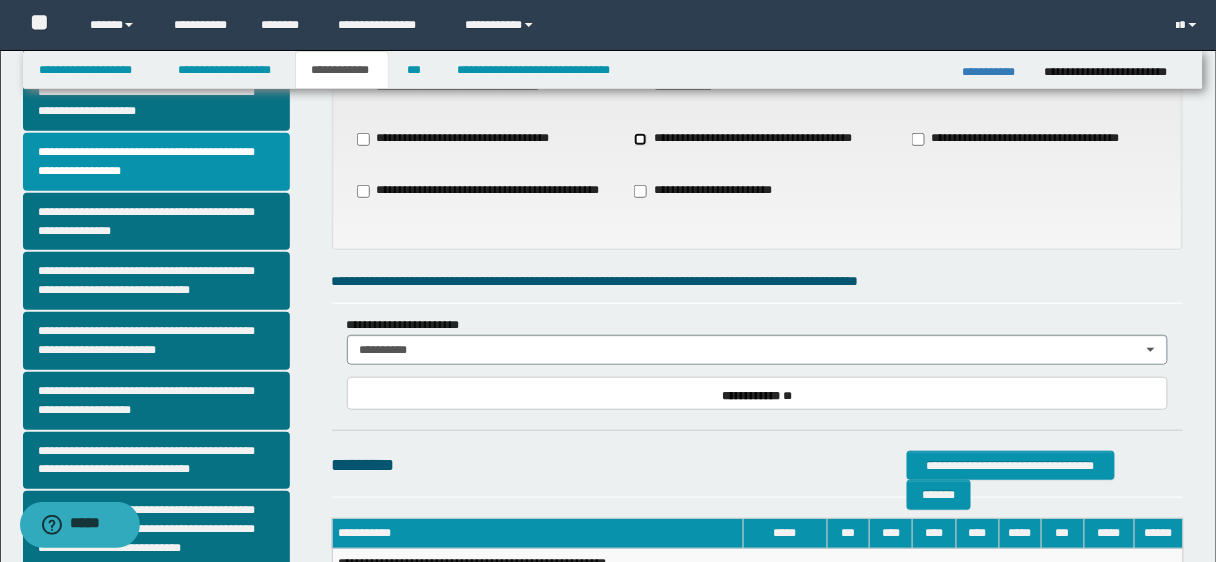 scroll, scrollTop: 179, scrollLeft: 0, axis: vertical 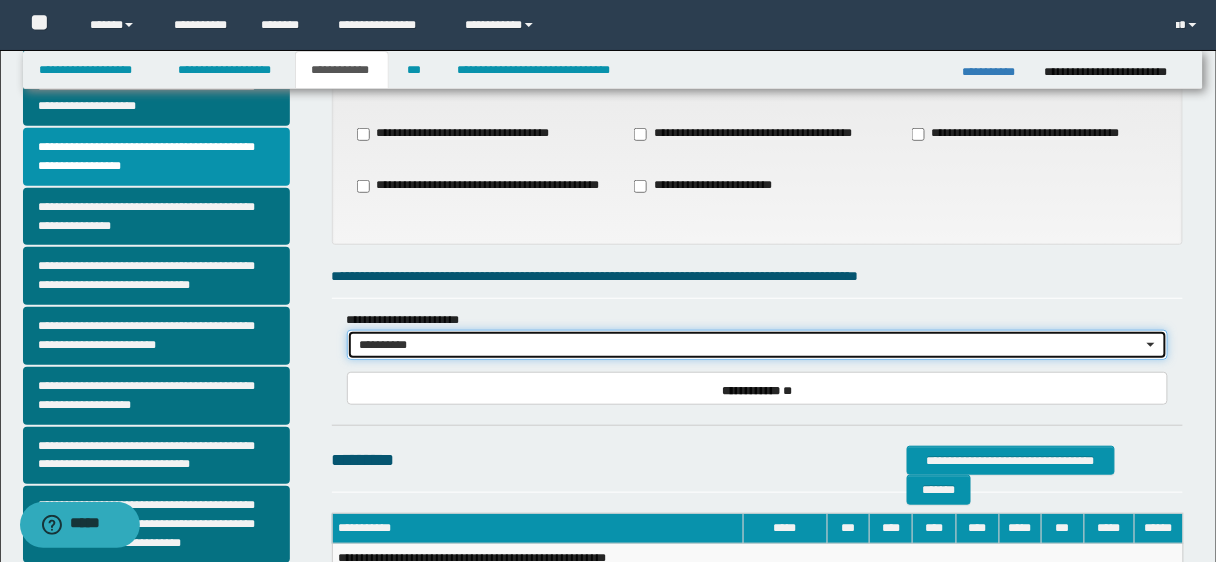 click on "**********" at bounding box center [758, 345] 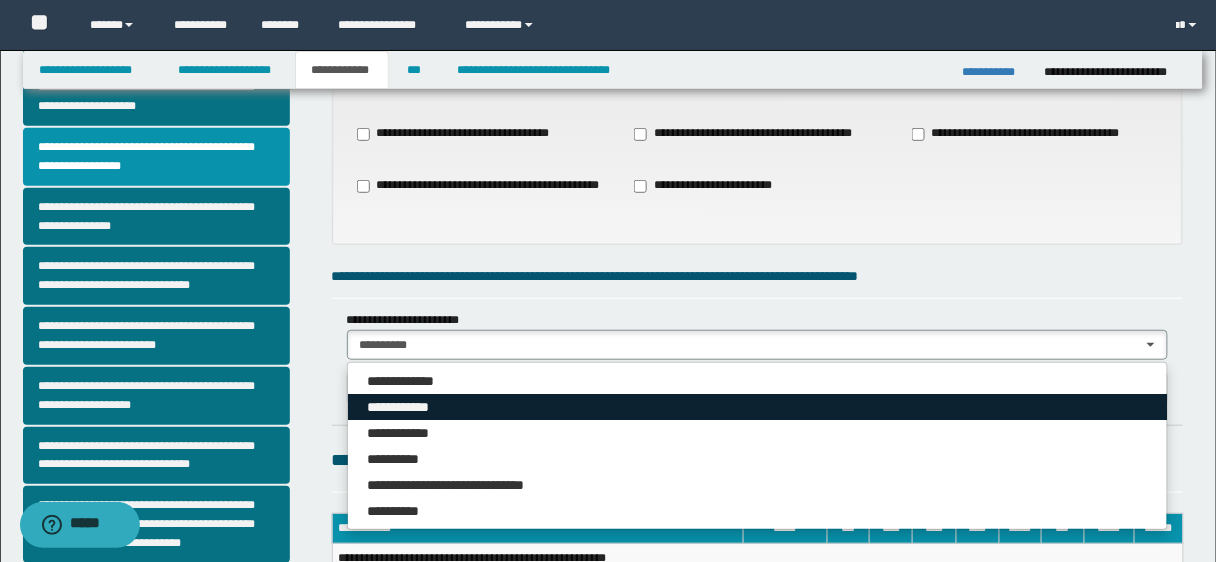 click on "**********" at bounding box center (758, 407) 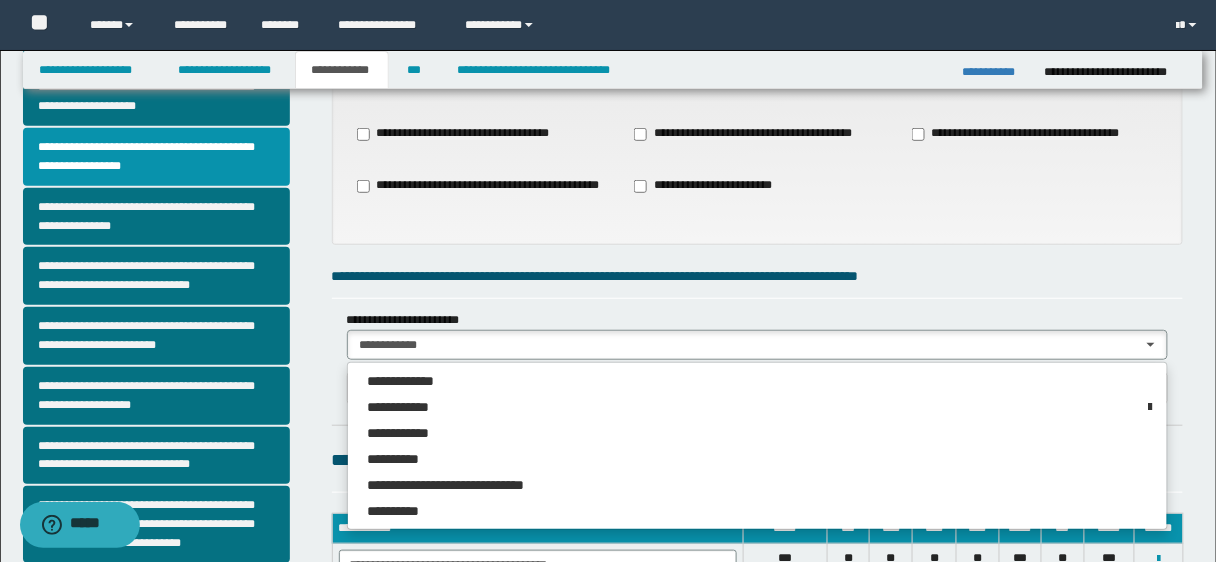 click on "**********" at bounding box center (758, 276) 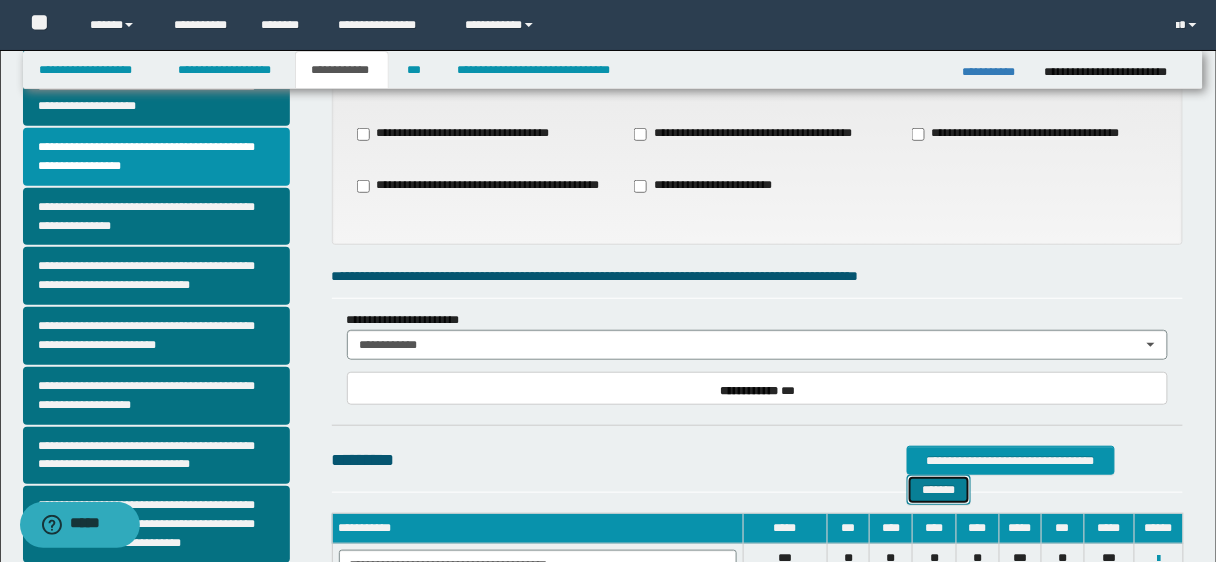 click on "*******" at bounding box center [939, 489] 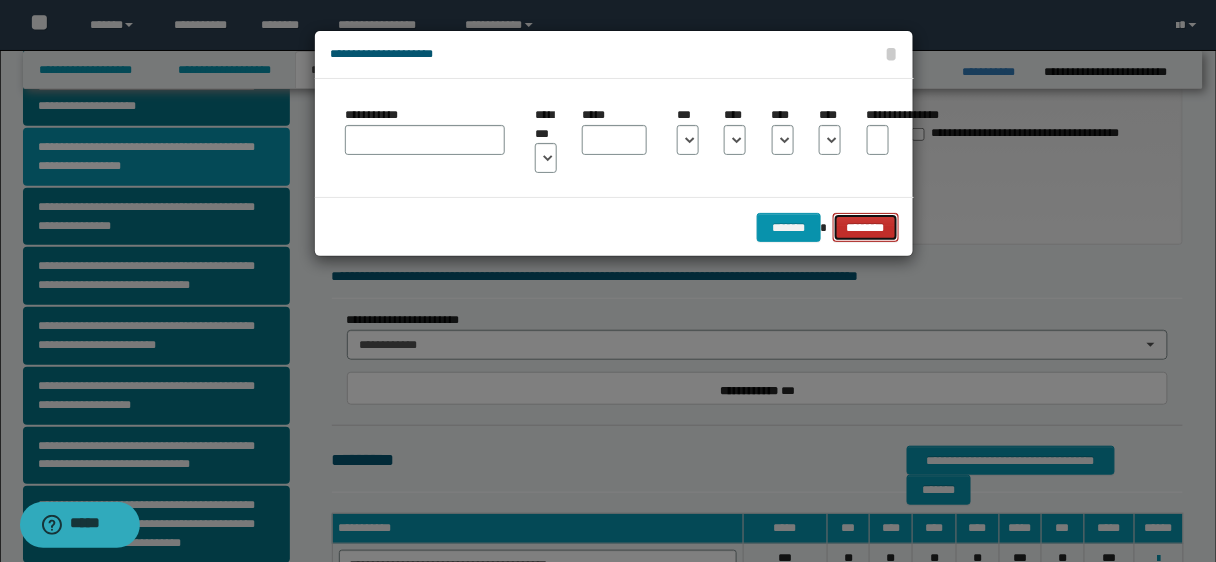 click on "********" at bounding box center (866, 227) 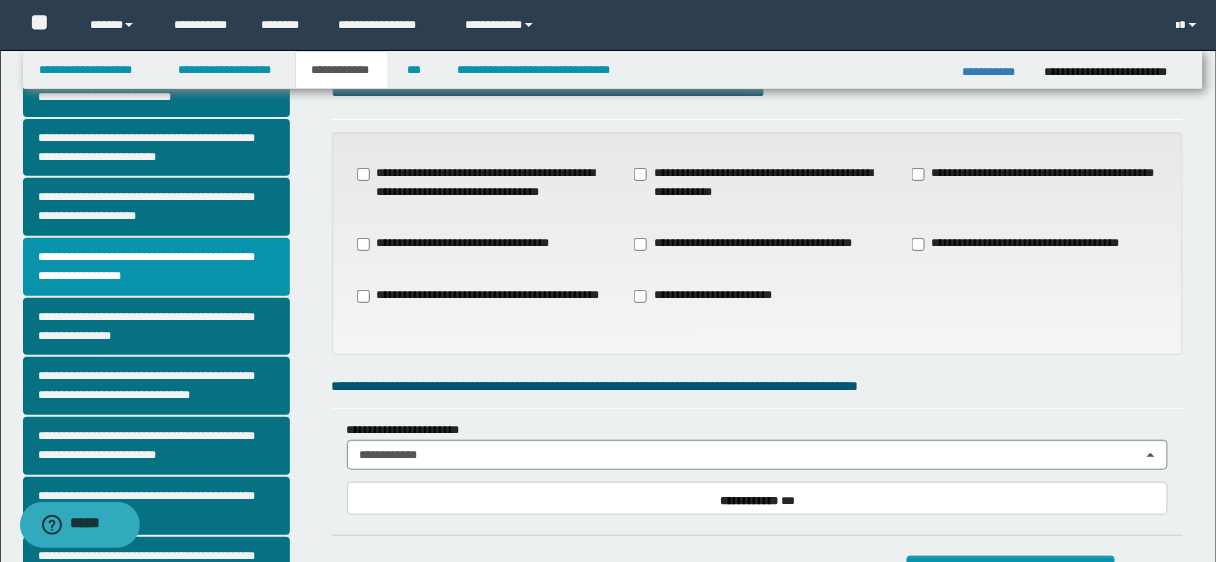 scroll, scrollTop: 51, scrollLeft: 0, axis: vertical 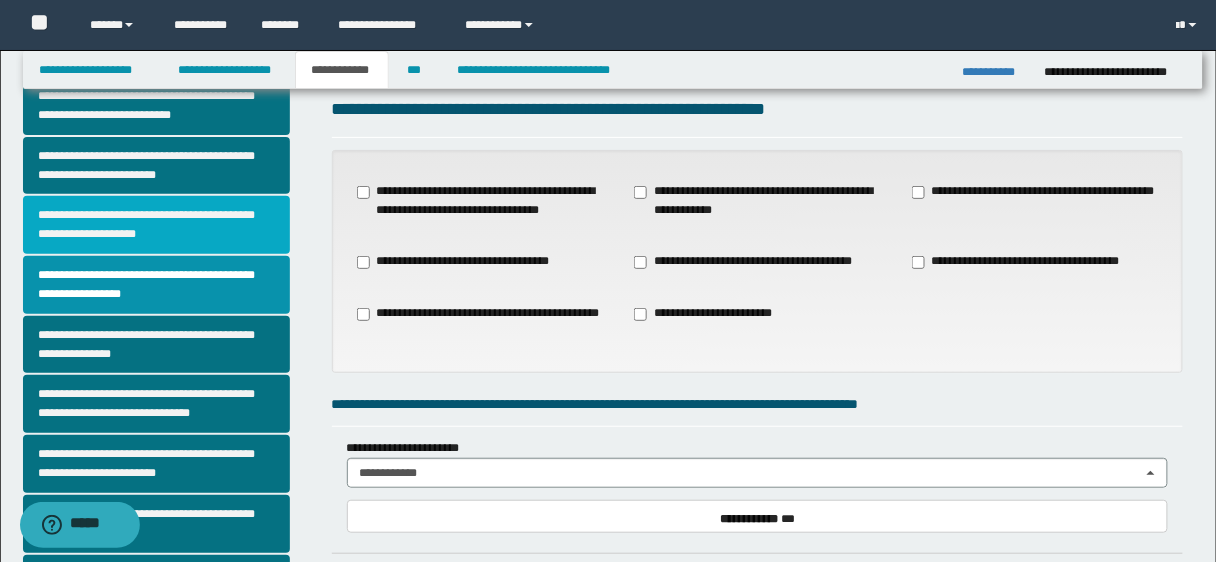 click on "**********" at bounding box center [156, 225] 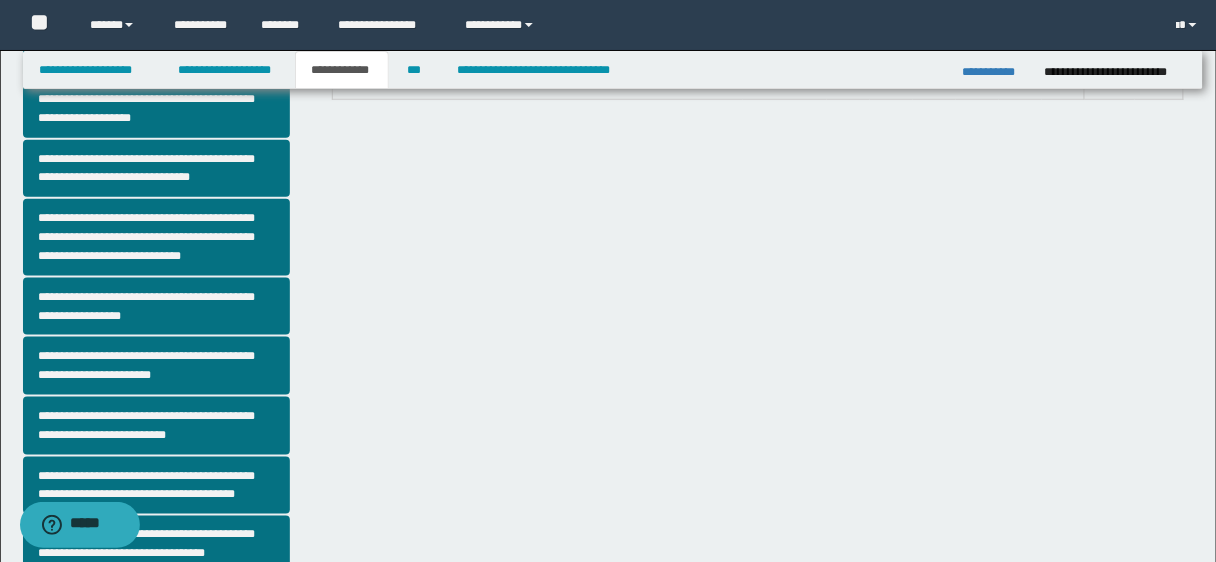 scroll, scrollTop: 476, scrollLeft: 0, axis: vertical 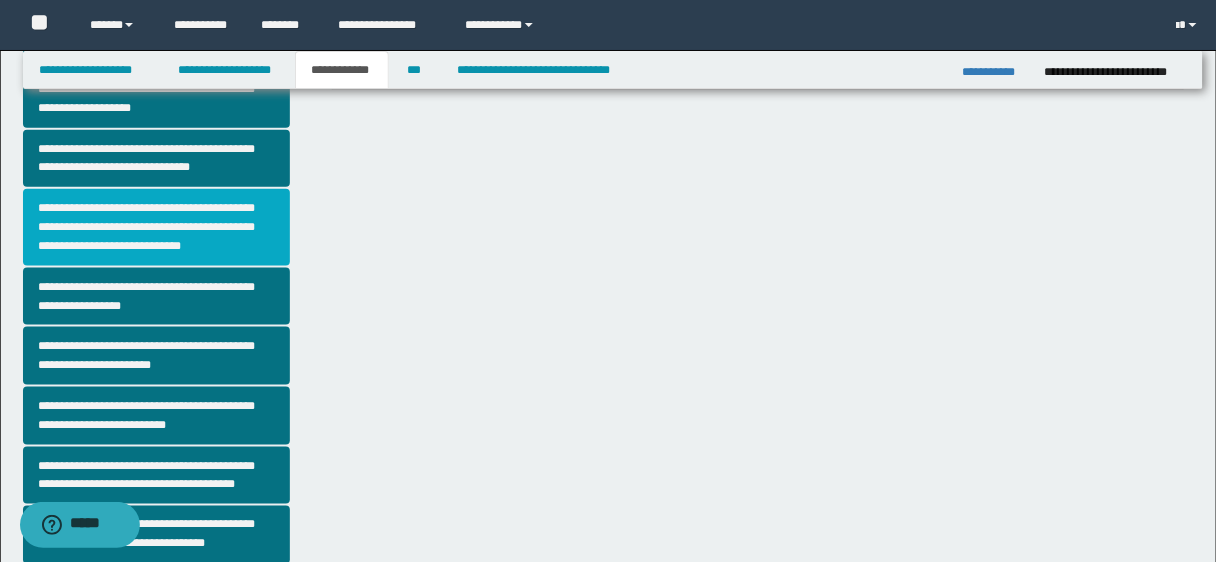 click on "**********" at bounding box center (156, 227) 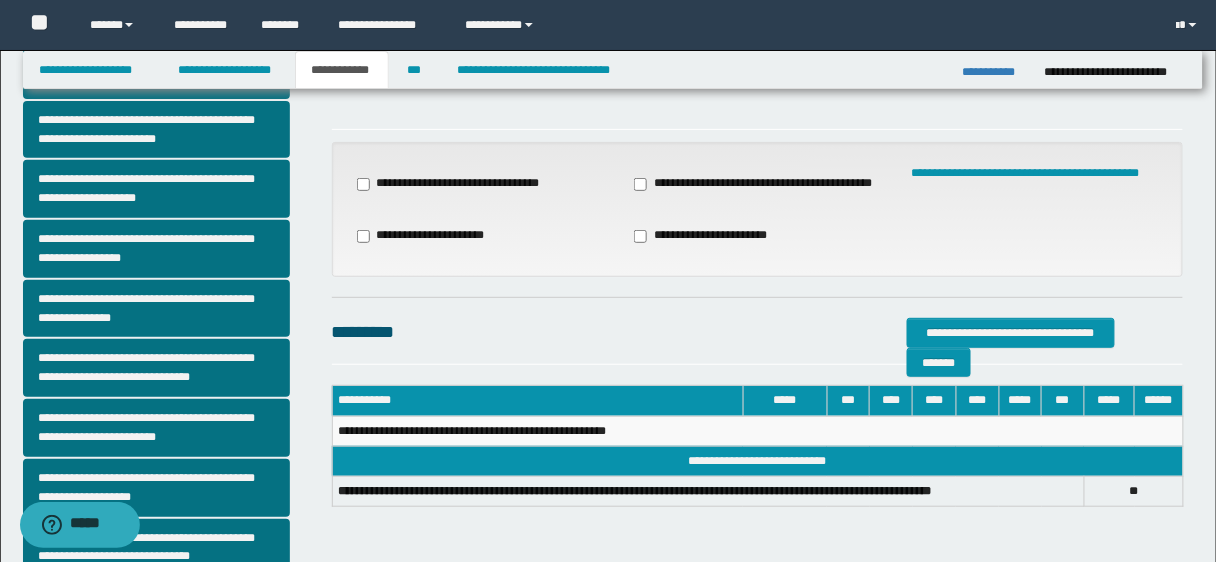 scroll, scrollTop: 59, scrollLeft: 0, axis: vertical 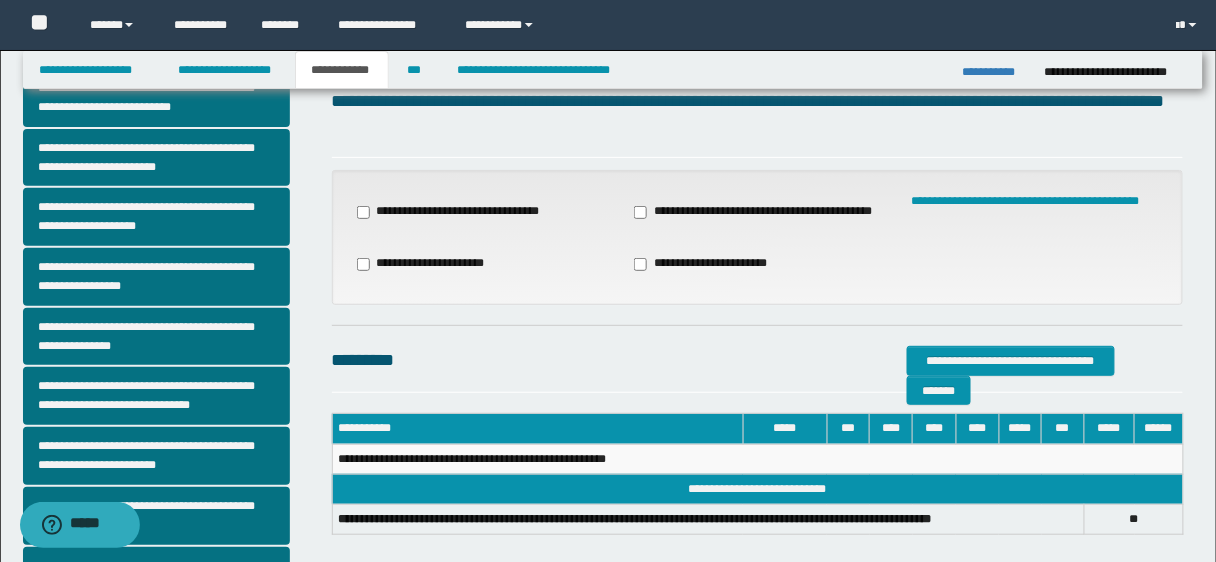 click on "**********" at bounding box center [753, 212] 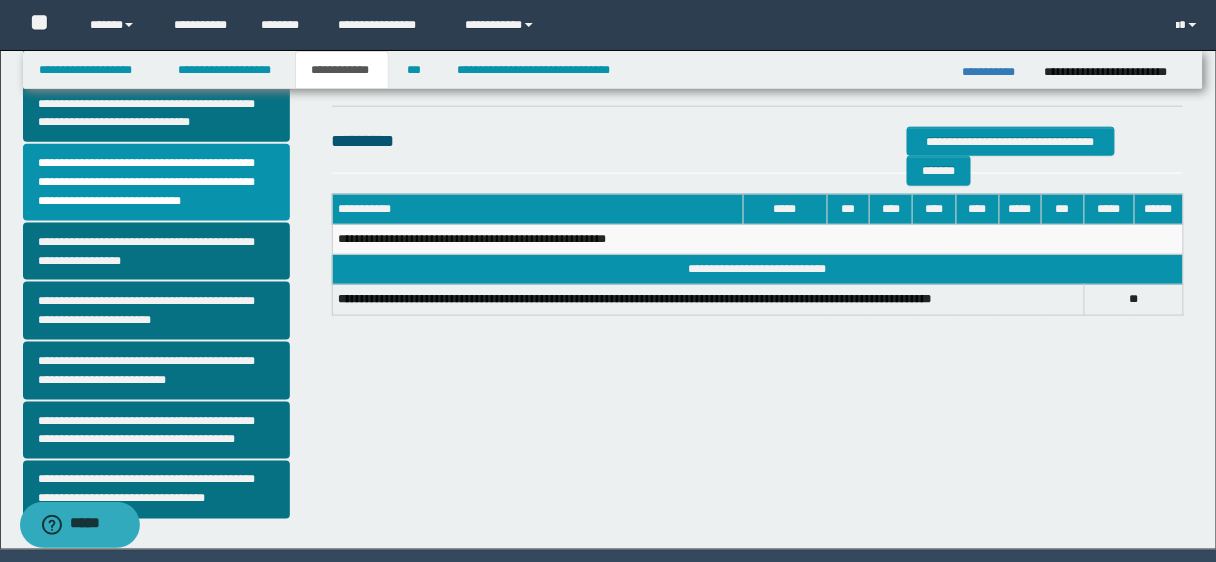 scroll, scrollTop: 522, scrollLeft: 0, axis: vertical 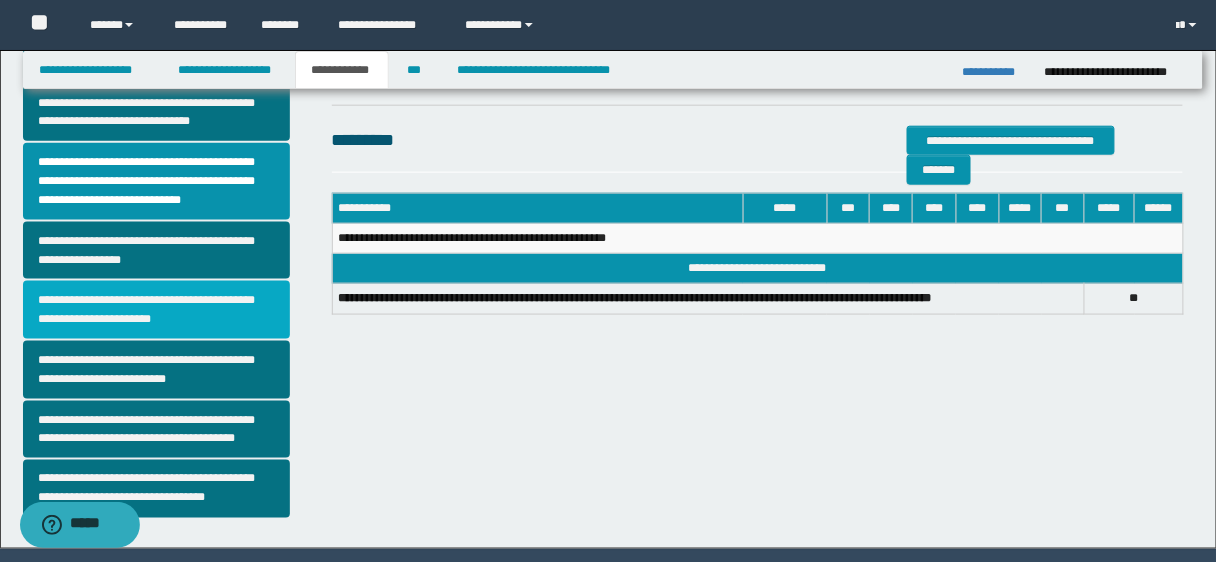 click on "**********" at bounding box center [156, 310] 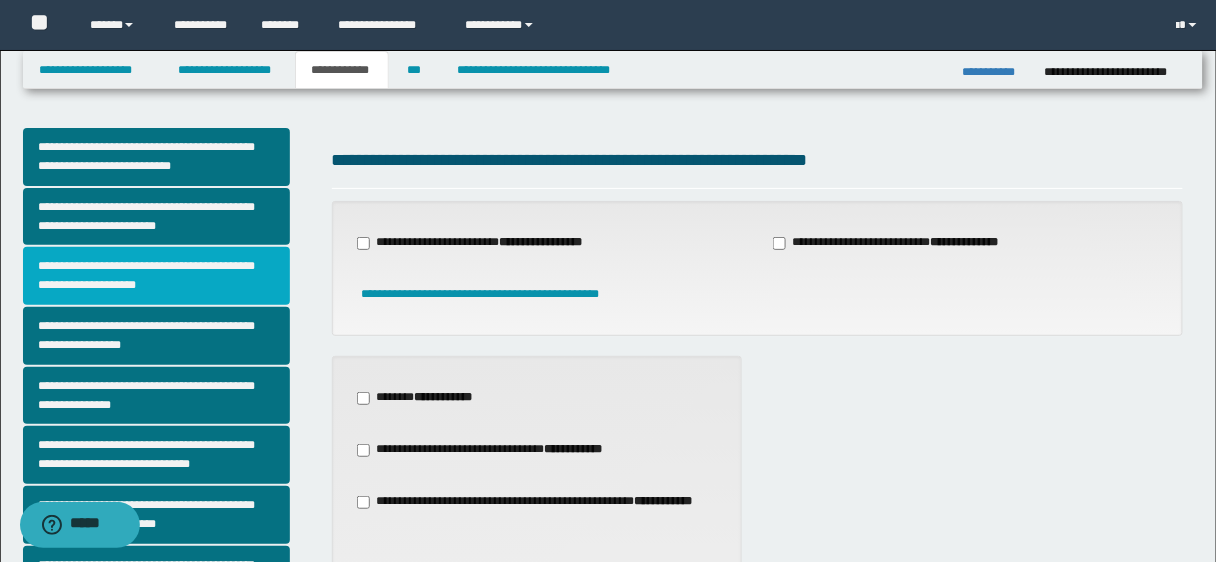 click on "**********" at bounding box center (156, 276) 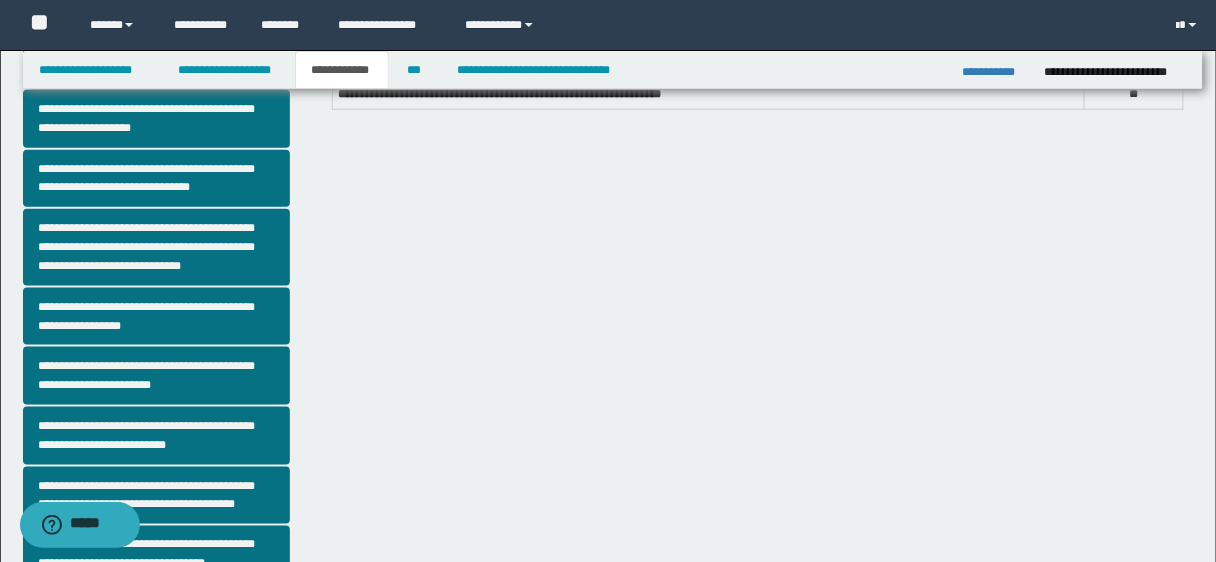 scroll, scrollTop: 455, scrollLeft: 0, axis: vertical 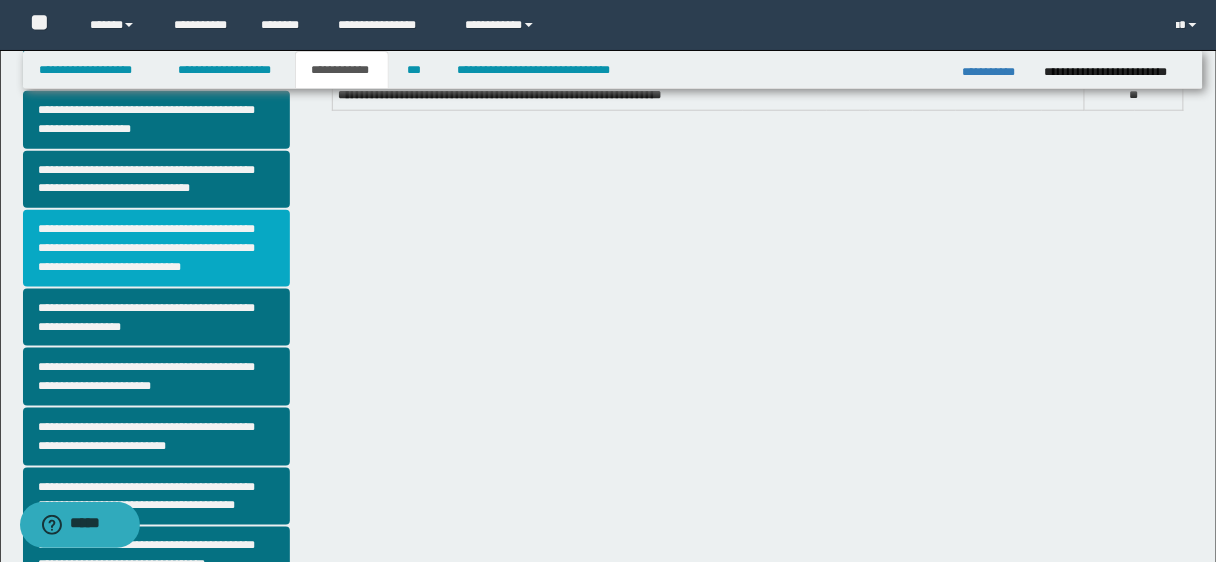 click on "**********" at bounding box center (156, 248) 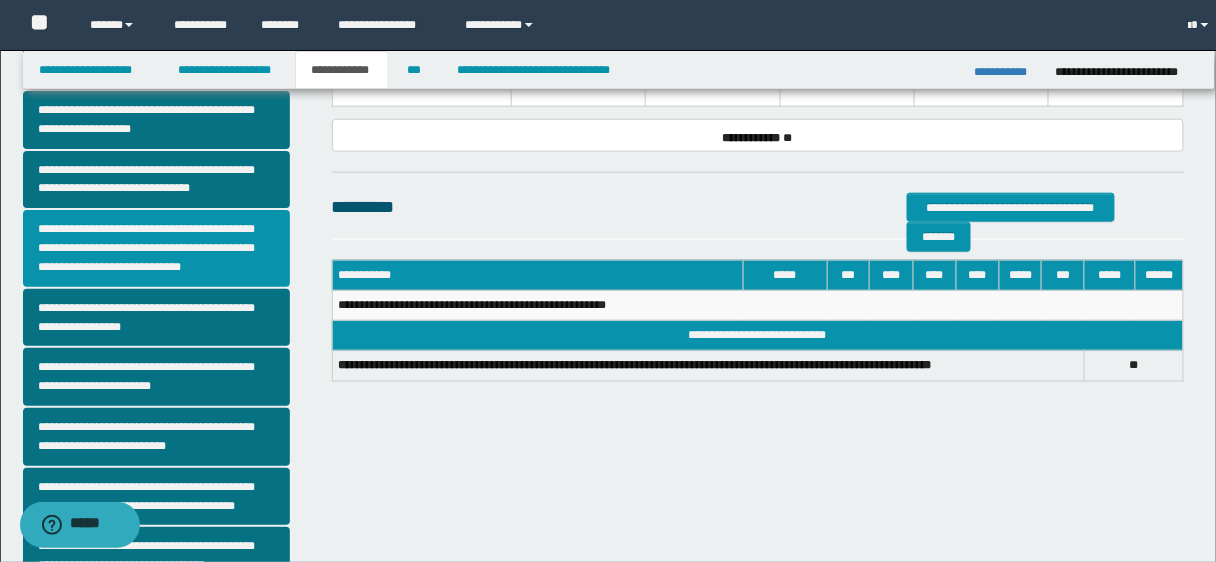 scroll, scrollTop: 0, scrollLeft: 0, axis: both 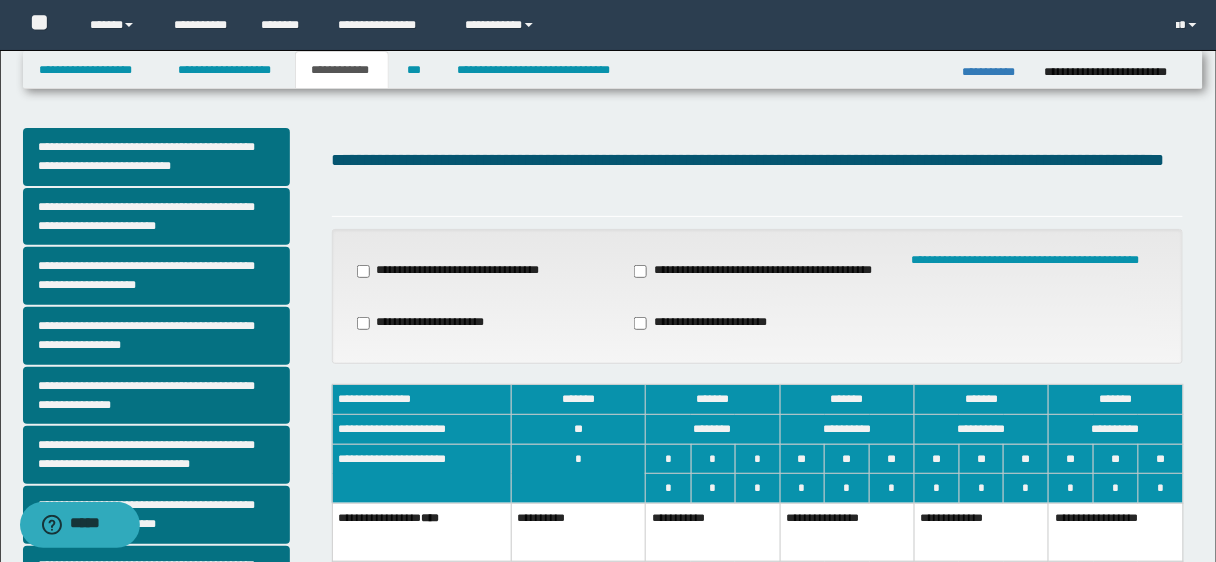 click on "**********" at bounding box center (753, 271) 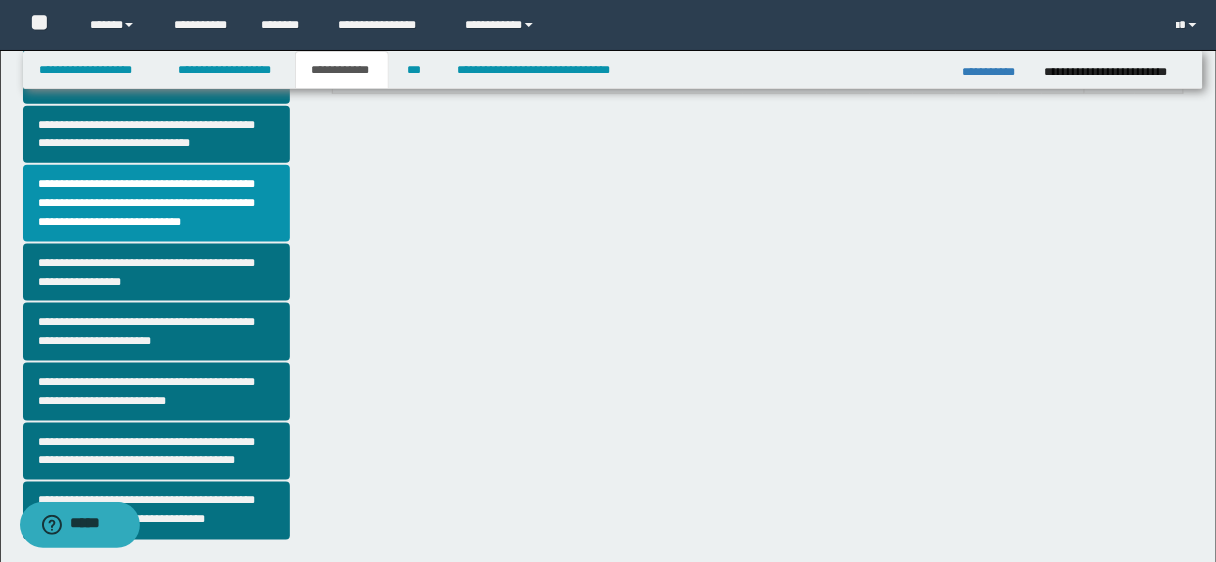 scroll, scrollTop: 504, scrollLeft: 0, axis: vertical 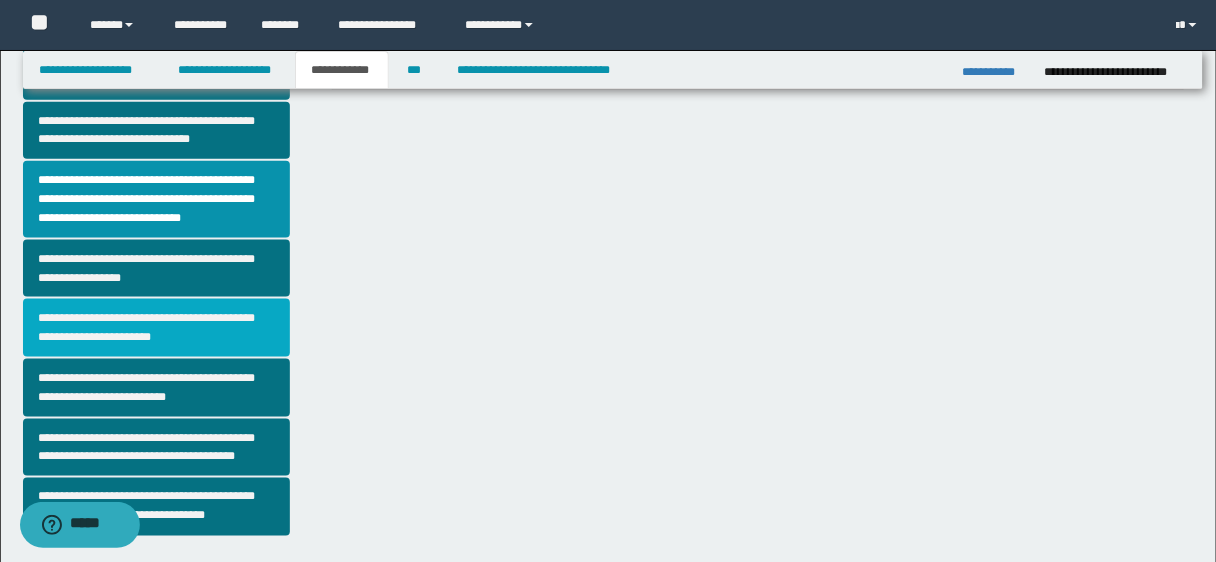 click on "**********" at bounding box center [156, 328] 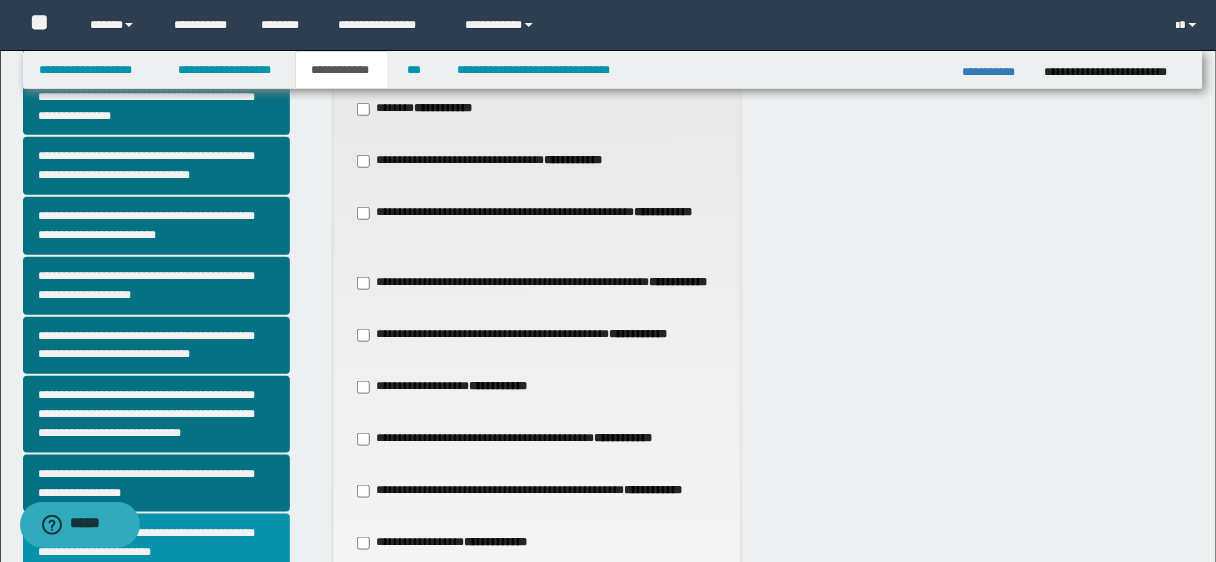 scroll, scrollTop: 301, scrollLeft: 0, axis: vertical 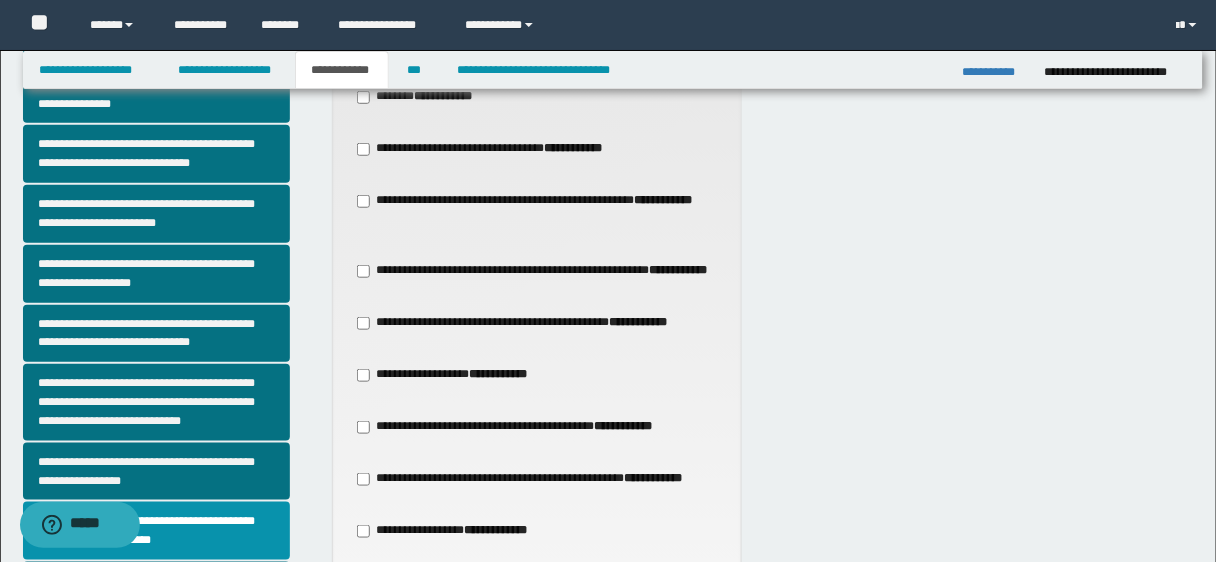 click on "**********" at bounding box center (534, 271) 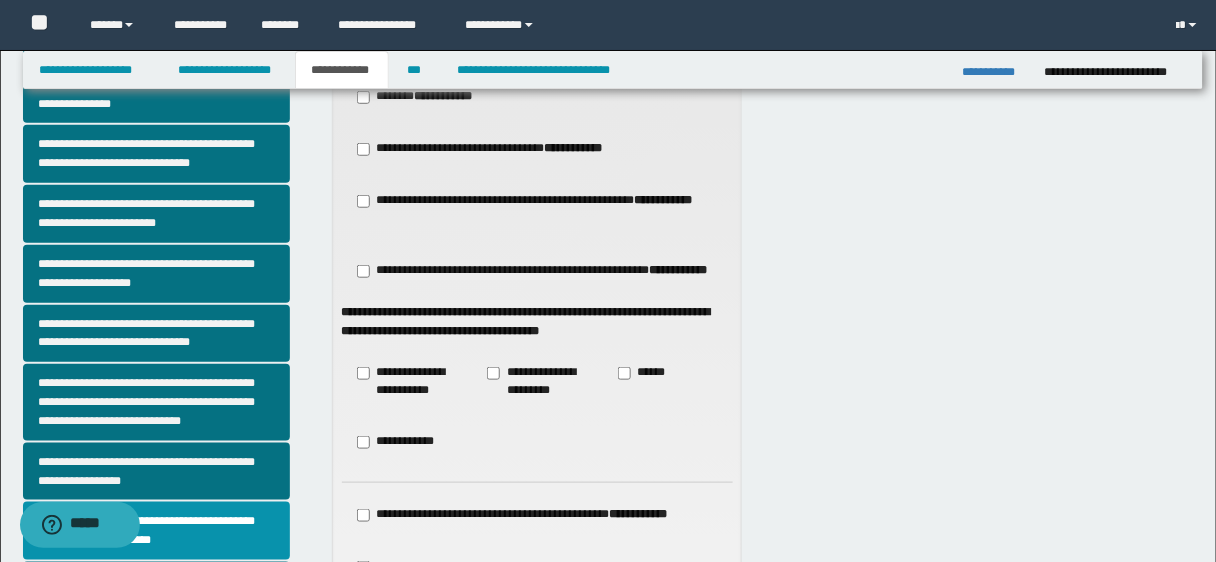 click on "**********" at bounding box center [398, 442] 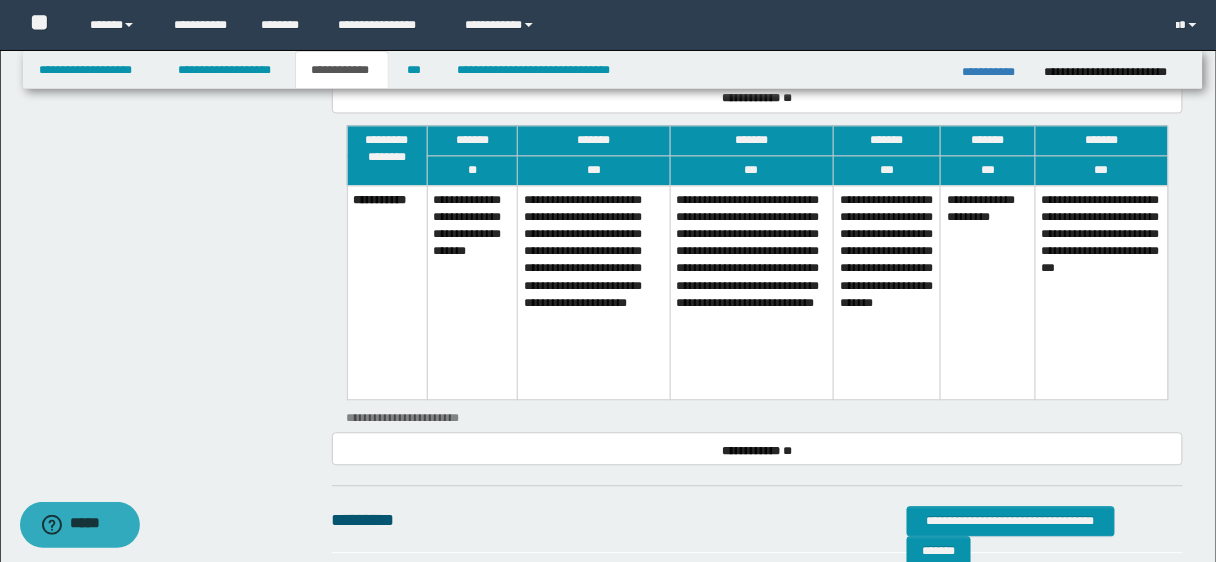 scroll, scrollTop: 2844, scrollLeft: 0, axis: vertical 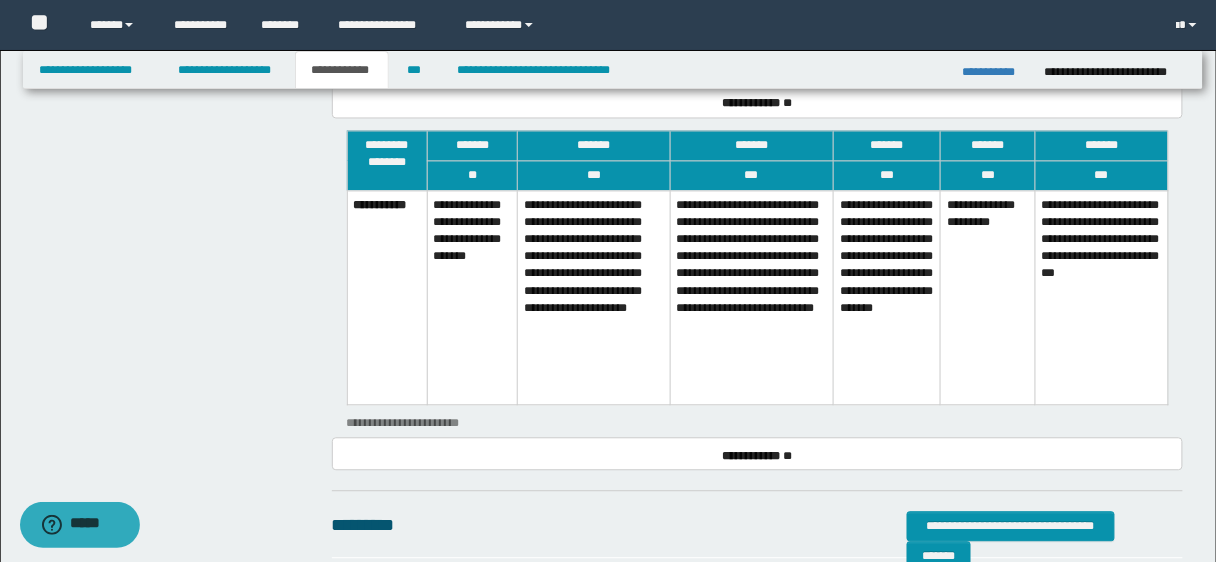 click on "**********" at bounding box center (988, 298) 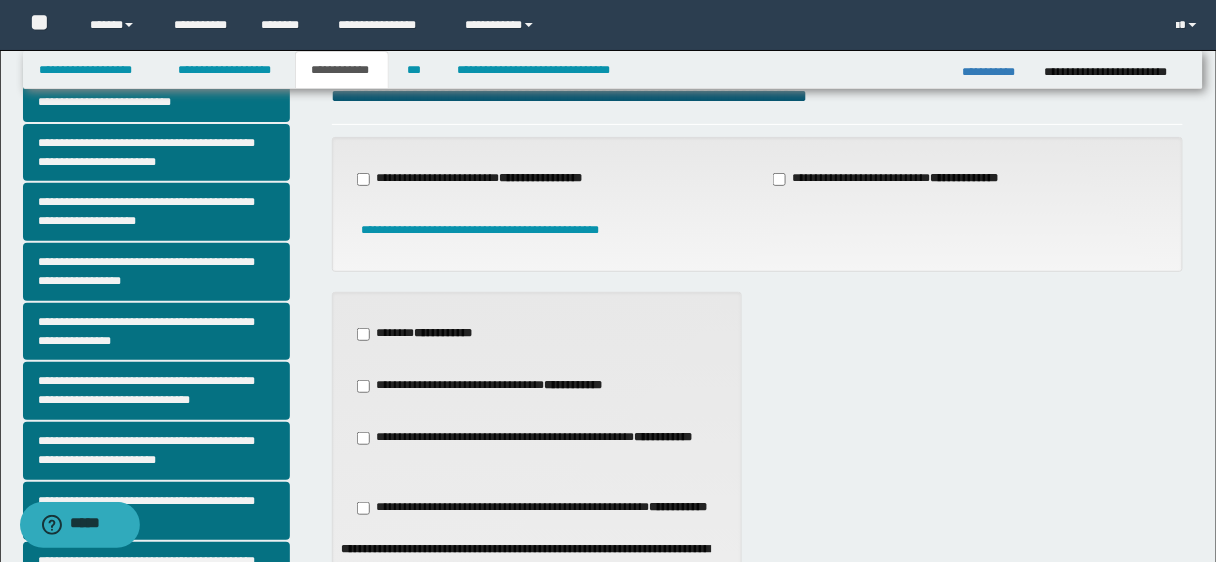 scroll, scrollTop: 0, scrollLeft: 0, axis: both 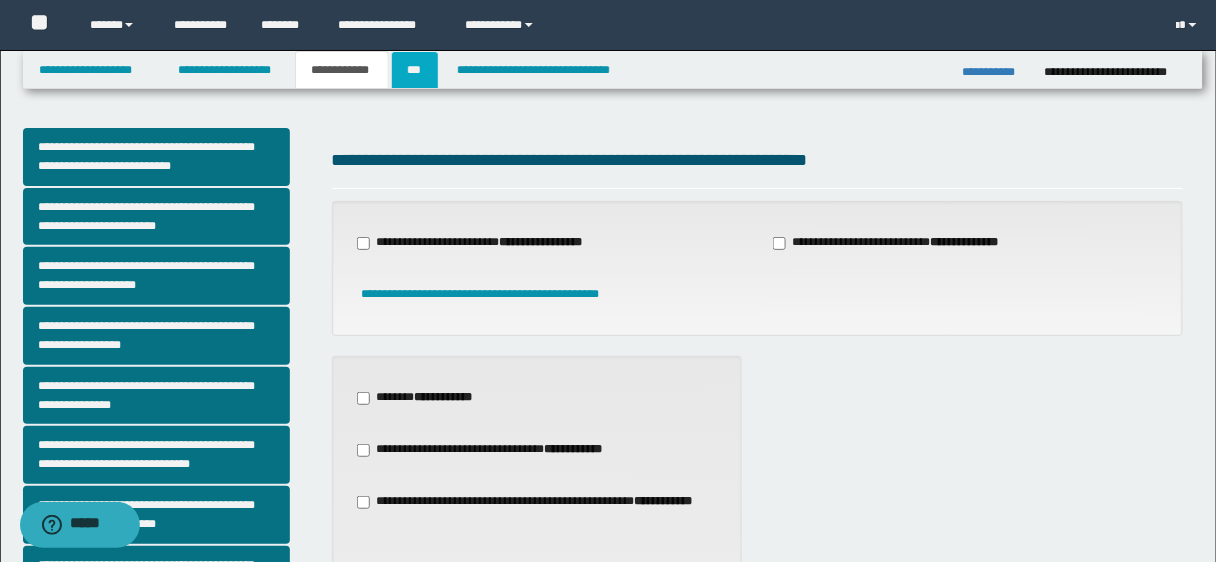 click on "***" at bounding box center (415, 70) 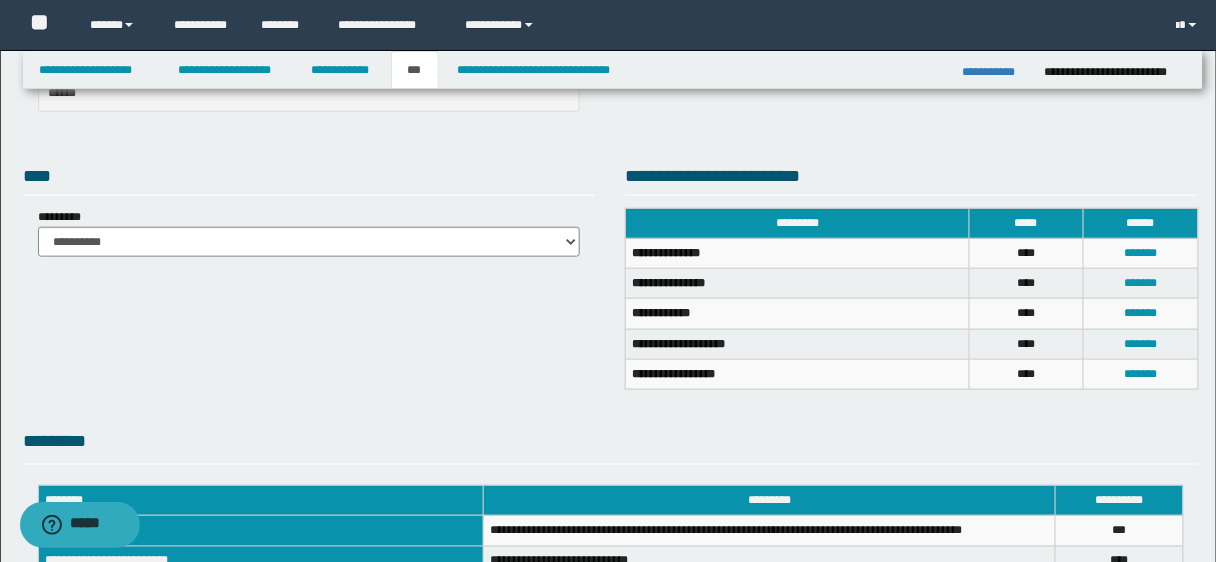scroll, scrollTop: 460, scrollLeft: 0, axis: vertical 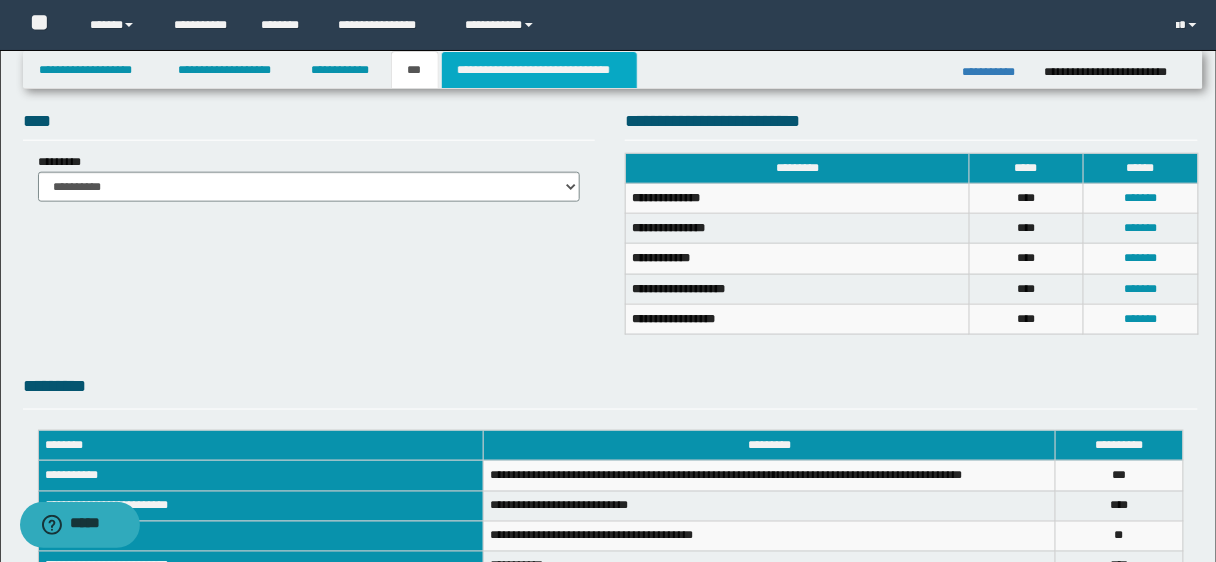 click on "**********" at bounding box center (539, 70) 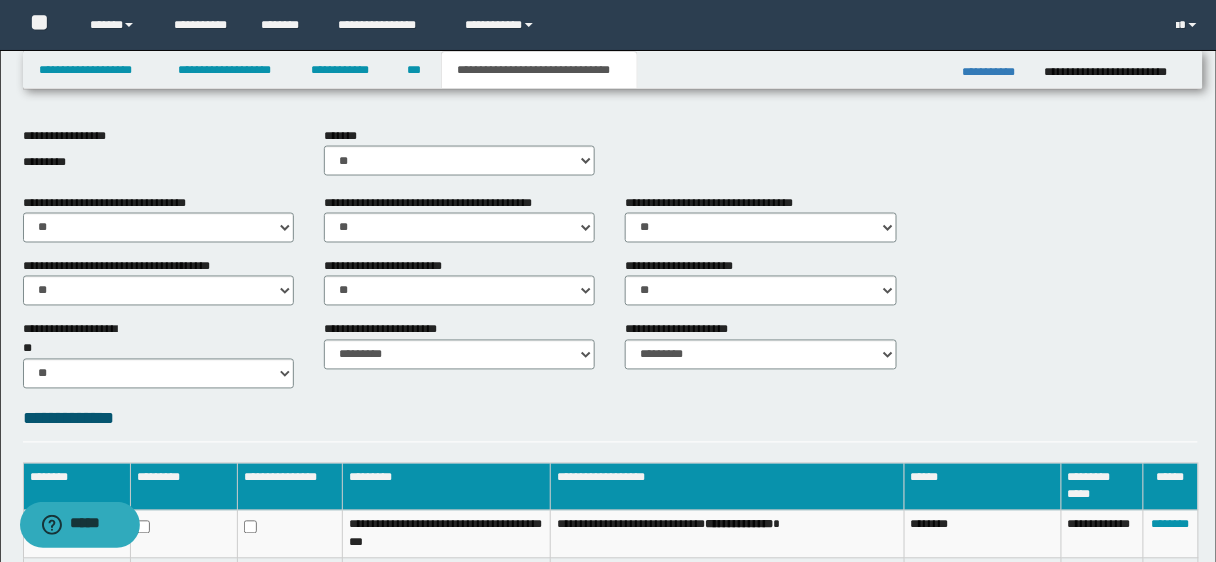 scroll, scrollTop: 741, scrollLeft: 0, axis: vertical 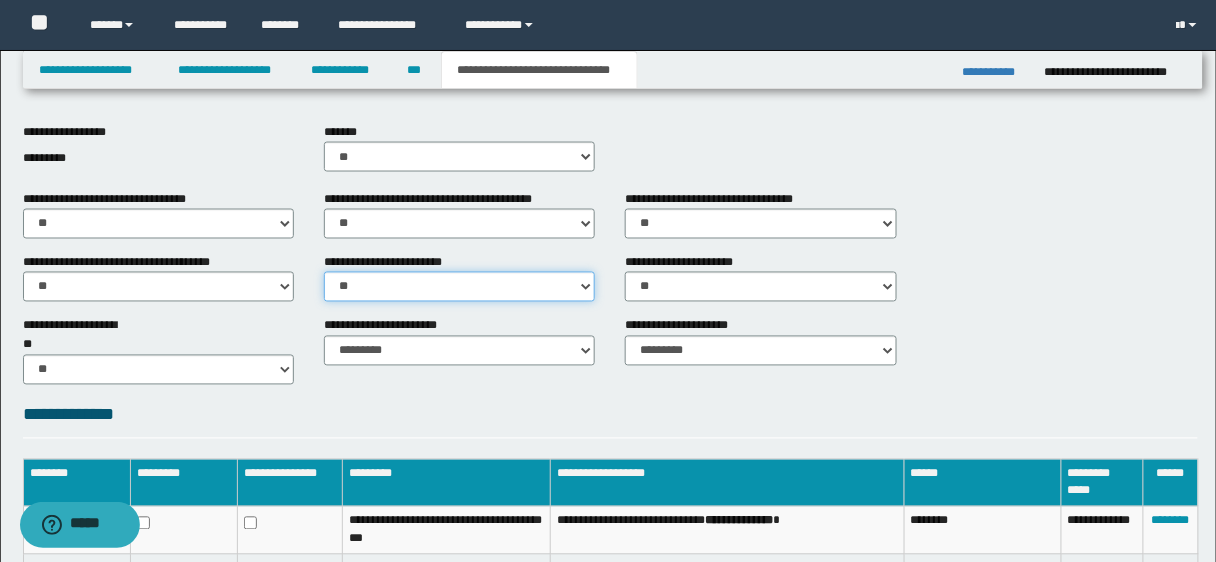 click on "*********
**
**" at bounding box center [459, 287] 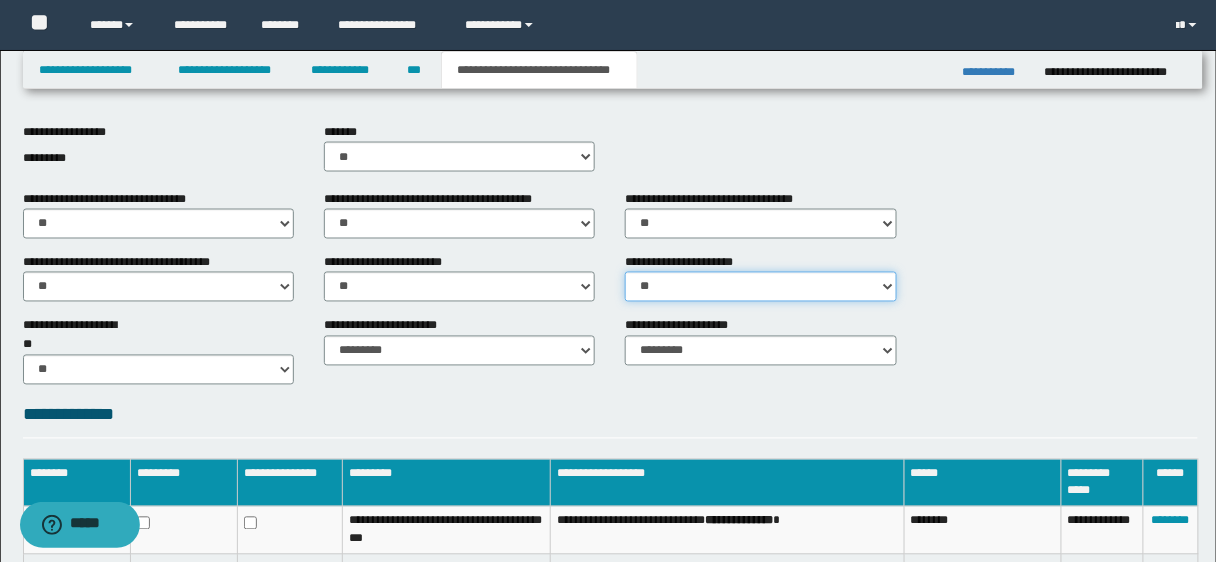 click on "*********
**
**" at bounding box center [760, 287] 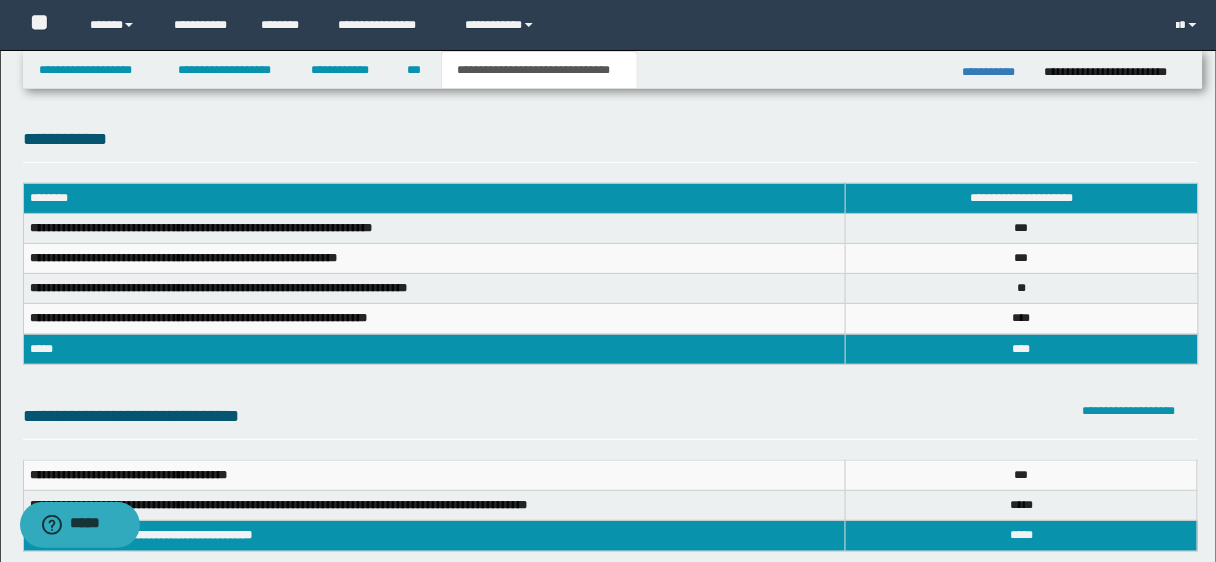 scroll, scrollTop: 0, scrollLeft: 0, axis: both 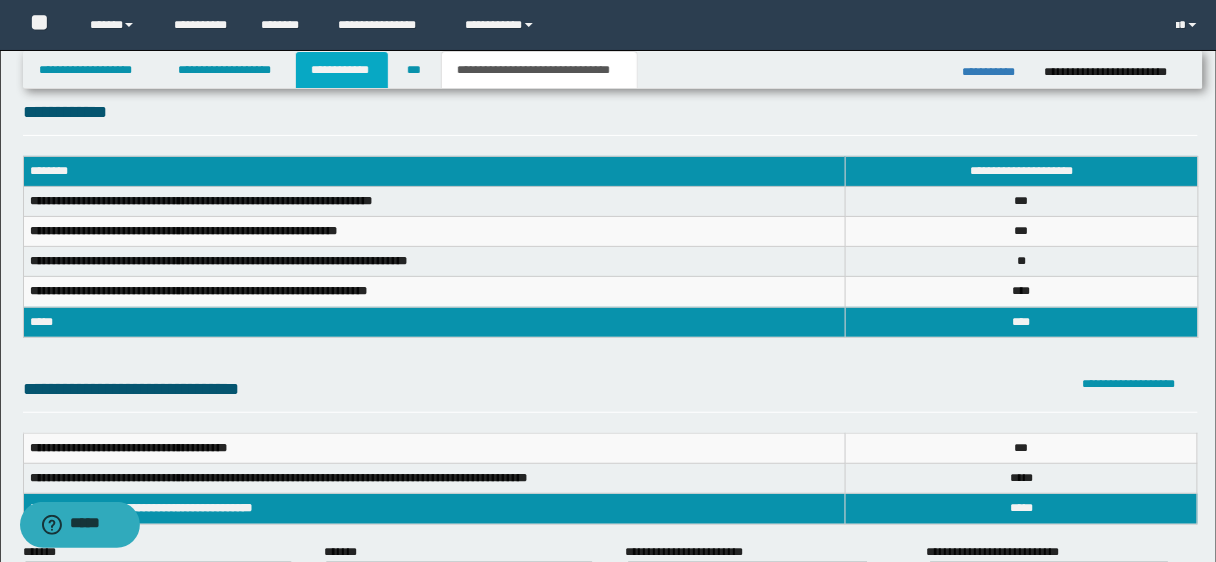 click on "**********" at bounding box center [342, 70] 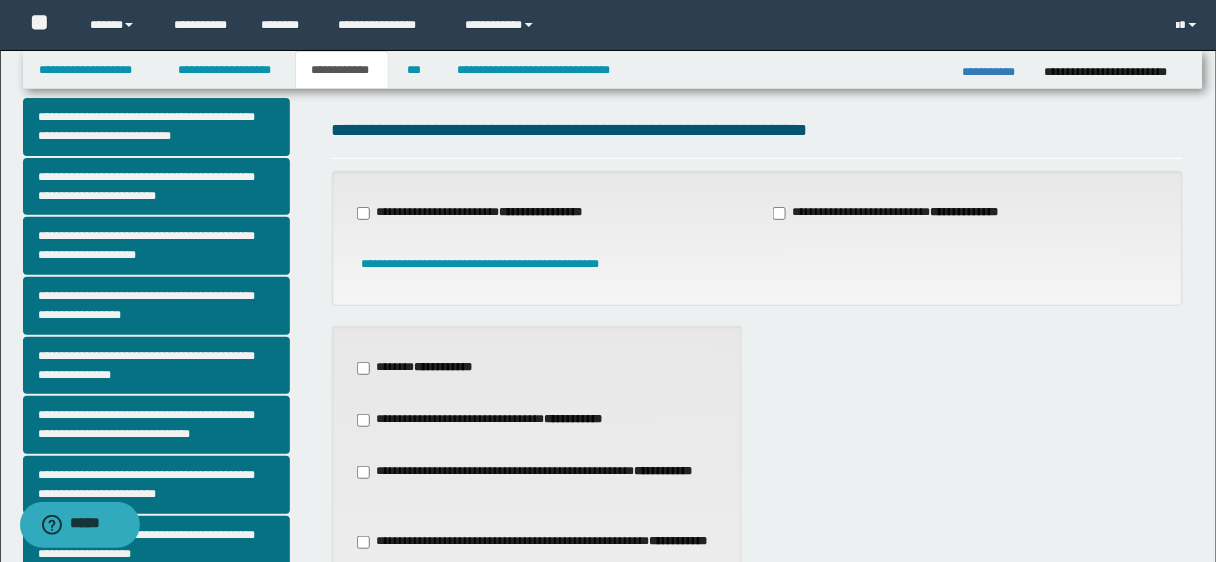 click on "**********" at bounding box center [608, 1883] 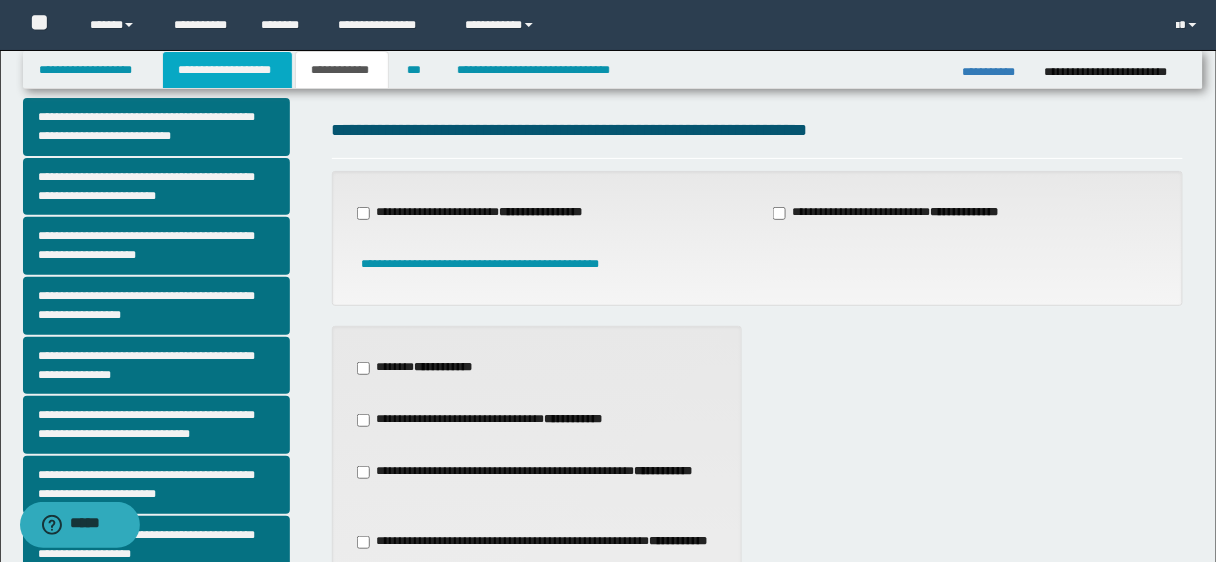 click on "**********" at bounding box center (227, 70) 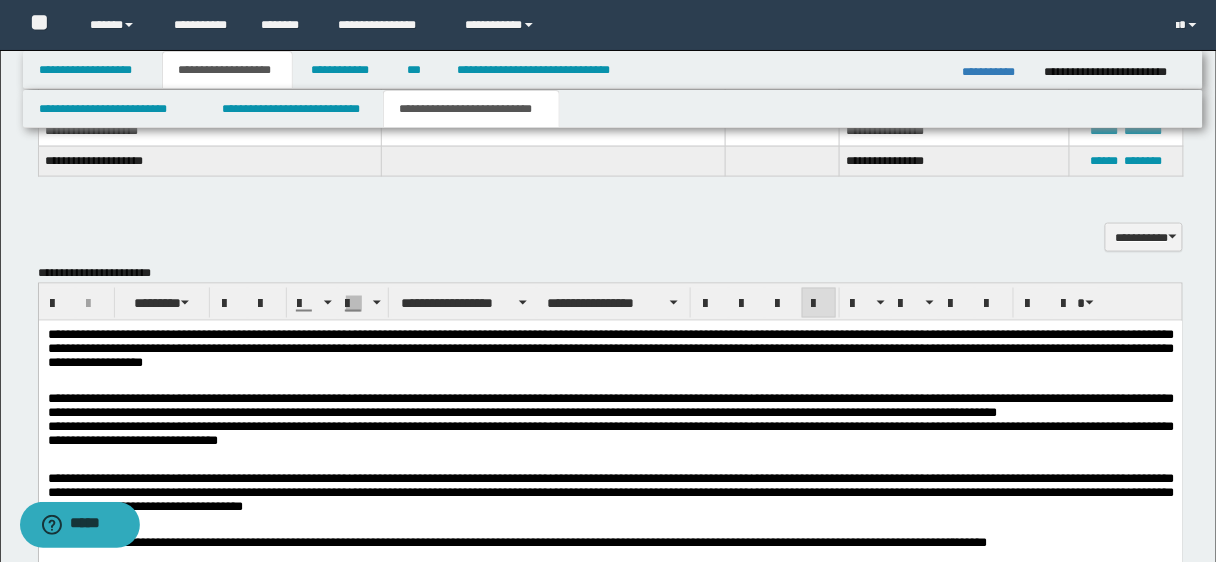scroll, scrollTop: 644, scrollLeft: 0, axis: vertical 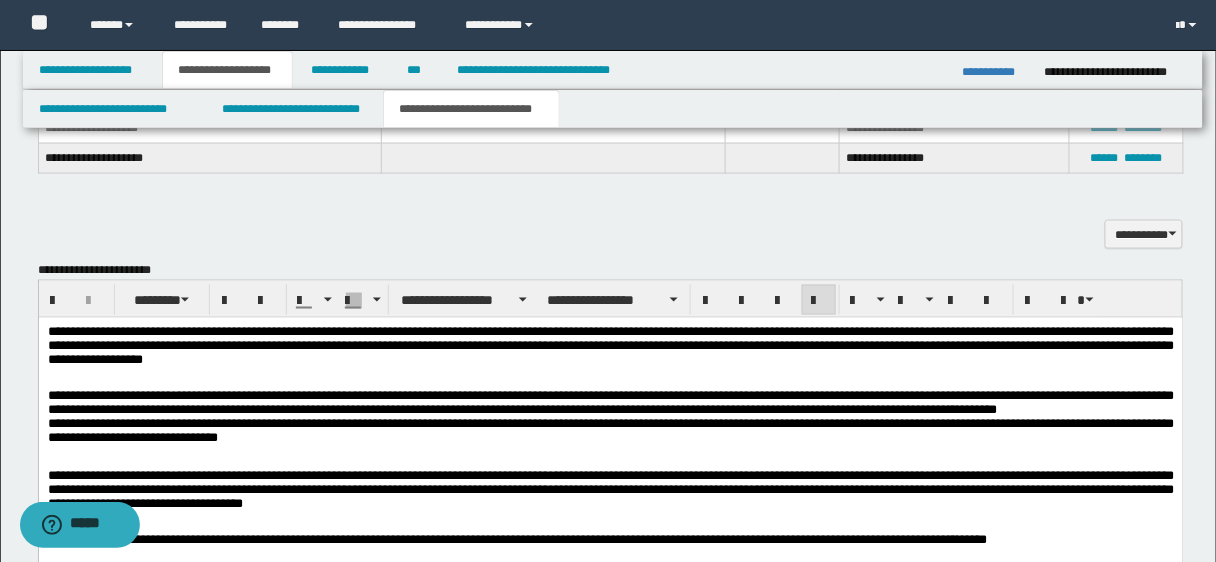 click on "**********" at bounding box center (610, 349) 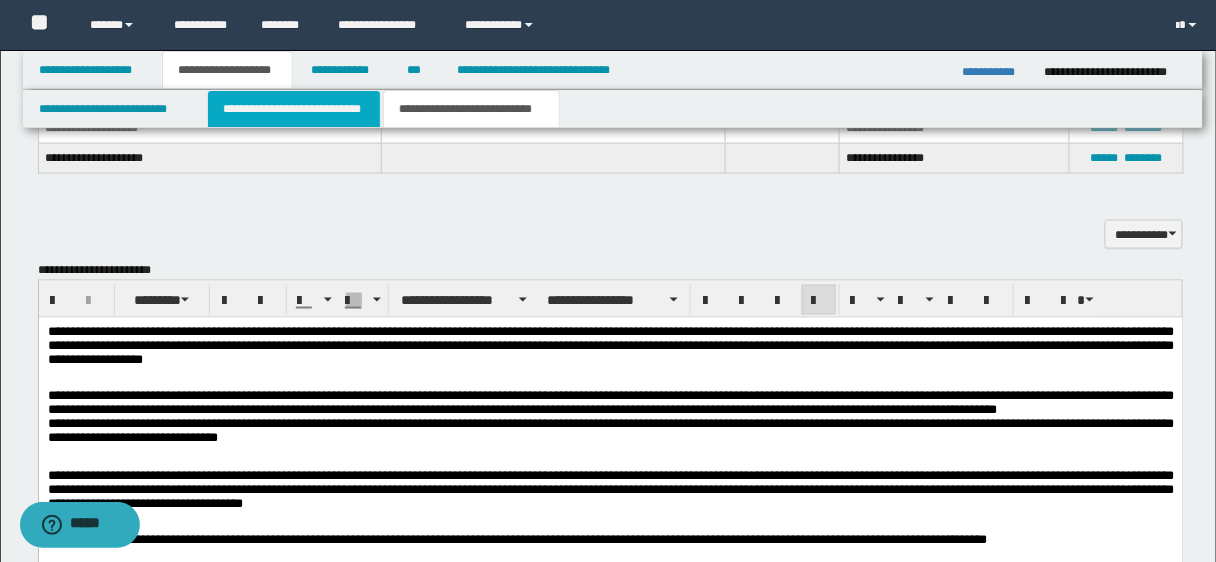 click on "**********" at bounding box center (294, 109) 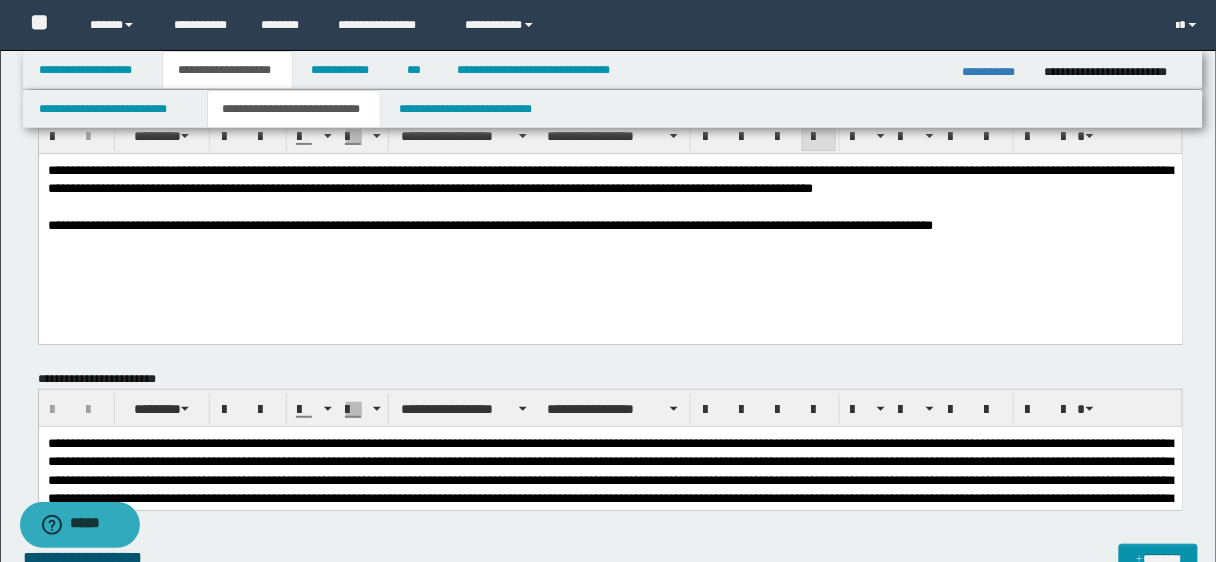 scroll, scrollTop: 35, scrollLeft: 0, axis: vertical 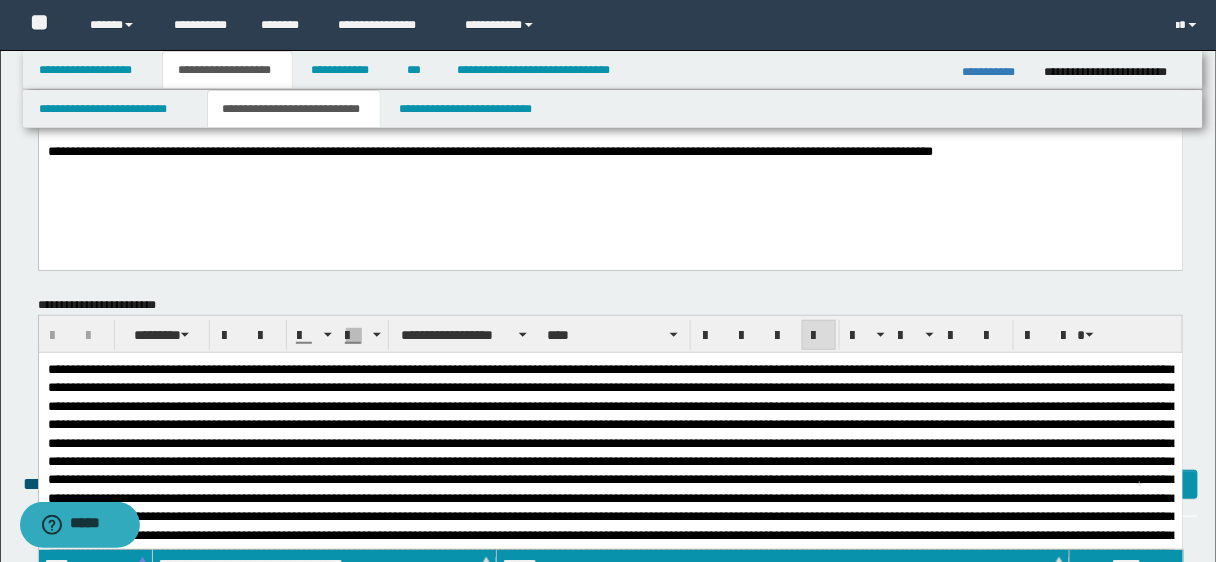 click at bounding box center [612, 506] 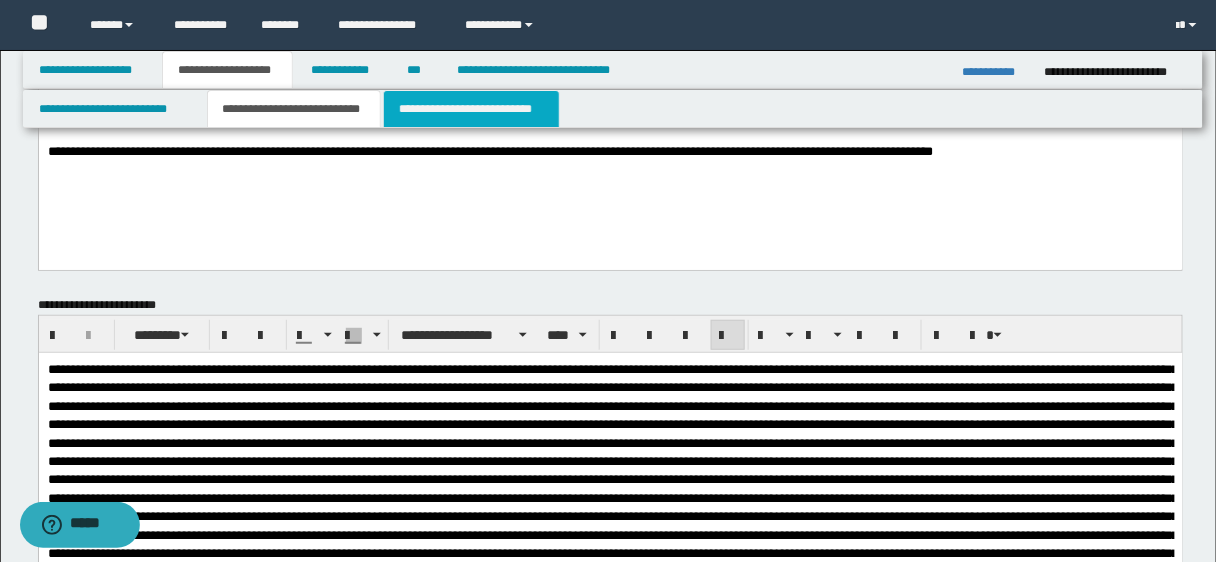 click on "**********" at bounding box center [471, 109] 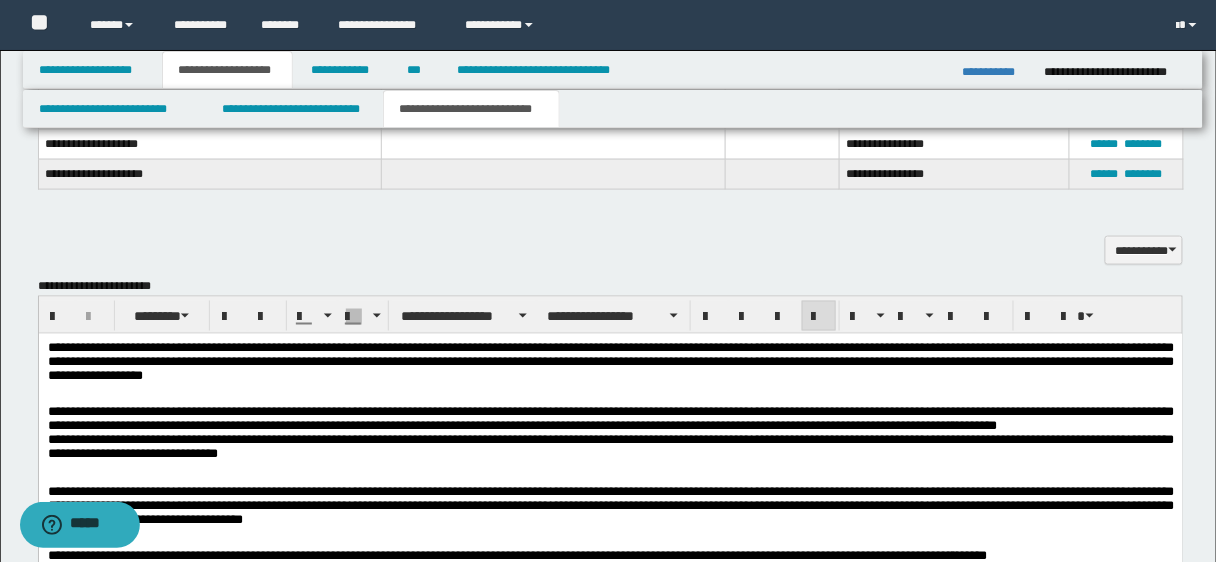 scroll, scrollTop: 627, scrollLeft: 0, axis: vertical 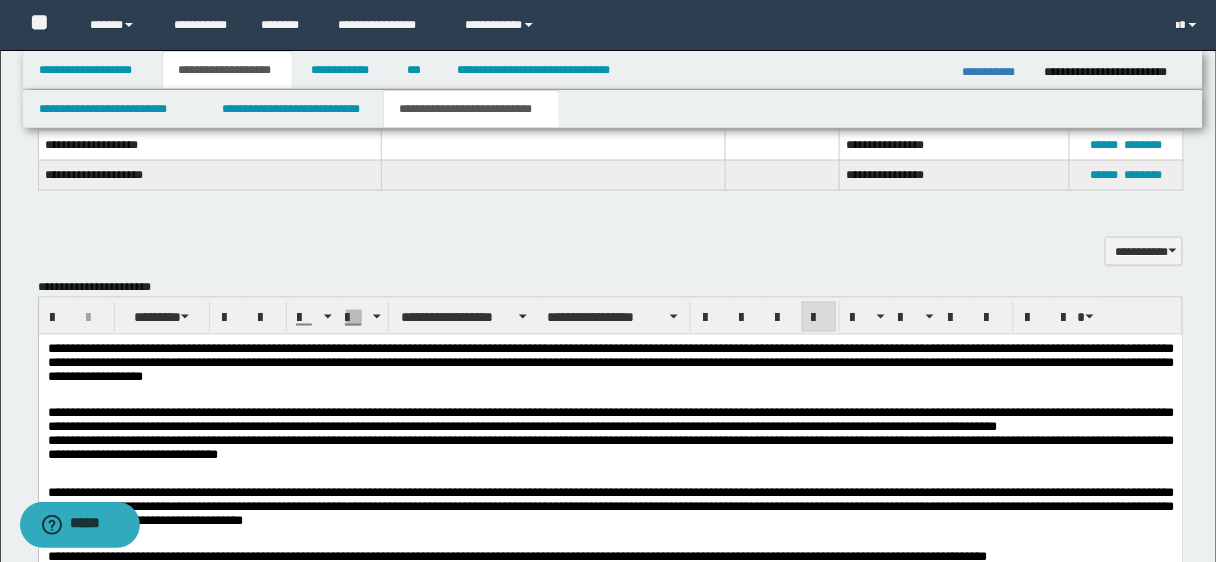 click on "**********" at bounding box center (610, 366) 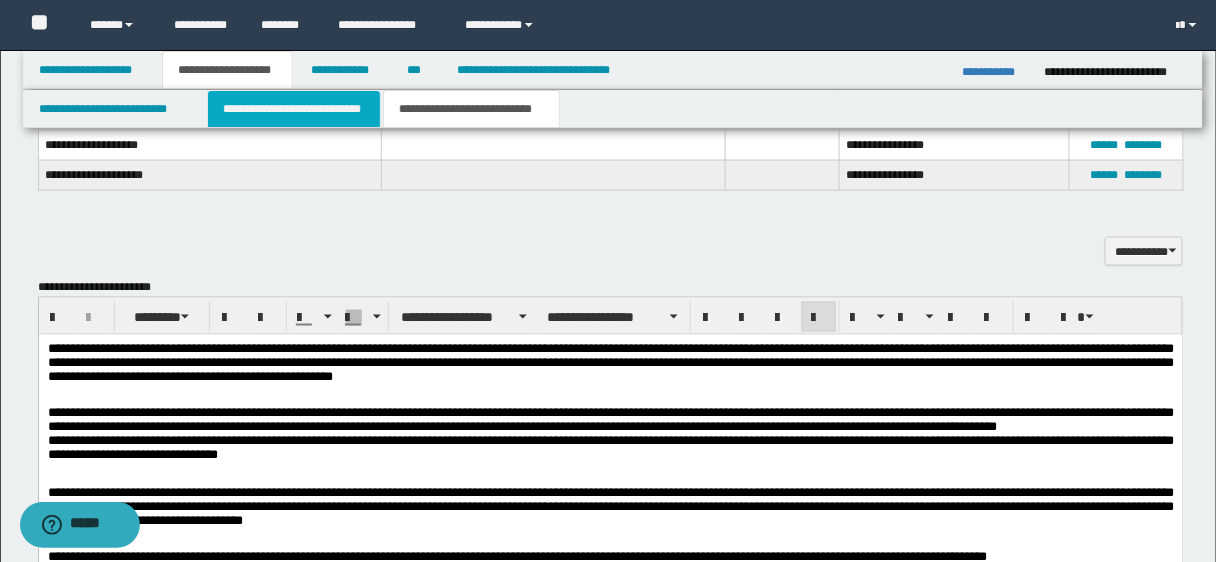 click on "**********" at bounding box center (294, 109) 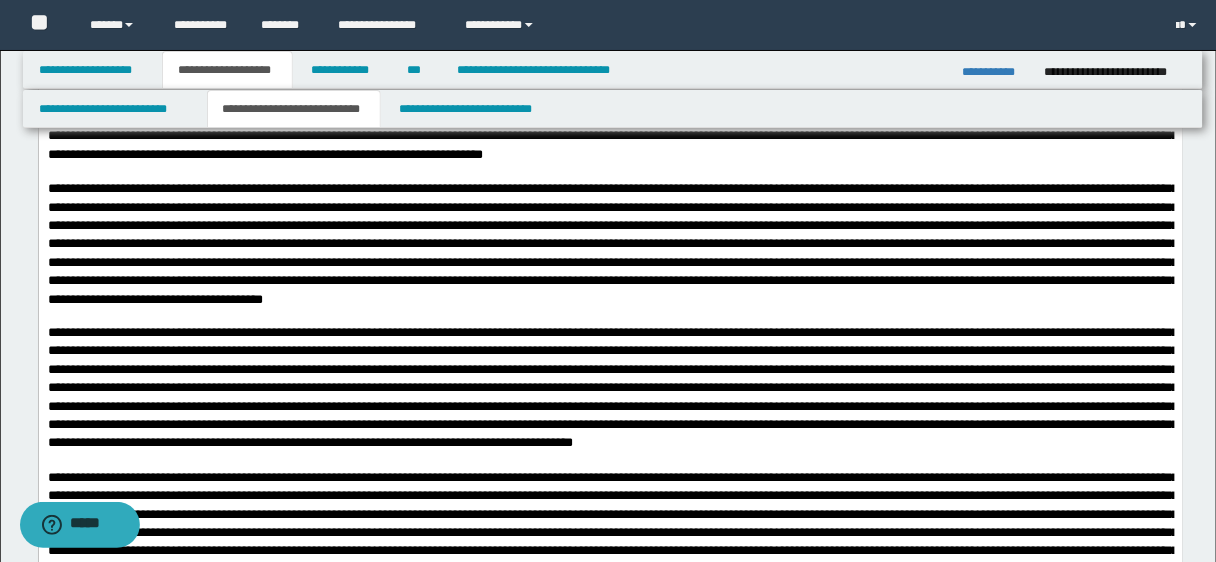 scroll, scrollTop: 296, scrollLeft: 0, axis: vertical 